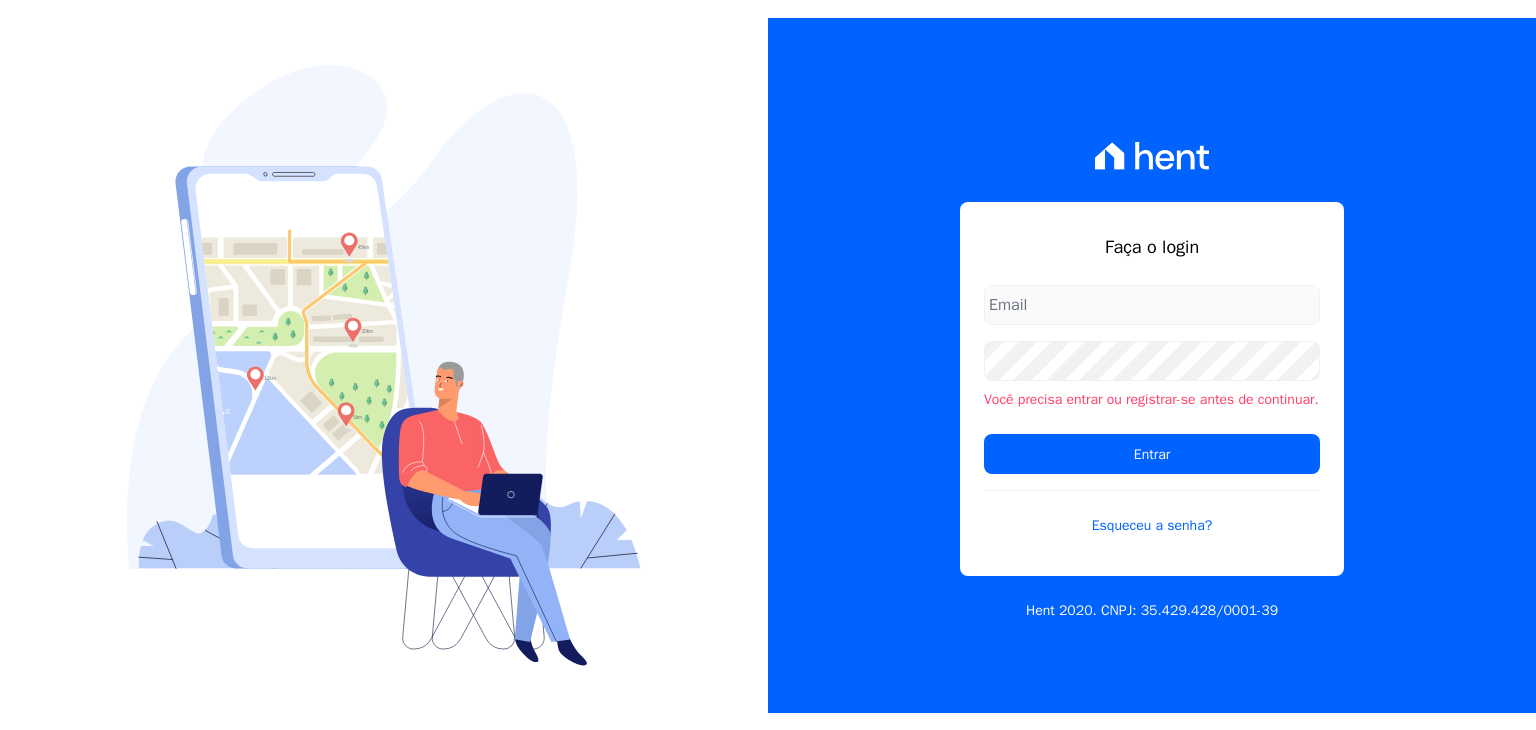 scroll, scrollTop: 0, scrollLeft: 0, axis: both 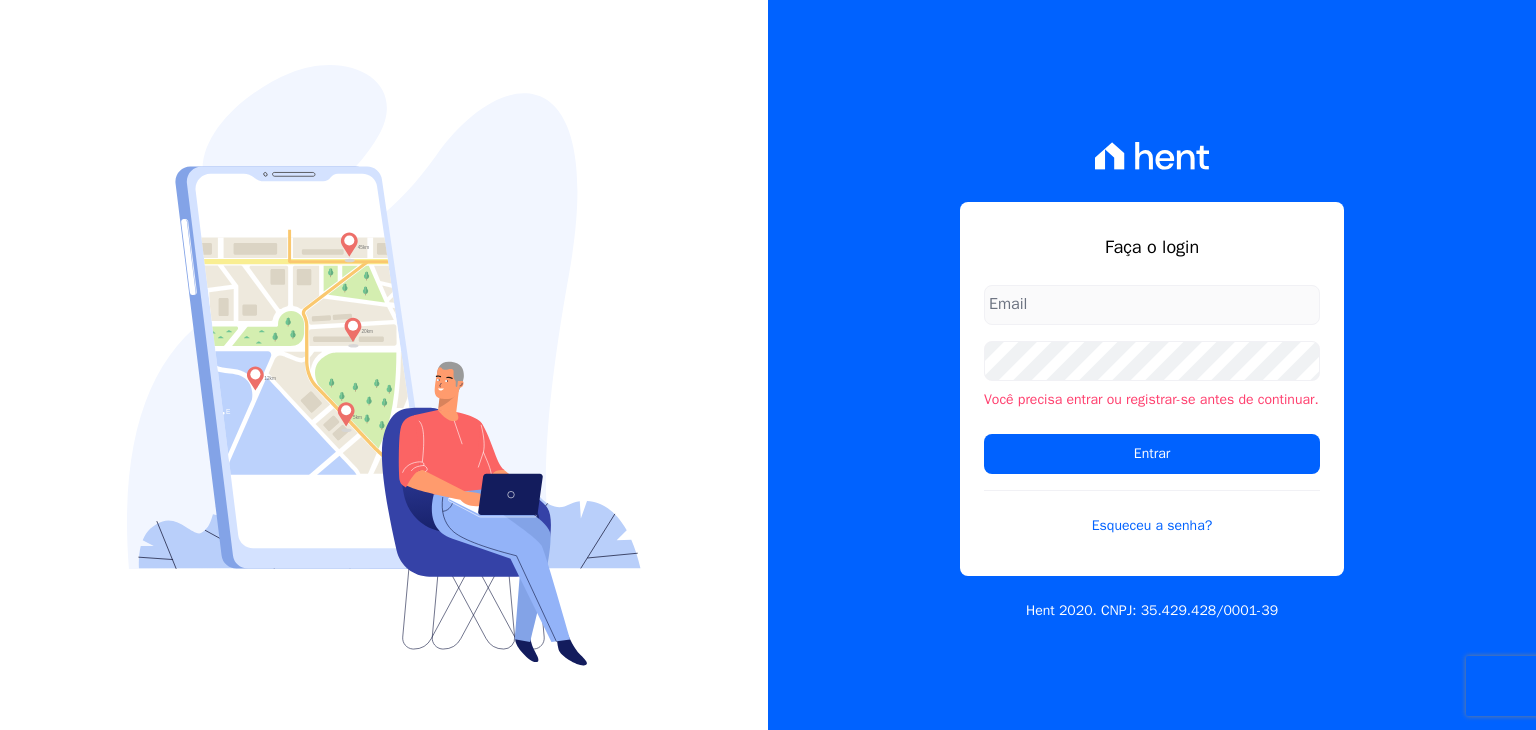 click at bounding box center (1152, 305) 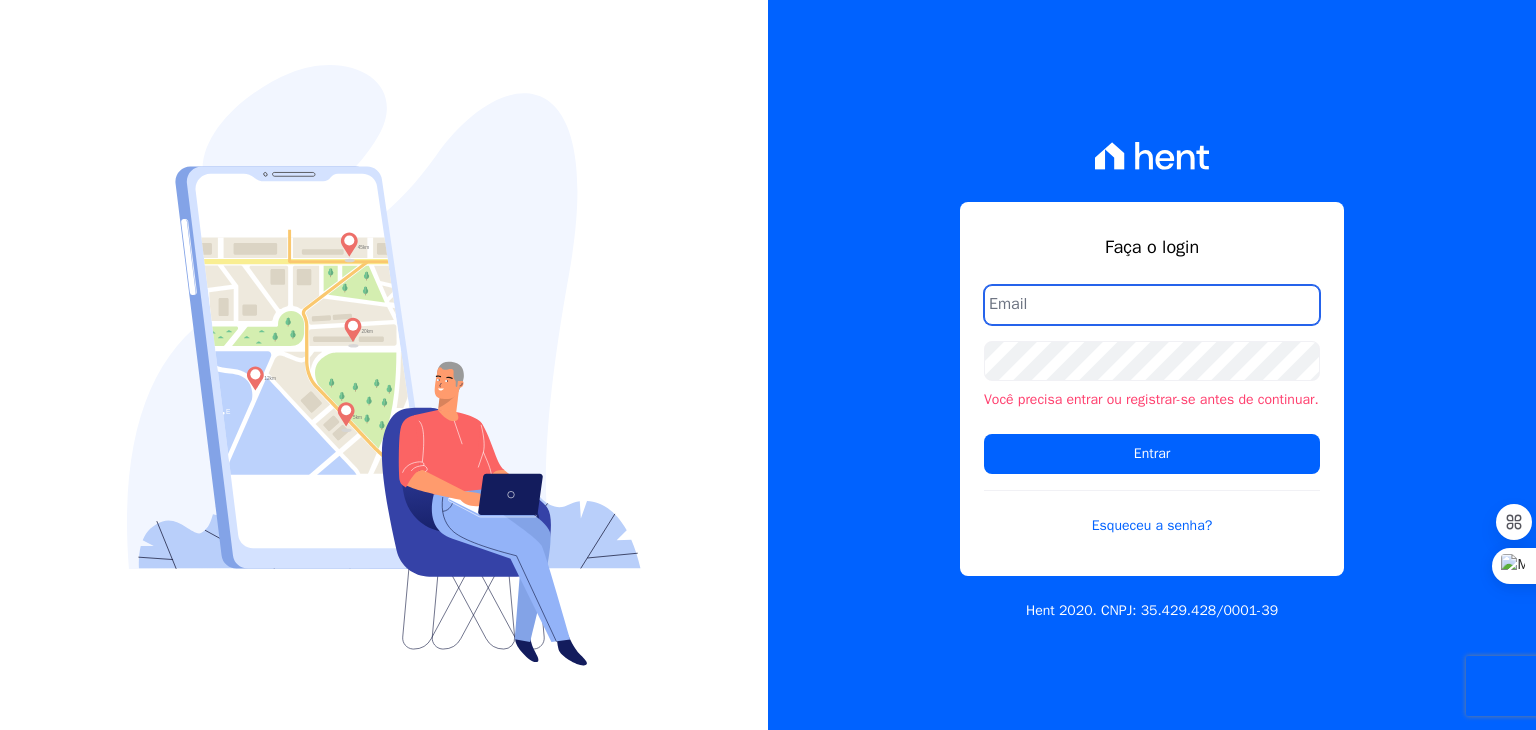 type on "[USERNAME]@example.com" 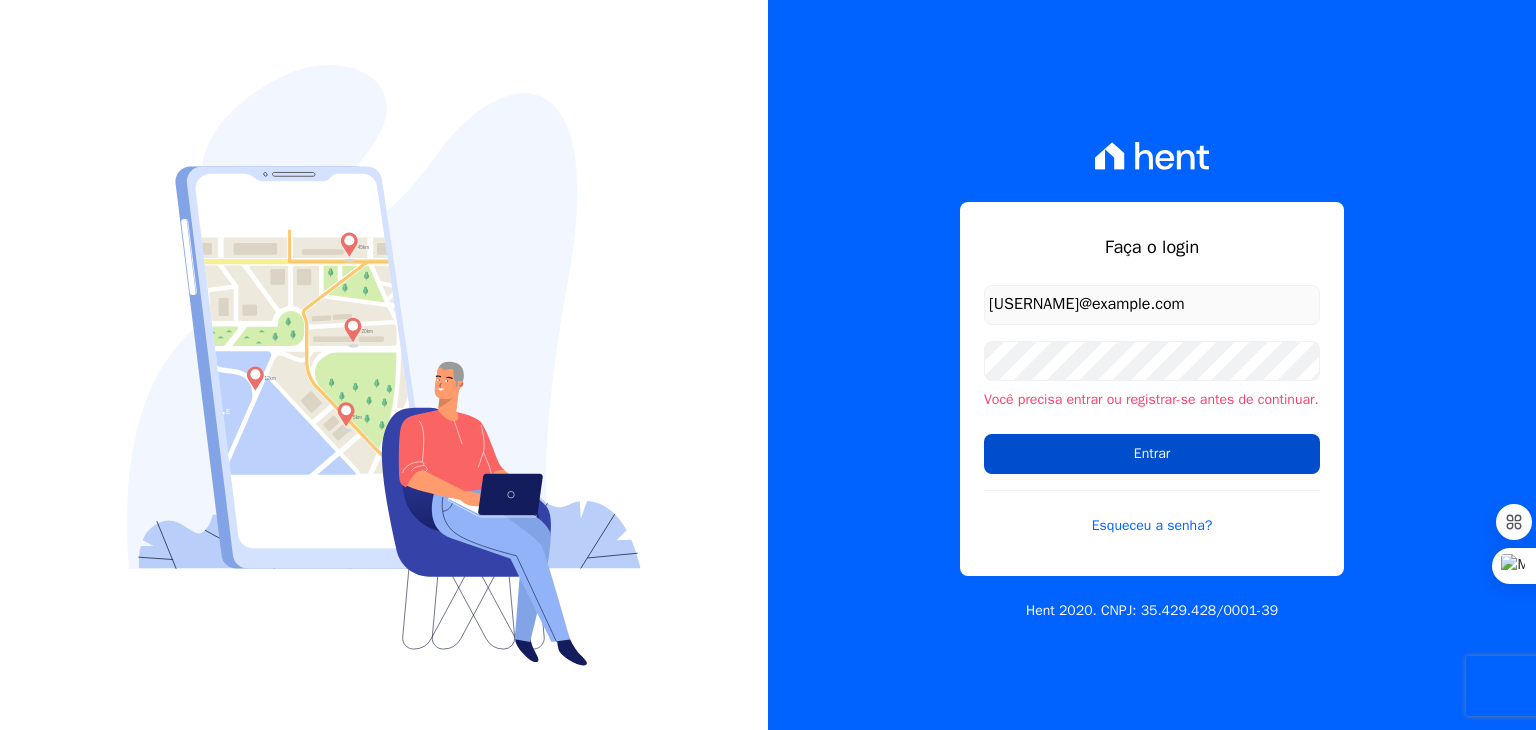 click on "Entrar" at bounding box center [1152, 454] 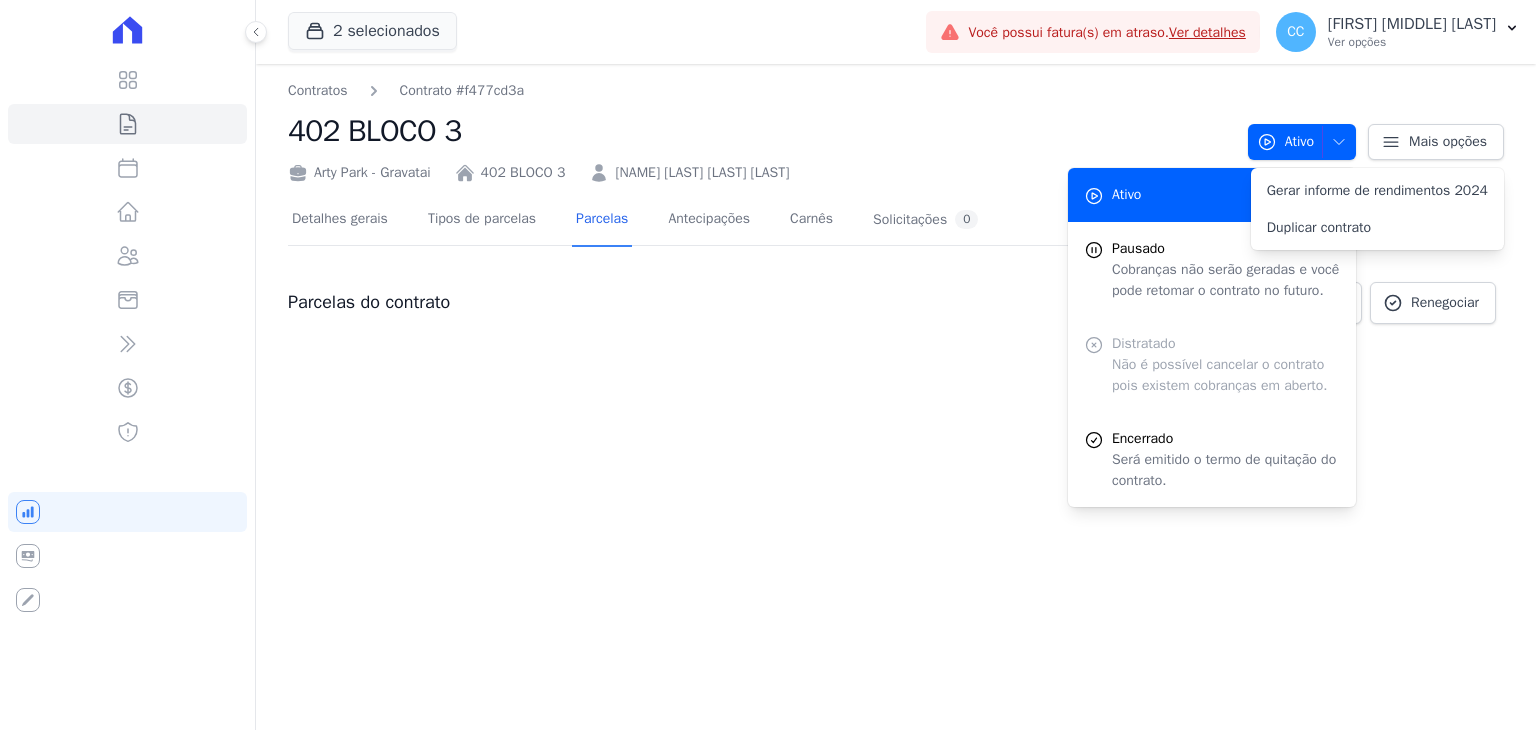 scroll, scrollTop: 0, scrollLeft: 0, axis: both 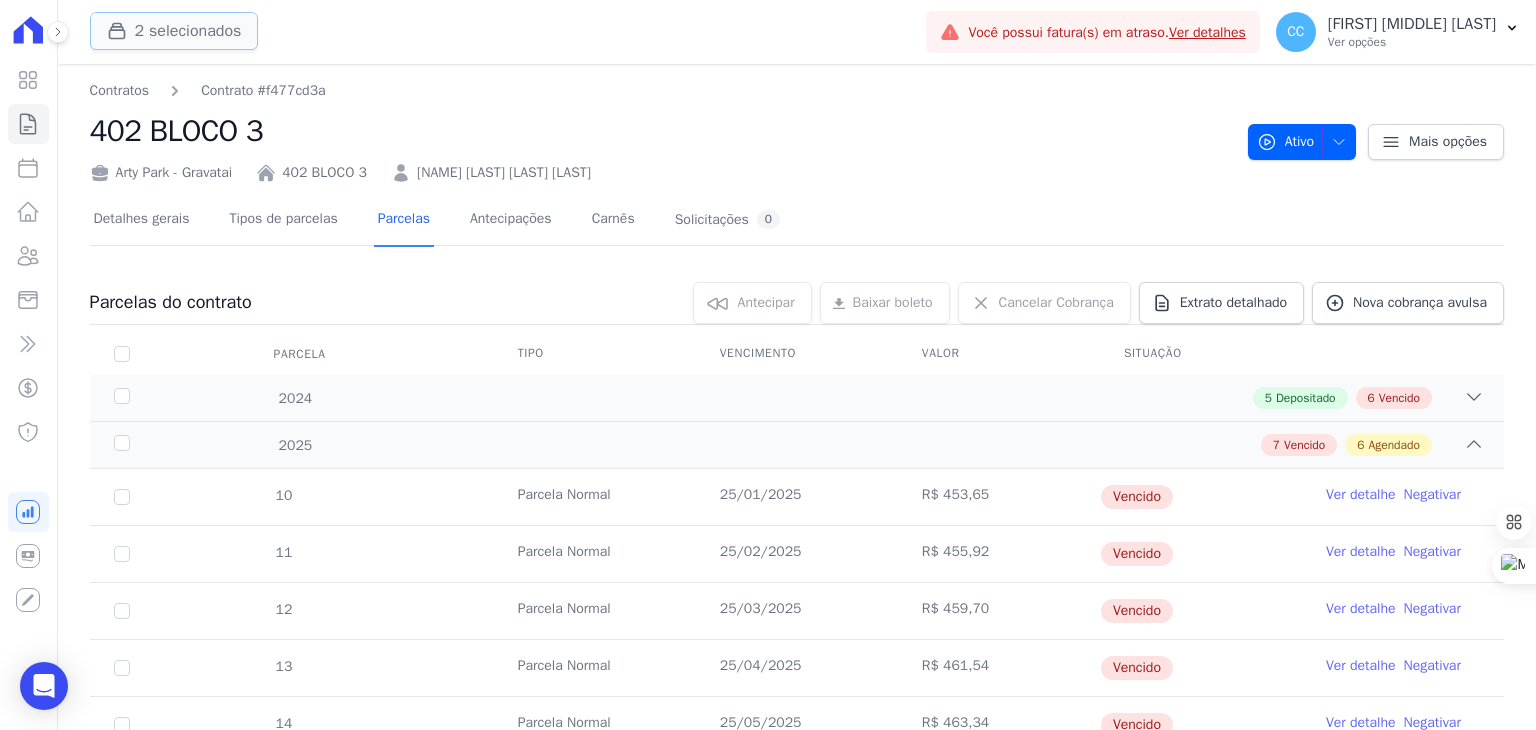 click on "2 selecionados" at bounding box center [174, 31] 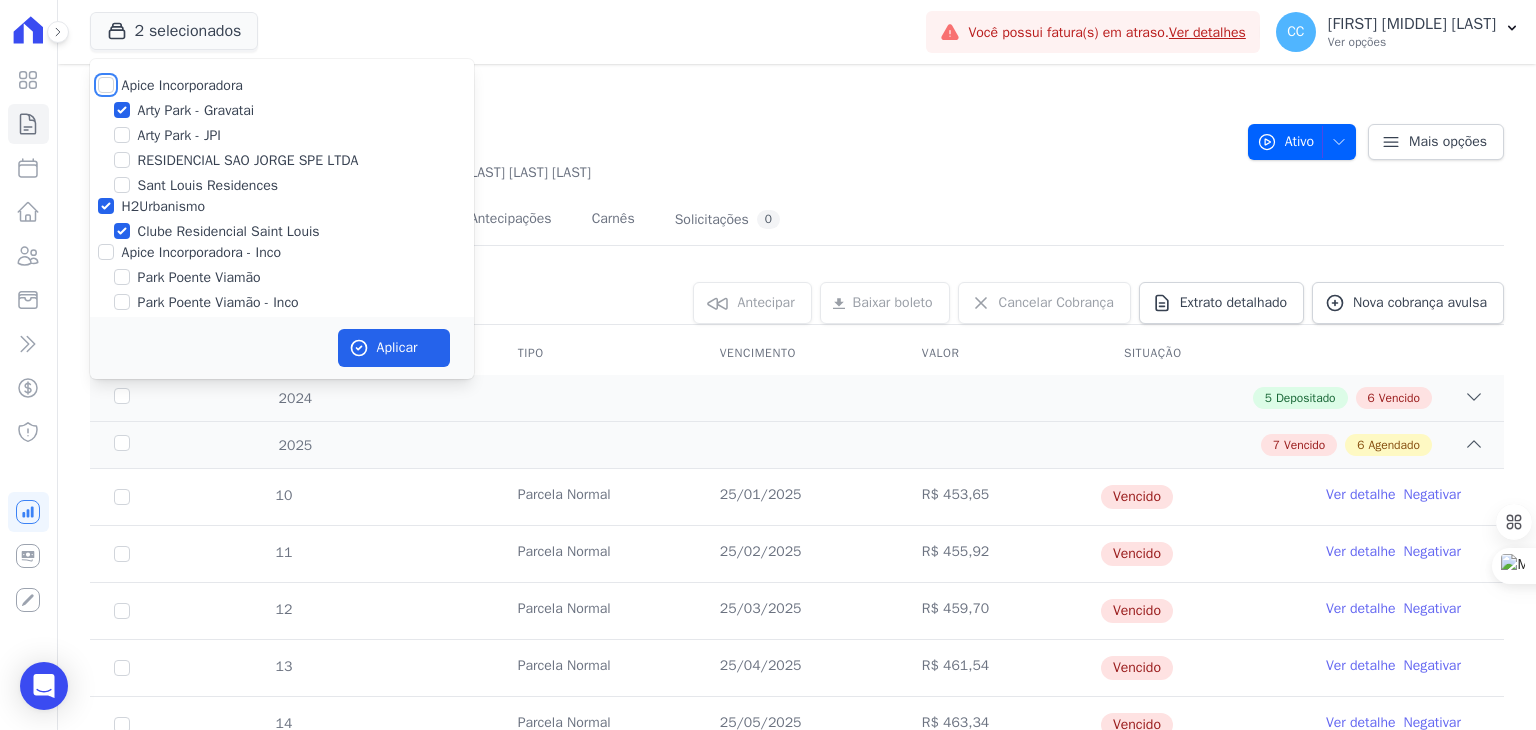 click on "Apice Incorporadora" at bounding box center [106, 85] 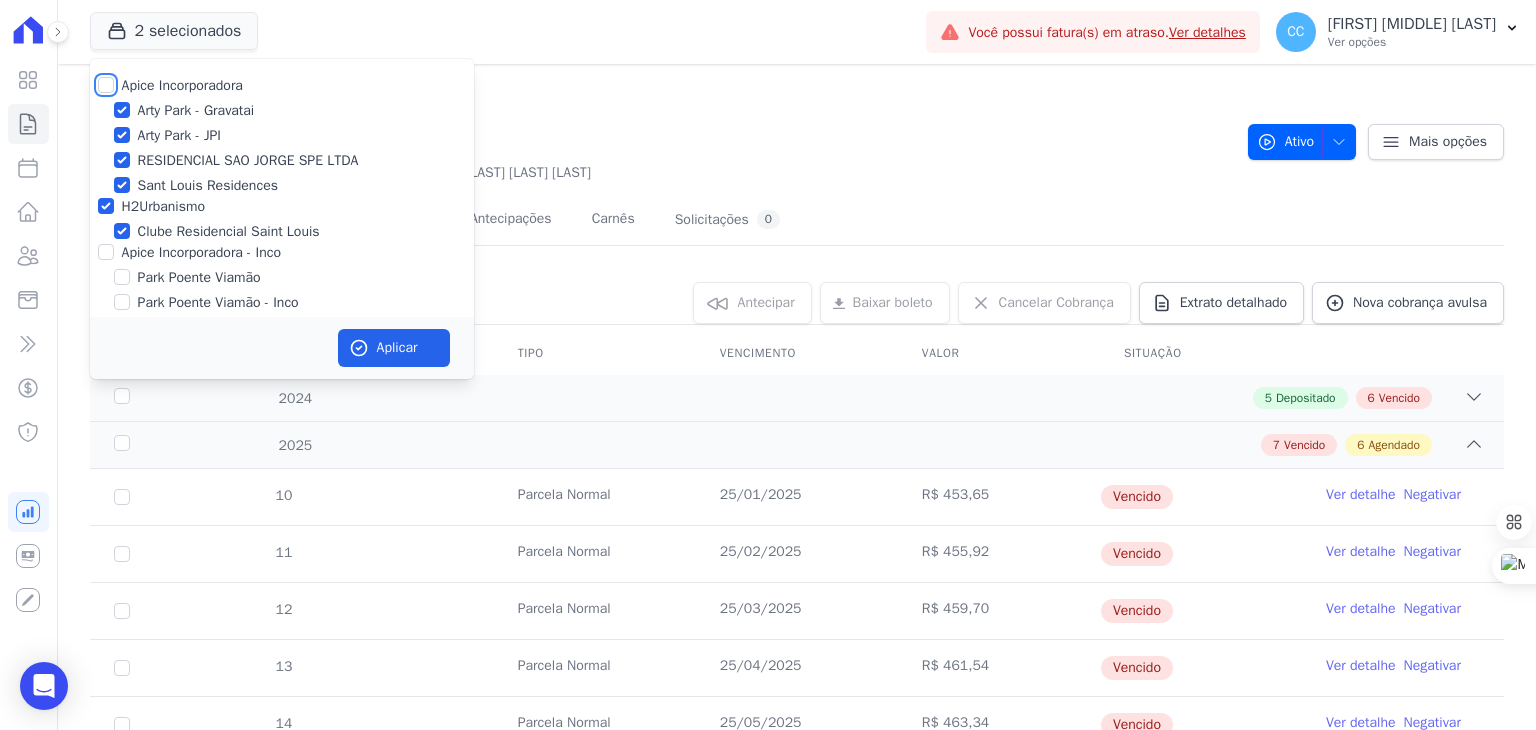 checkbox on "true" 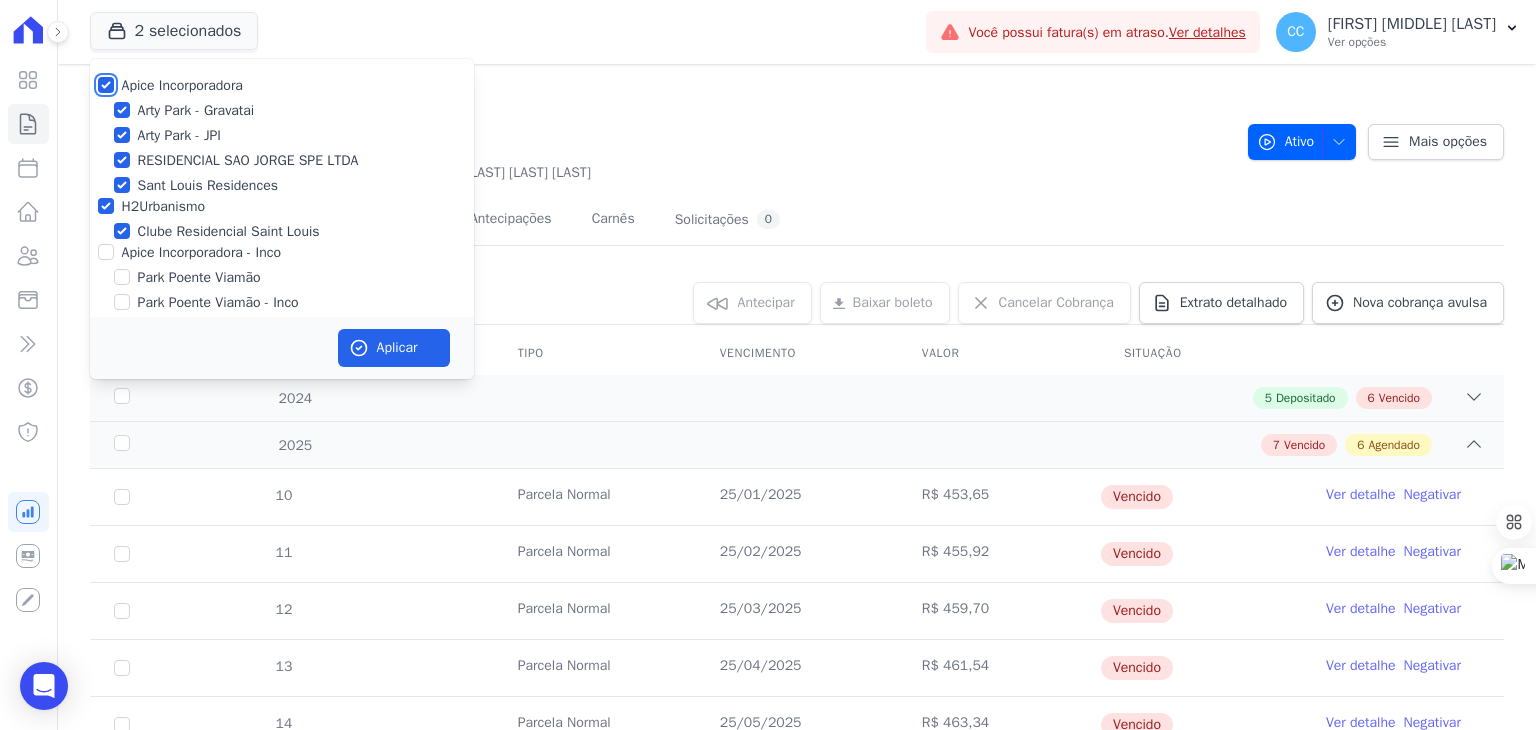 checkbox on "true" 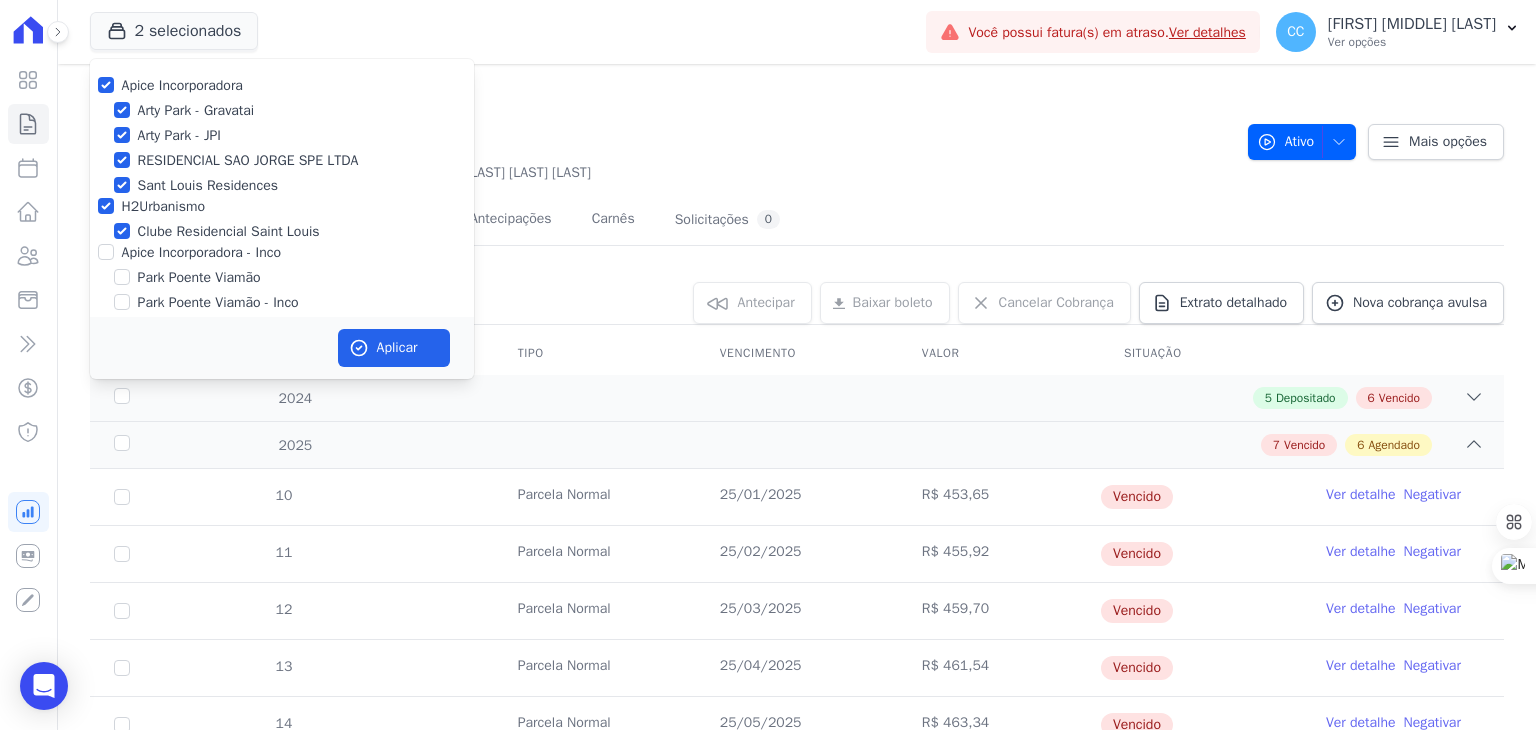 click at bounding box center [106, 252] 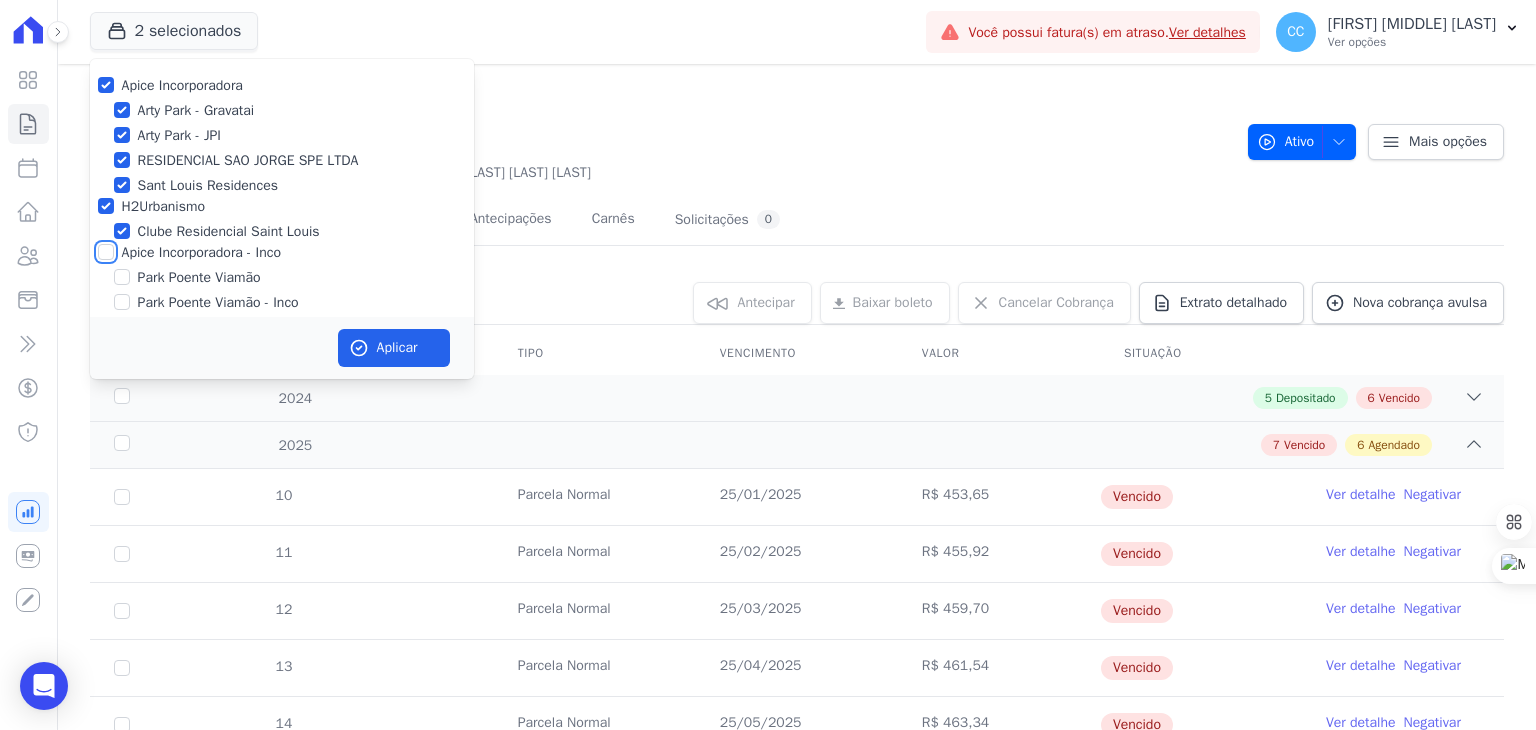 click on "Apice Incorporadora - Inco" at bounding box center [106, 252] 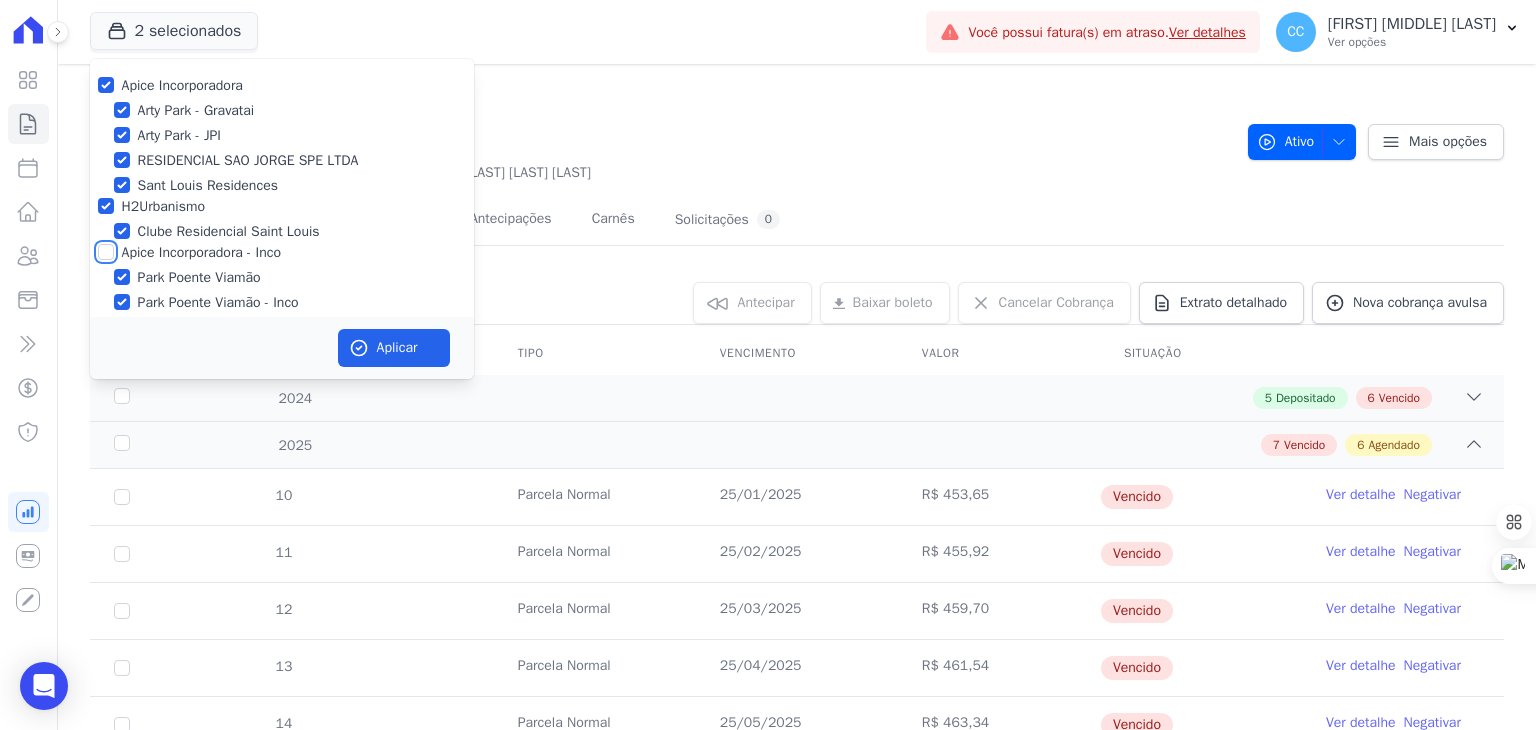 checkbox on "true" 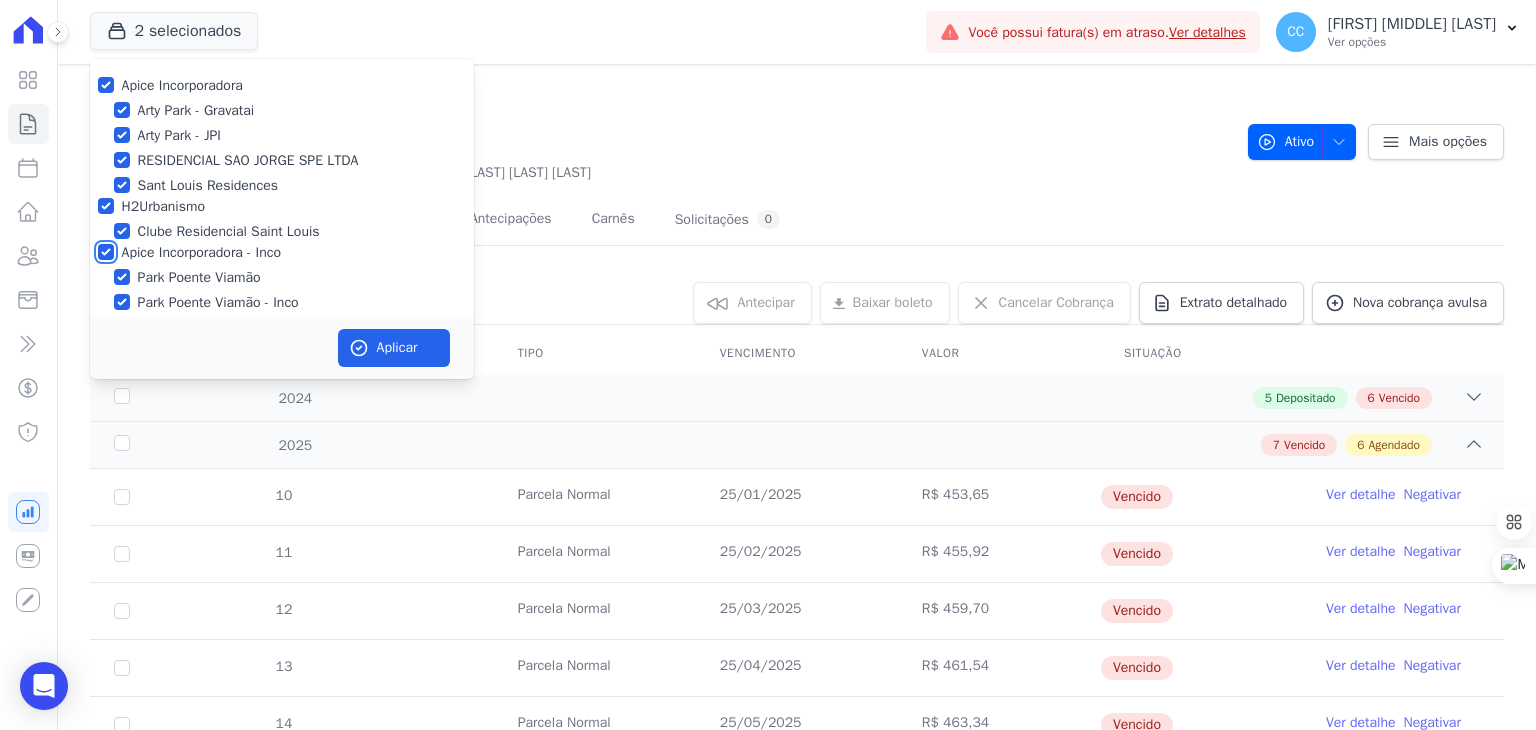 checkbox on "true" 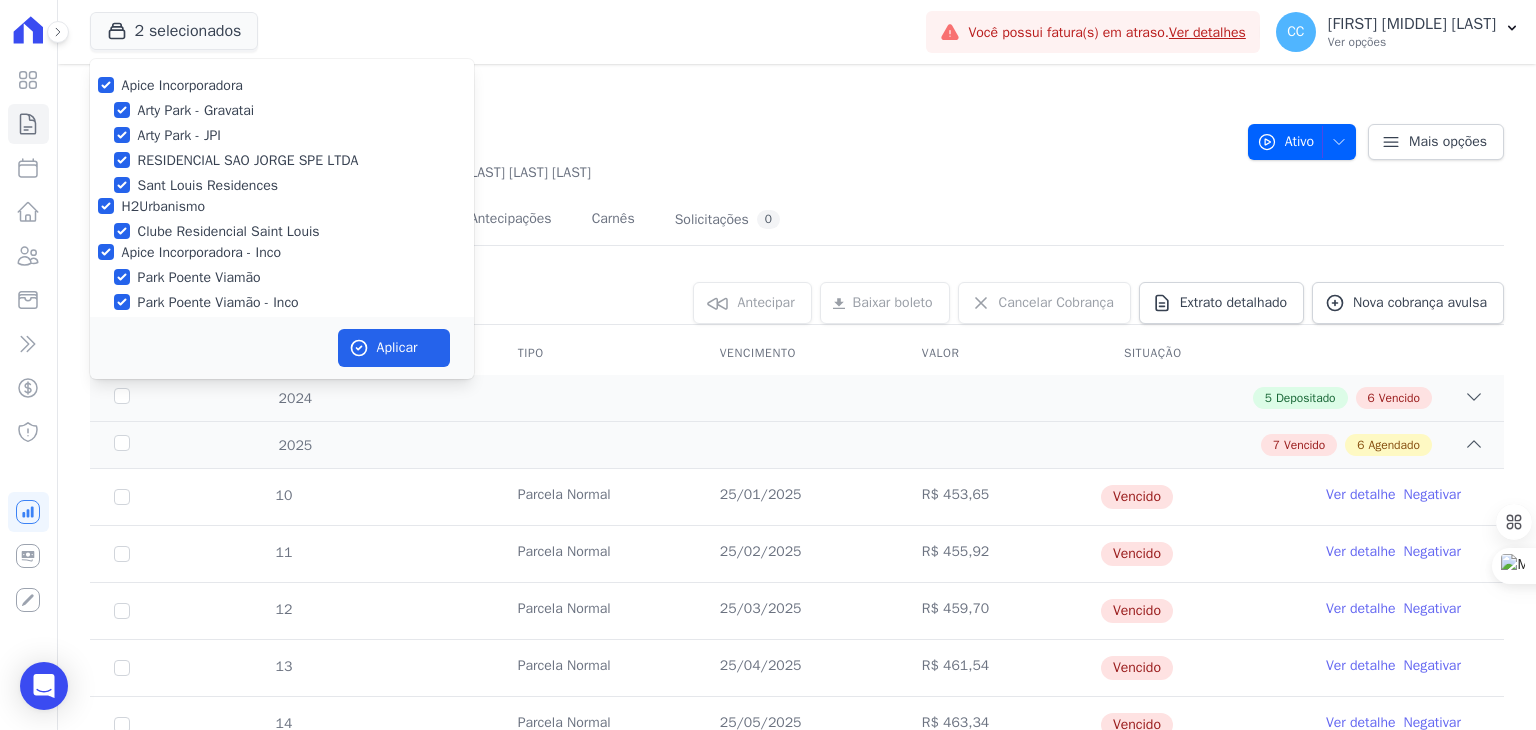 click on "Aplicar" at bounding box center (282, 348) 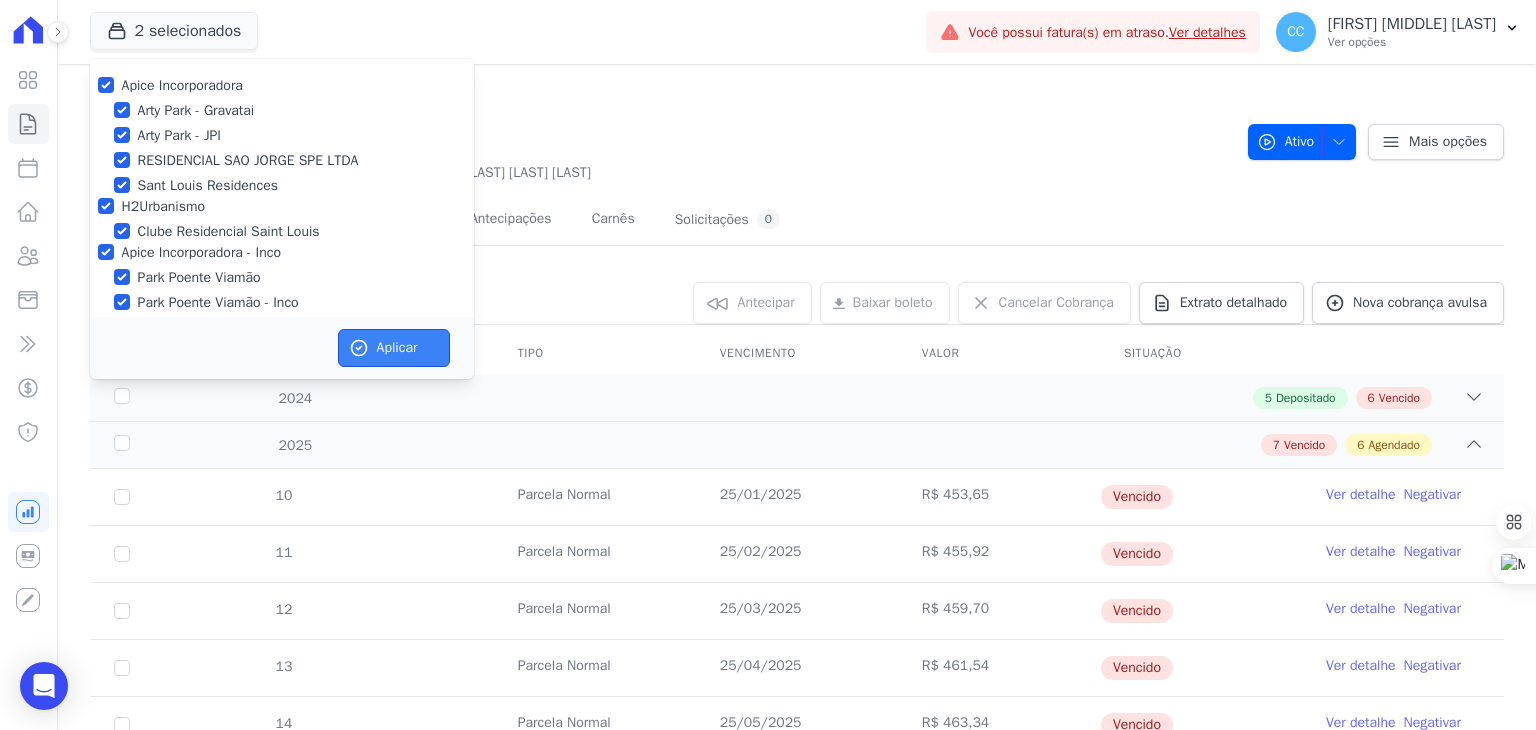 click on "Aplicar" at bounding box center (394, 348) 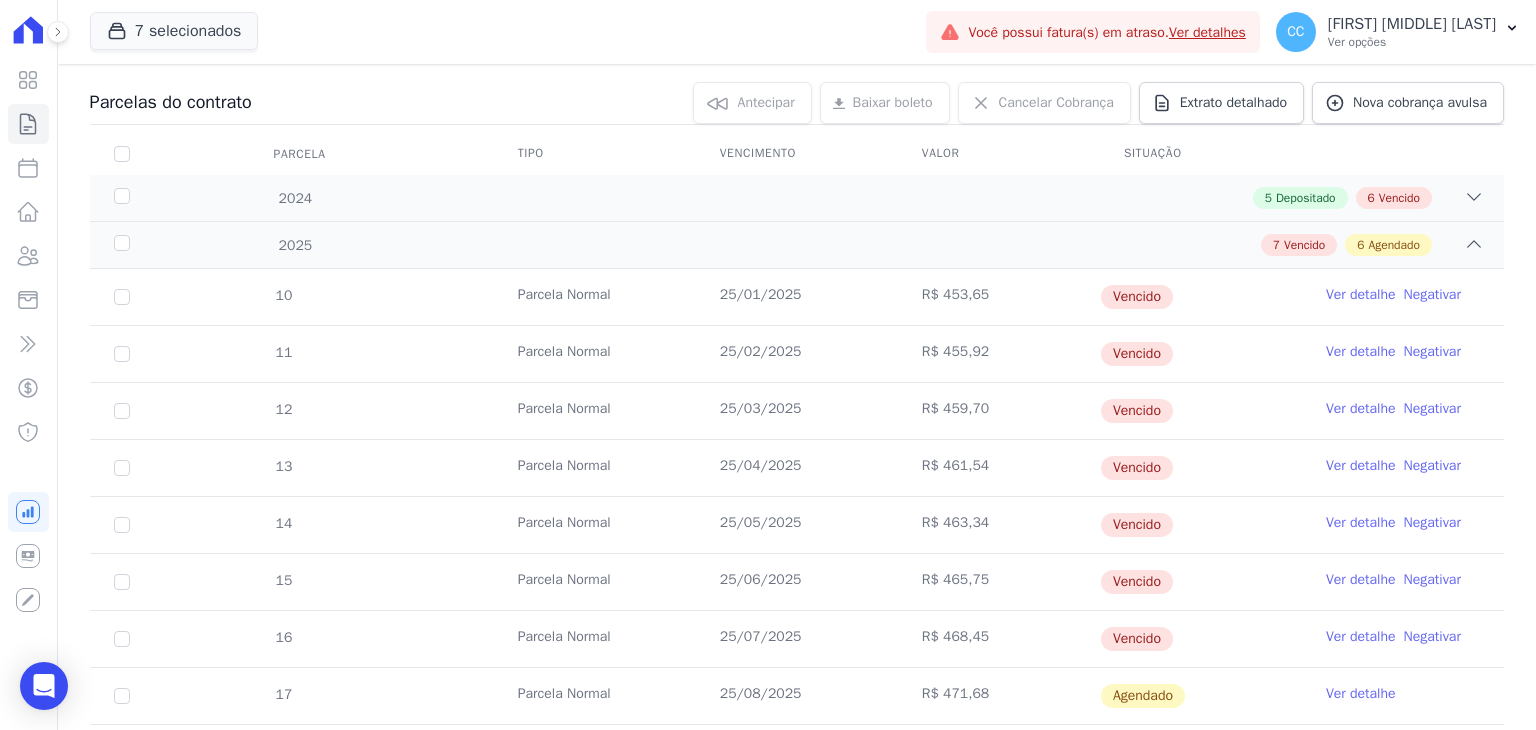 scroll, scrollTop: 0, scrollLeft: 0, axis: both 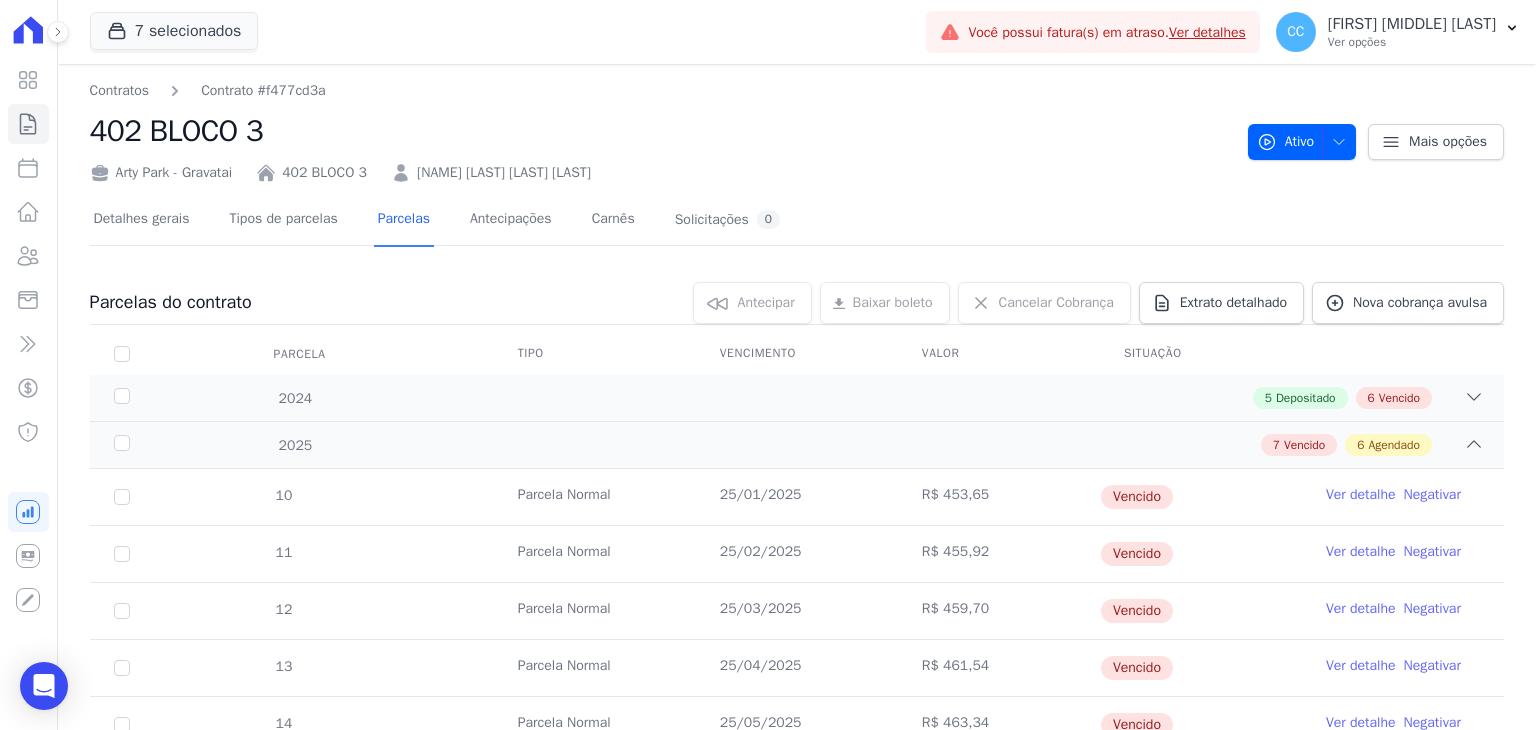 click on "Visão Geral
Contratos
Parcelas
Lotes
Clientes
Minha Carteira
Transferências
Crédito
Negativação" at bounding box center (28, 365) 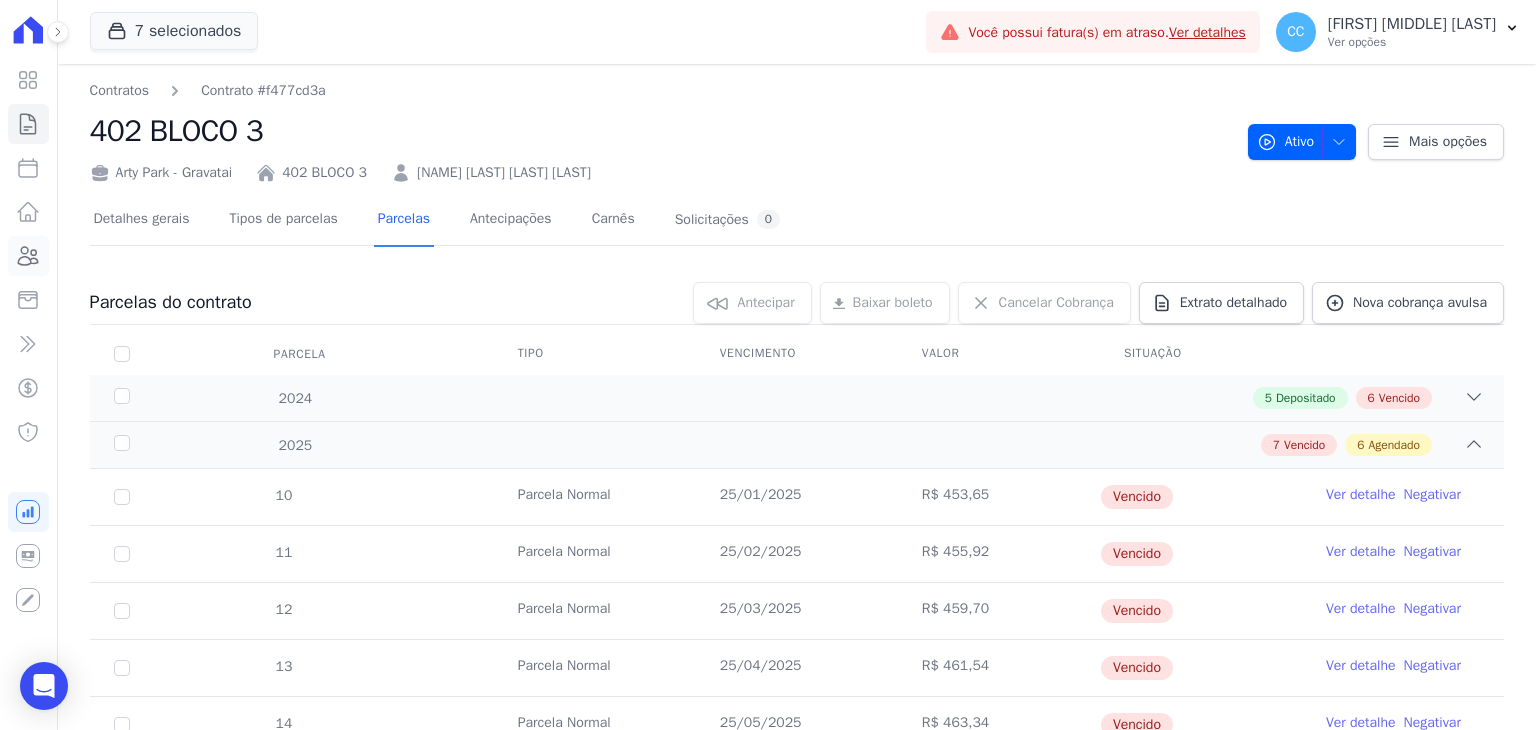 click 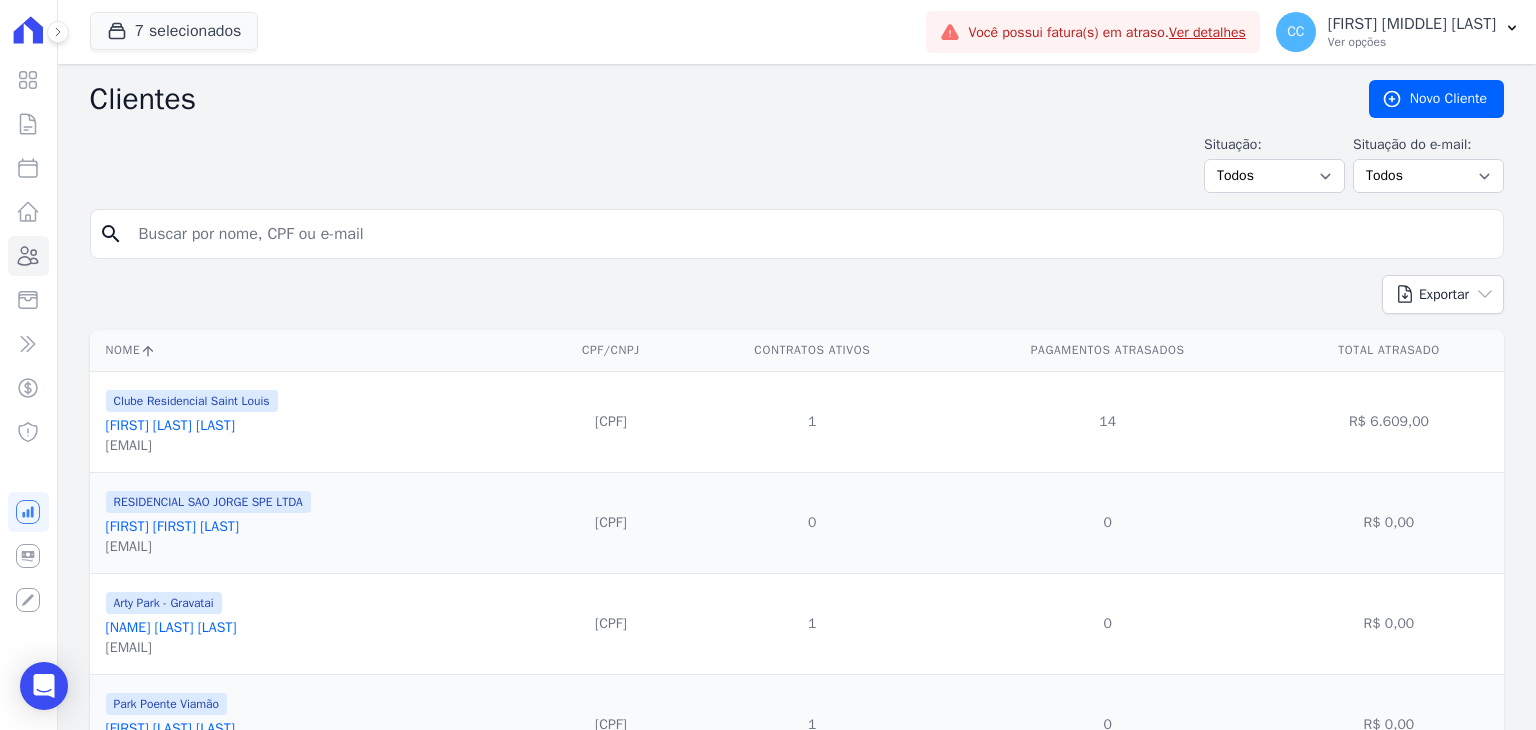 click at bounding box center (811, 234) 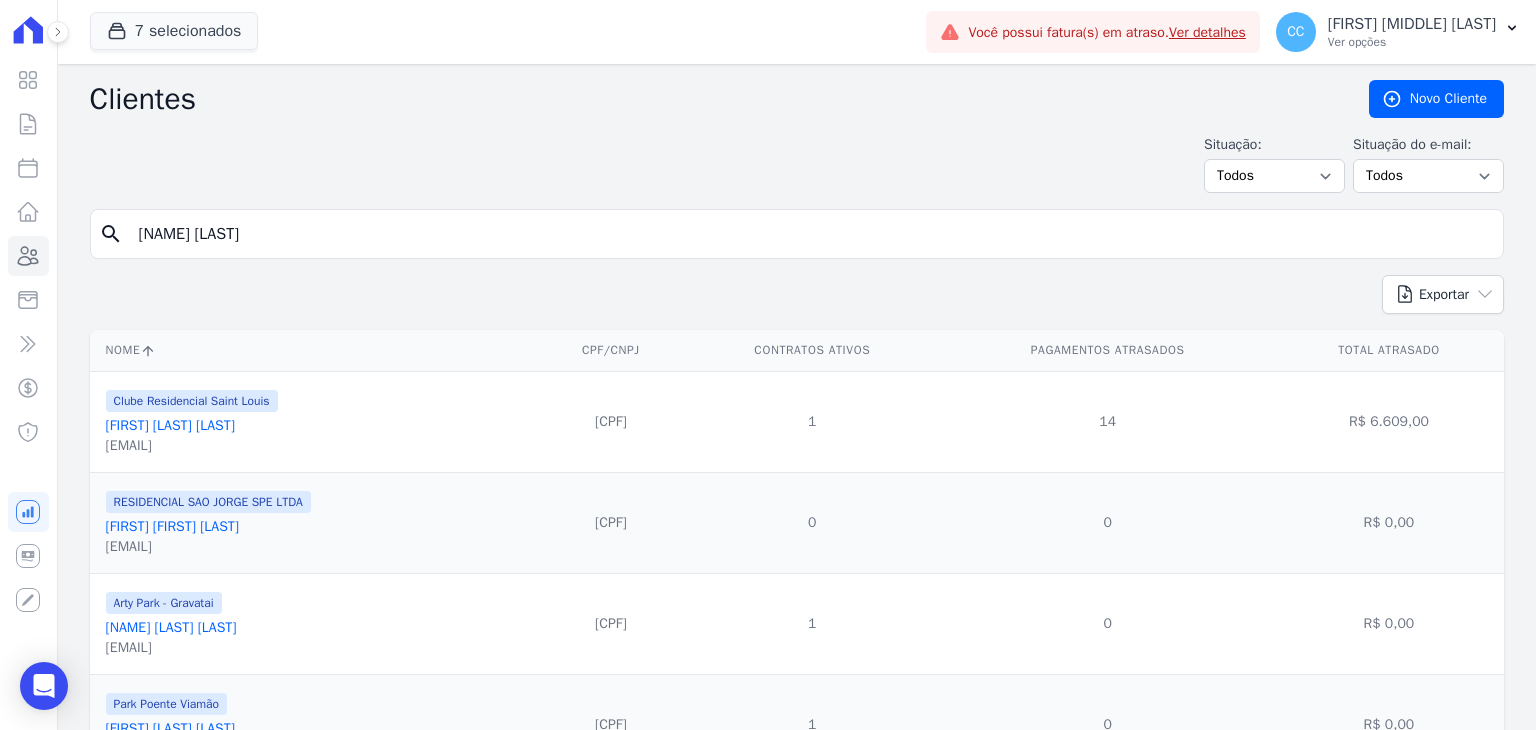 type on "[NAME] [LAST]" 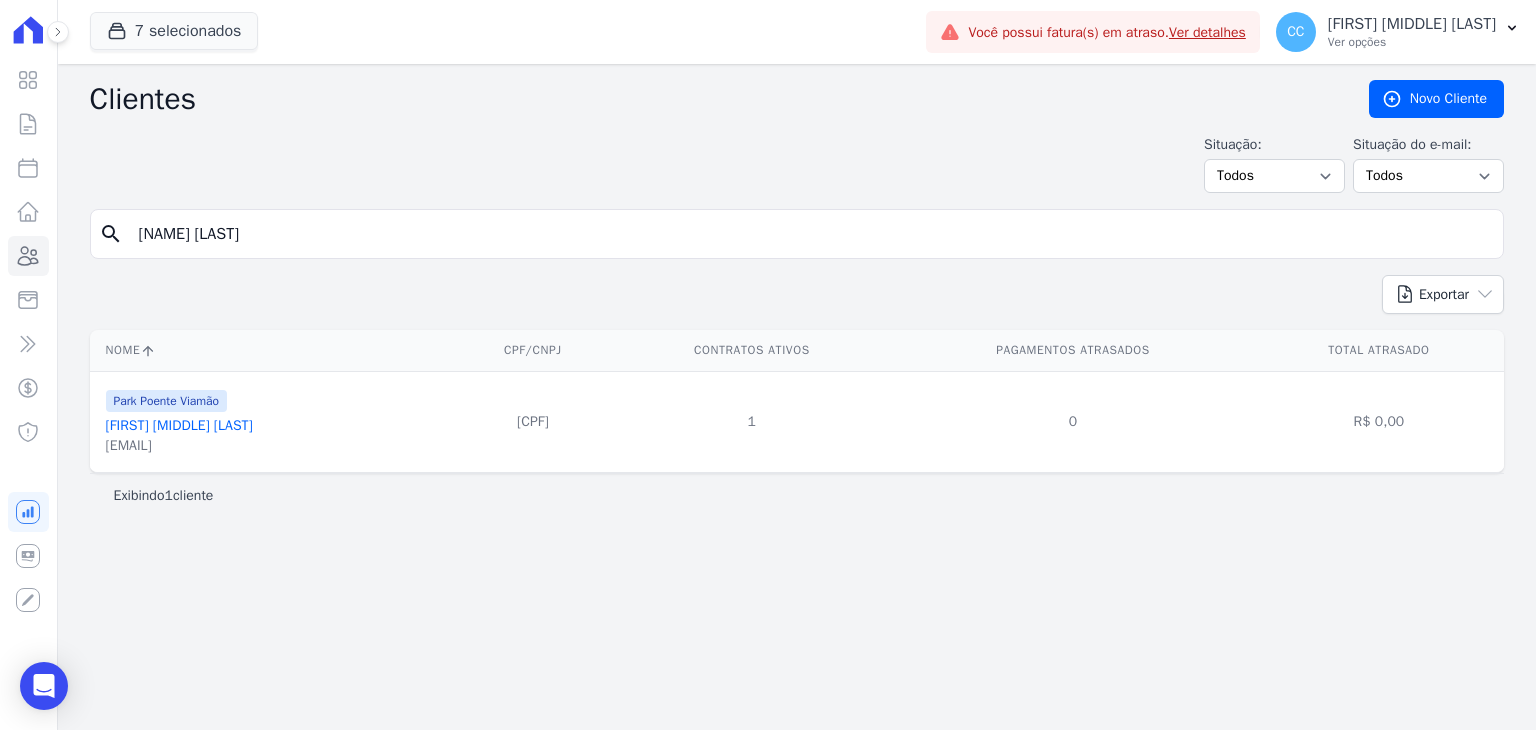 click on "[FIRST] [MIDDLE] [LAST]" at bounding box center (179, 425) 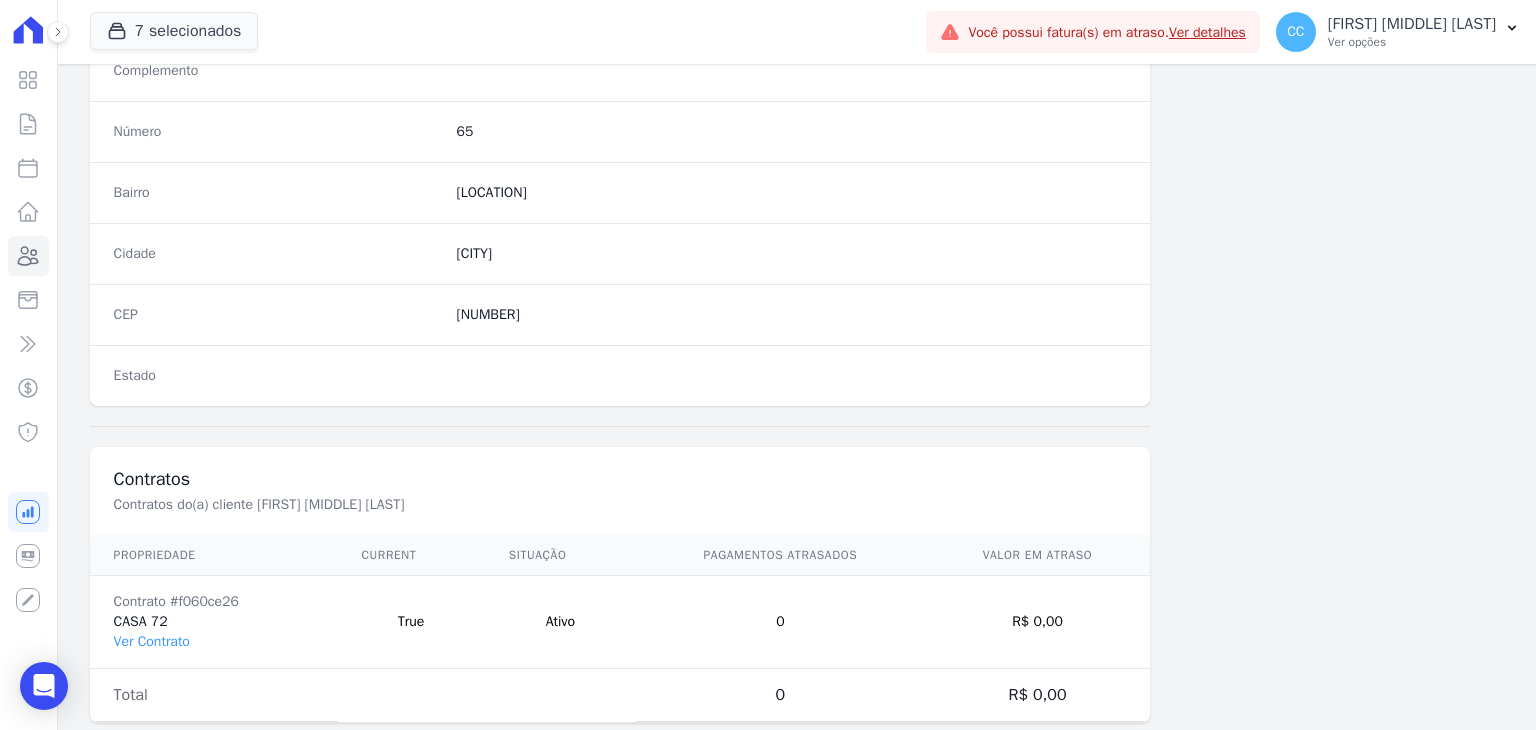 scroll, scrollTop: 1135, scrollLeft: 0, axis: vertical 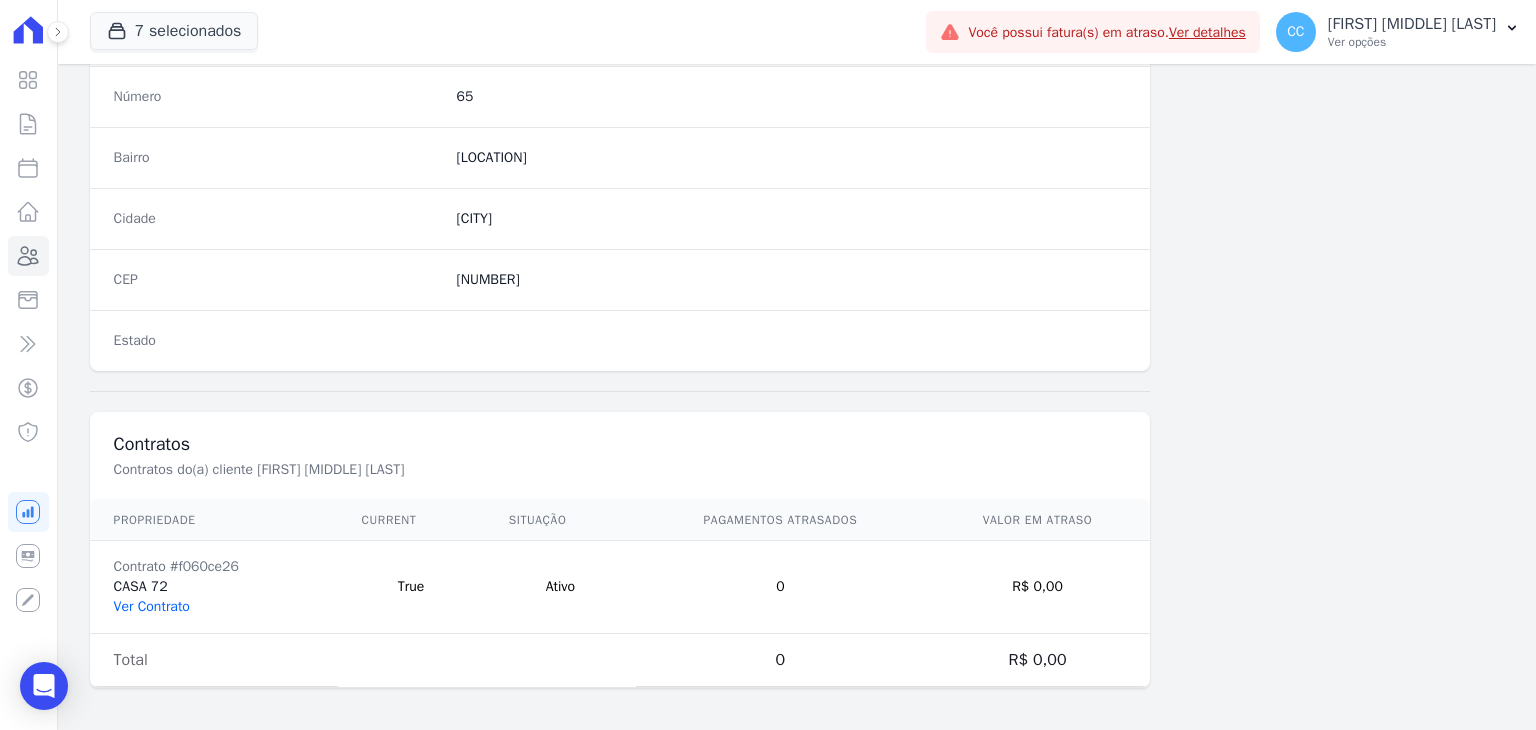 click on "Ver Contrato" at bounding box center [152, 606] 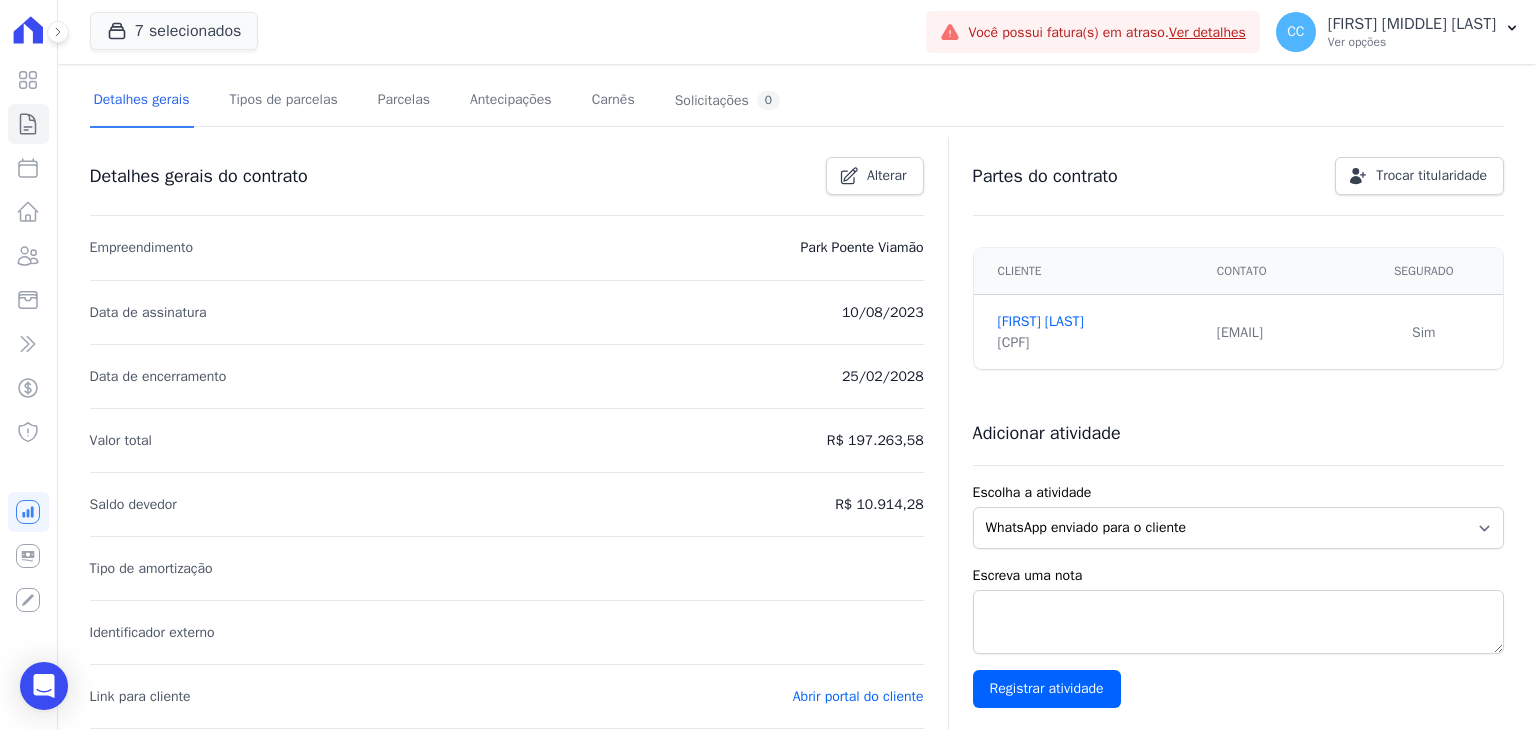 scroll, scrollTop: 58, scrollLeft: 0, axis: vertical 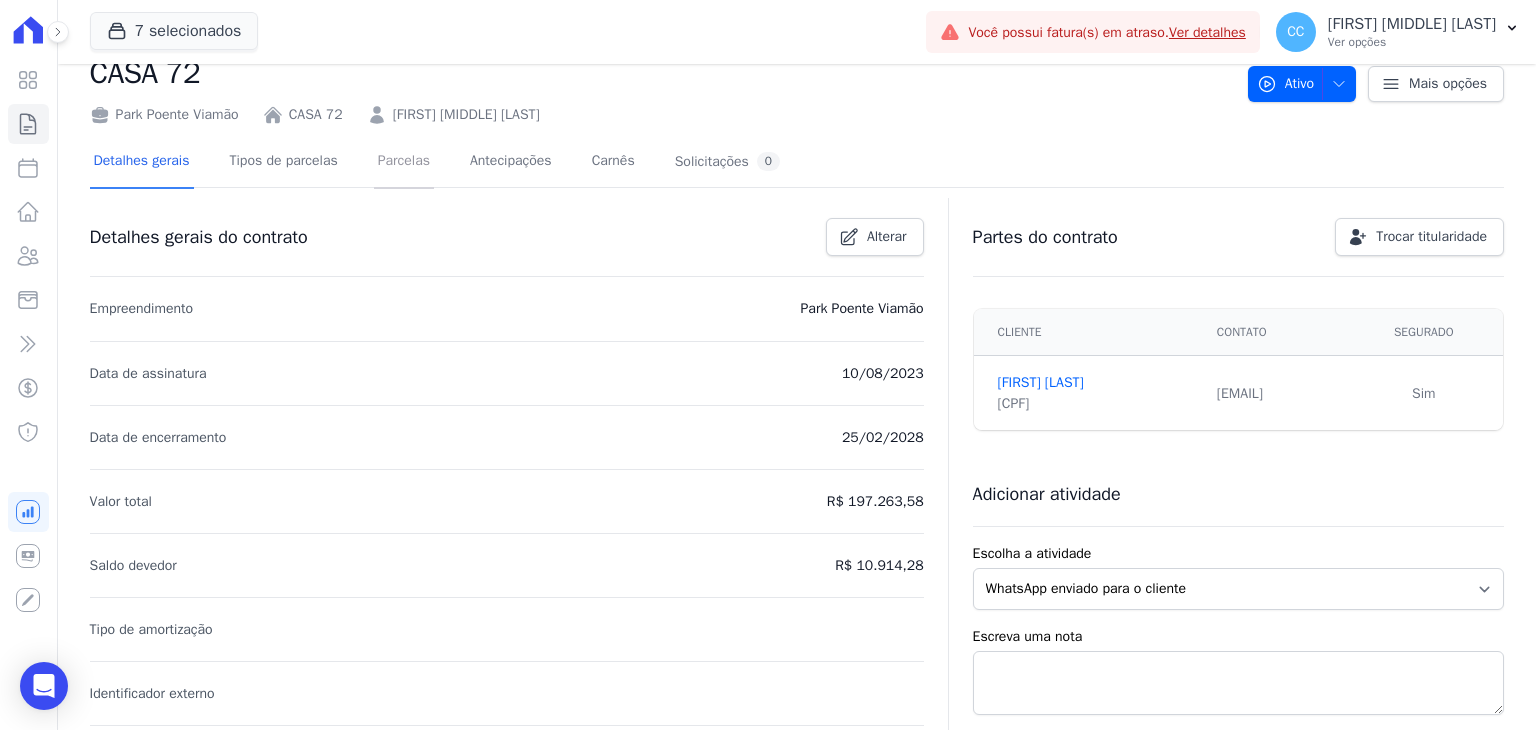 click on "Parcelas" at bounding box center [404, 162] 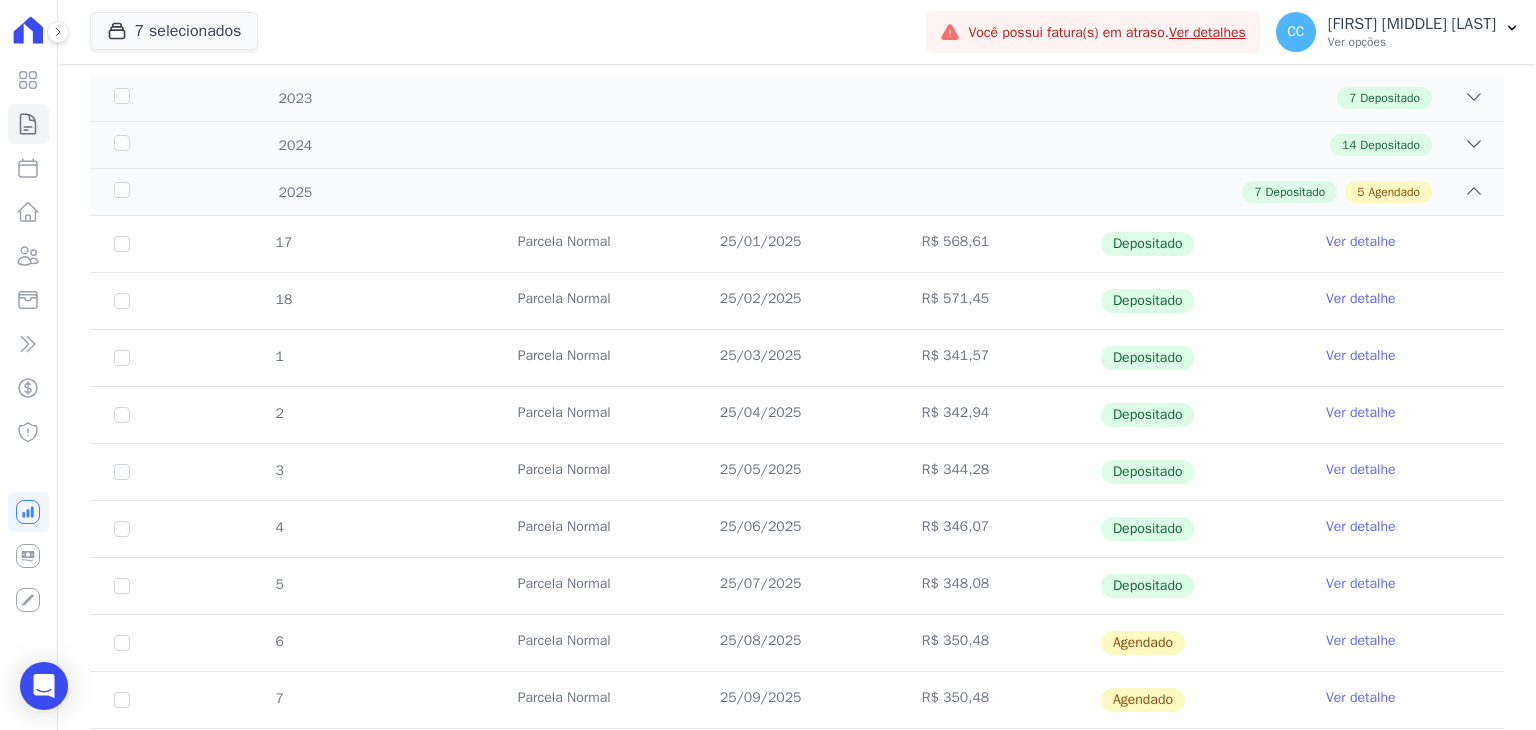 scroll, scrollTop: 500, scrollLeft: 0, axis: vertical 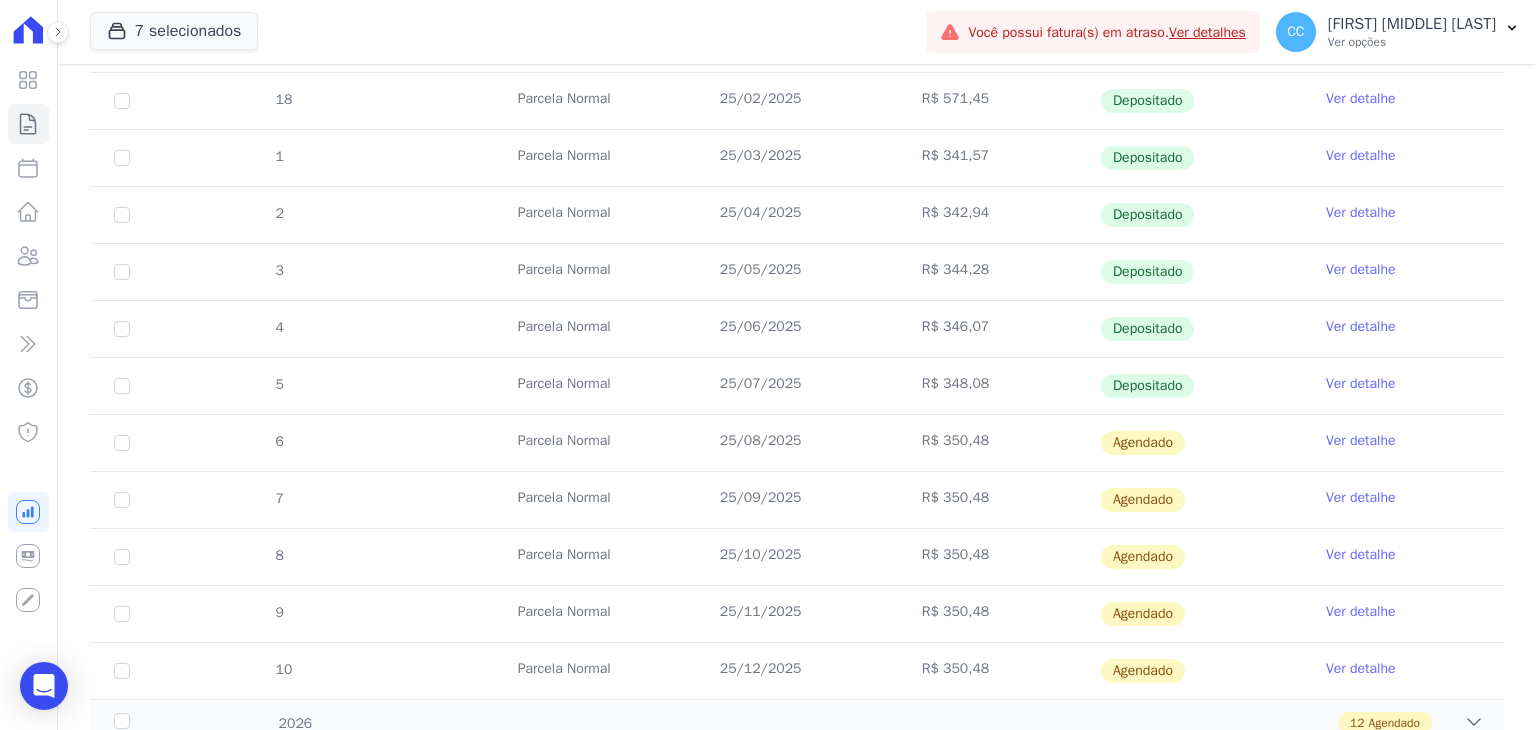 click on "Ver detalhe" at bounding box center [1361, 441] 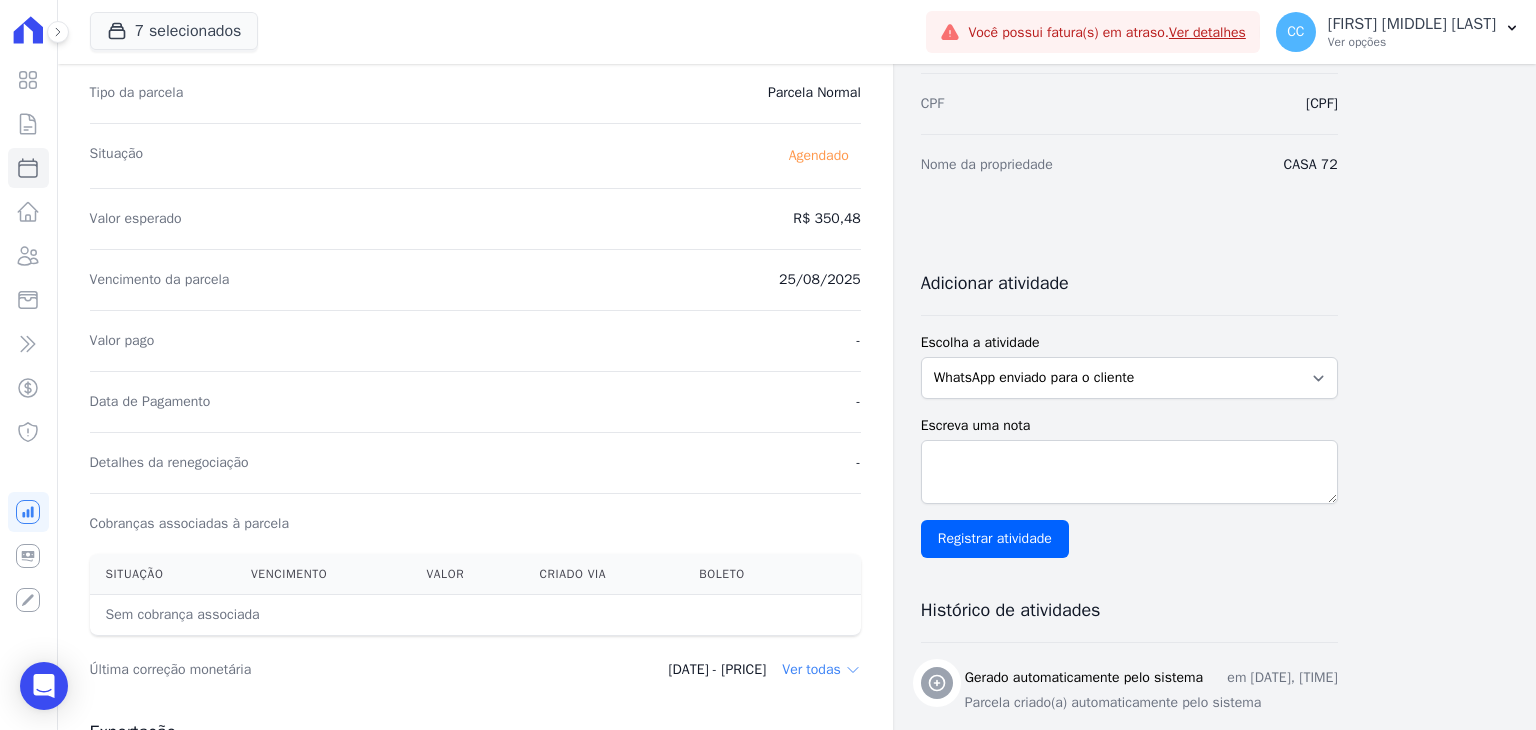 scroll, scrollTop: 0, scrollLeft: 0, axis: both 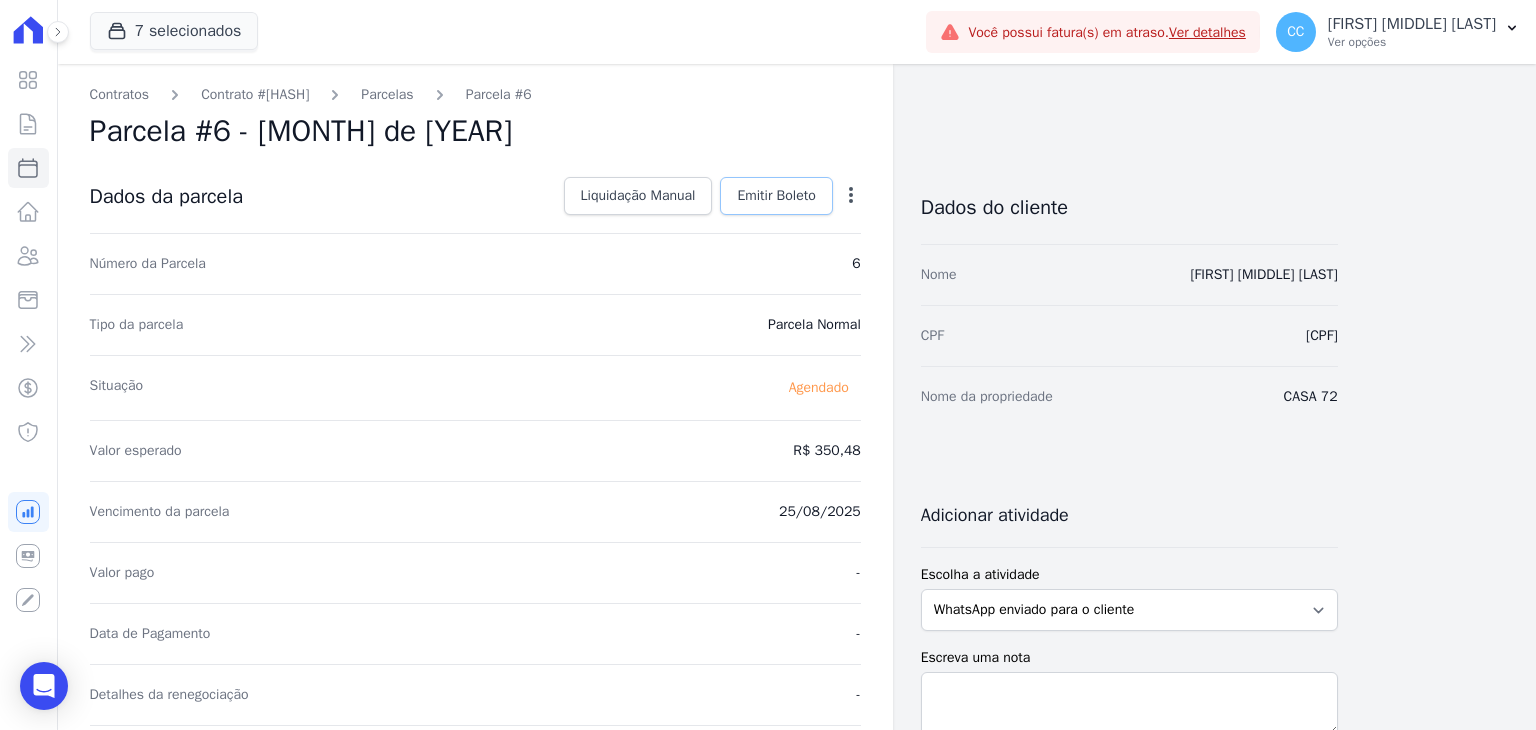 click on "Emitir Boleto" at bounding box center (776, 196) 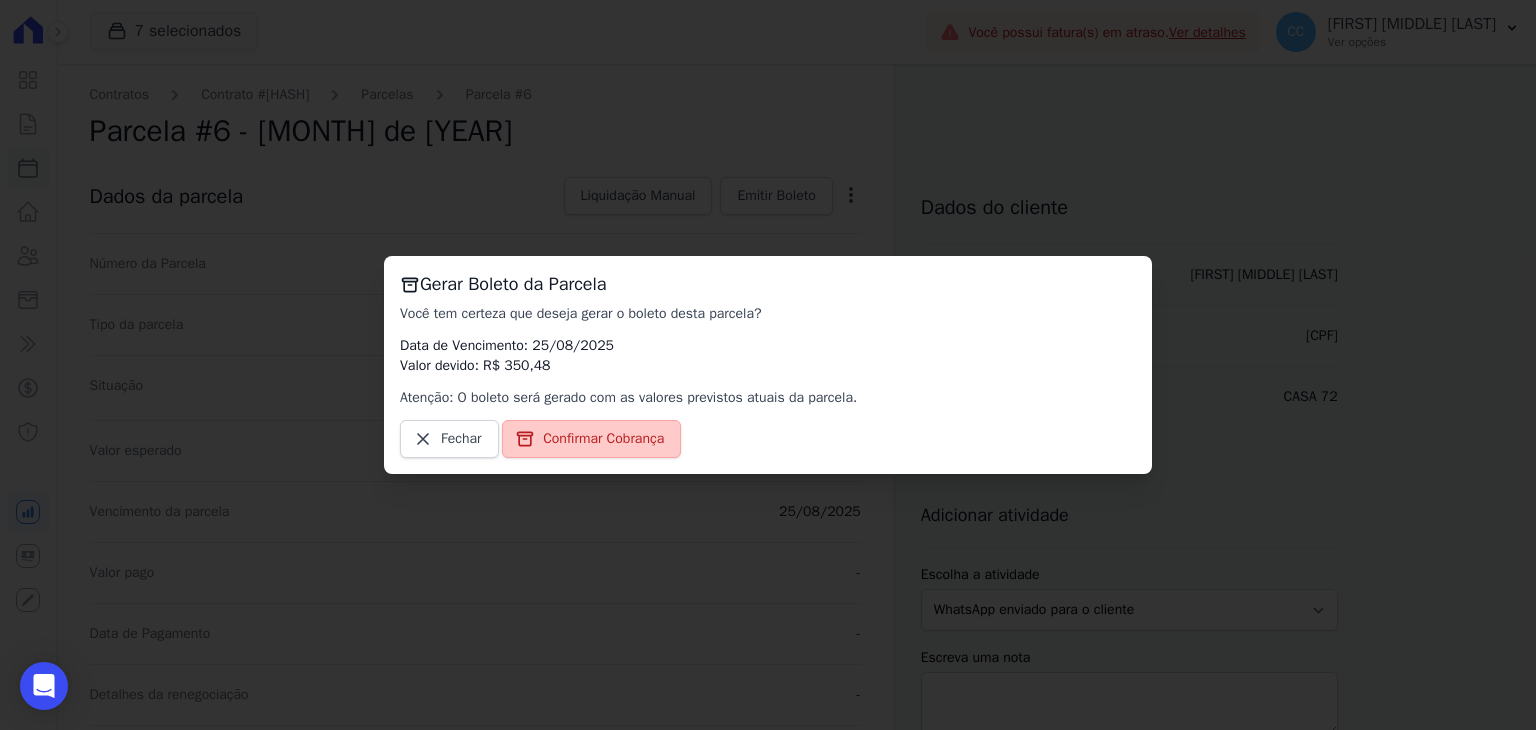 click on "Confirmar Cobrança" at bounding box center (603, 439) 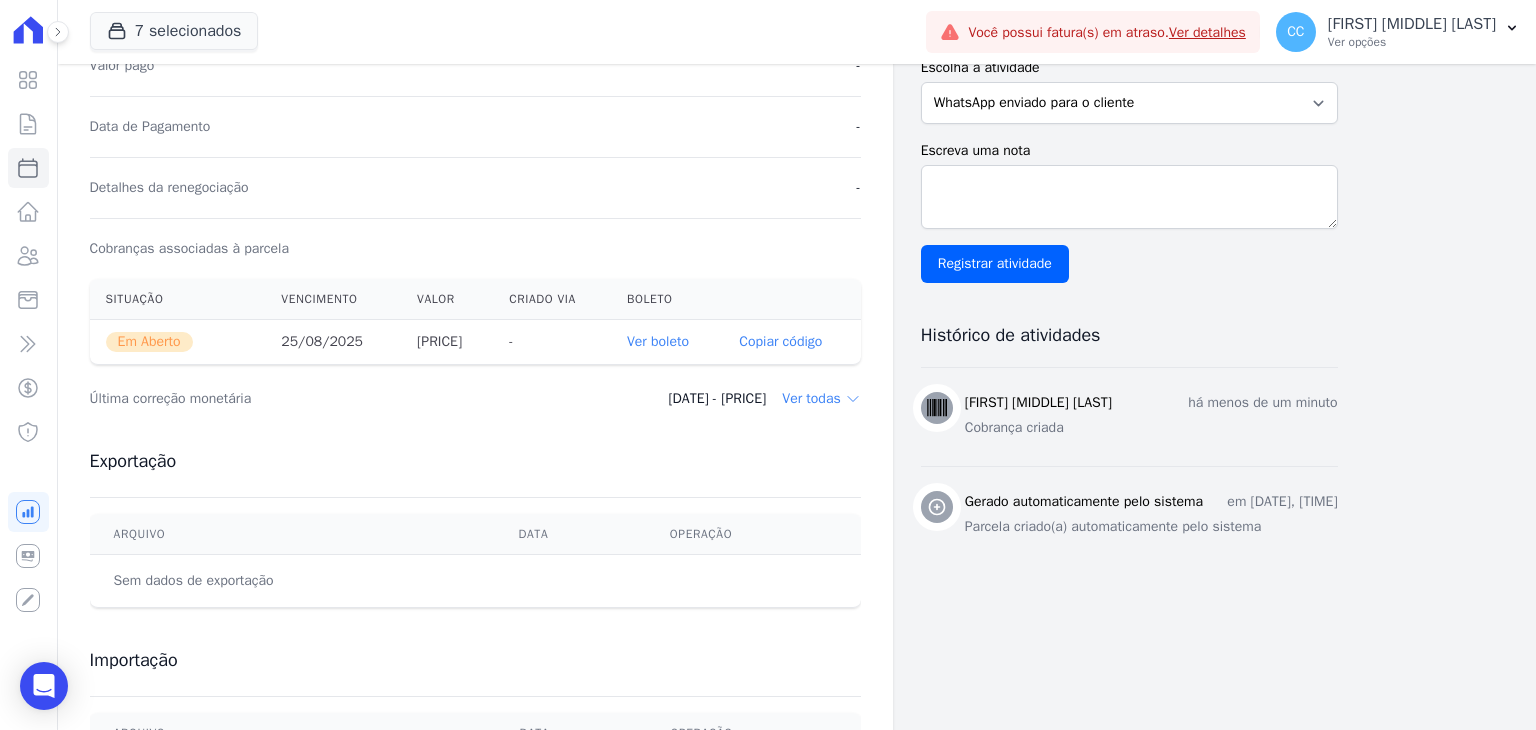 scroll, scrollTop: 636, scrollLeft: 0, axis: vertical 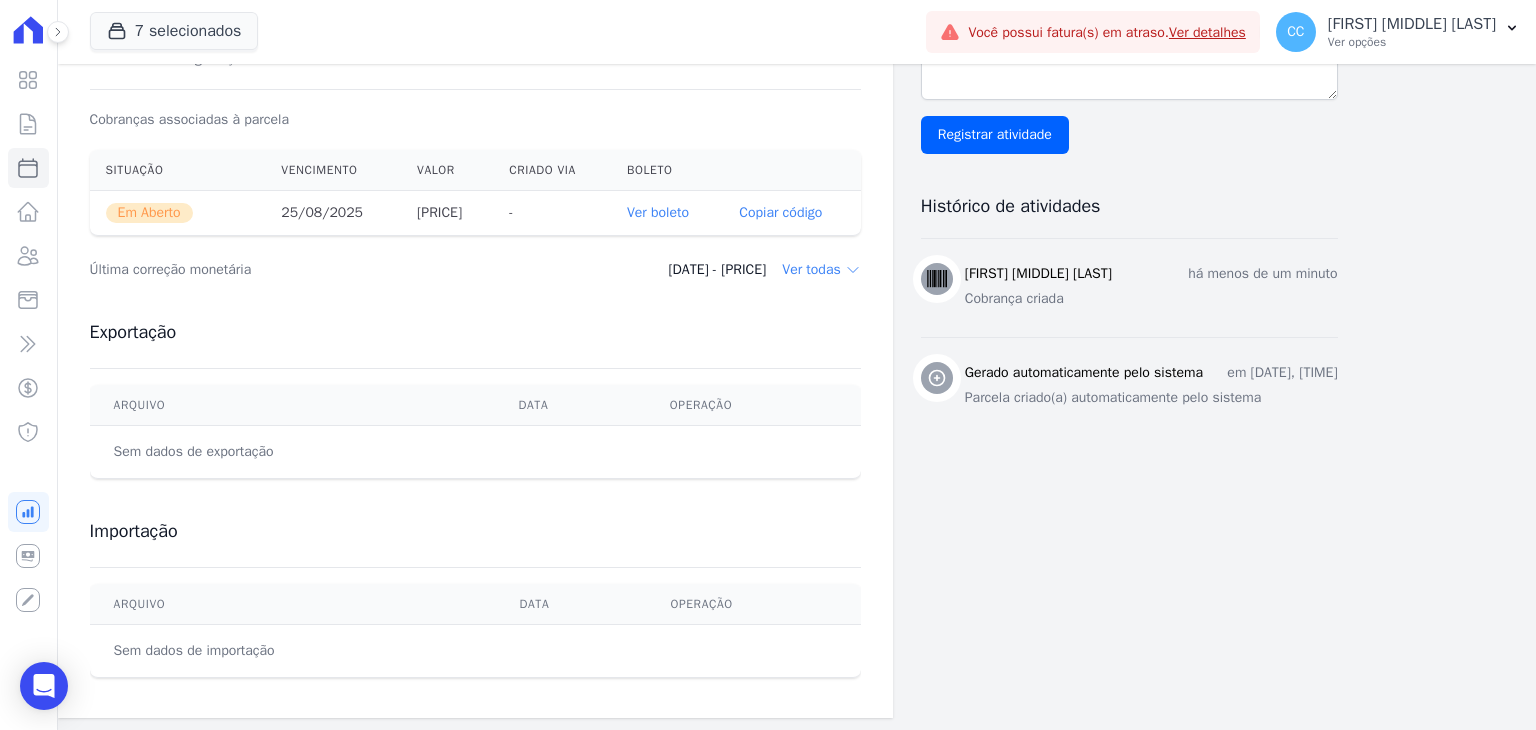 click on "Ver boleto" at bounding box center [658, 212] 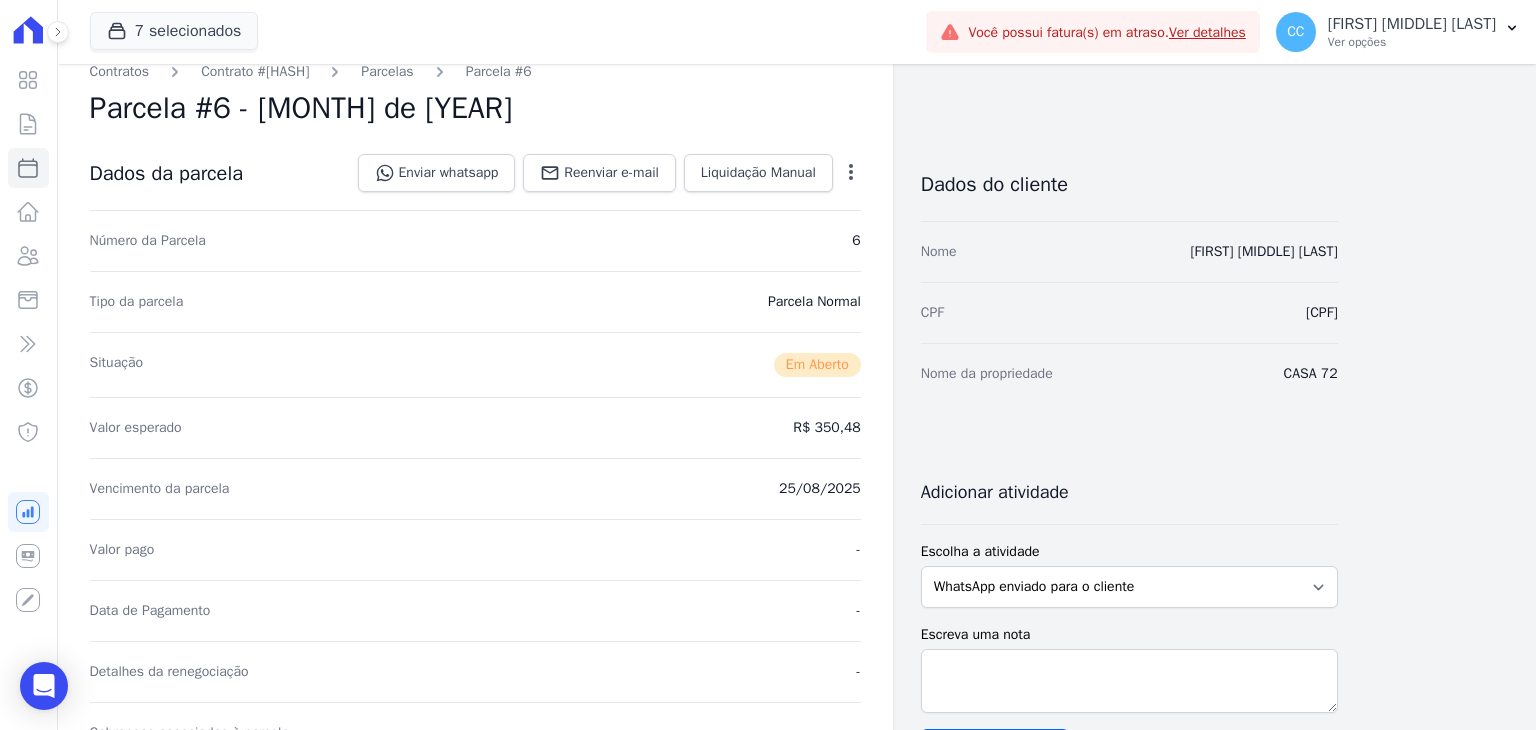 scroll, scrollTop: 0, scrollLeft: 0, axis: both 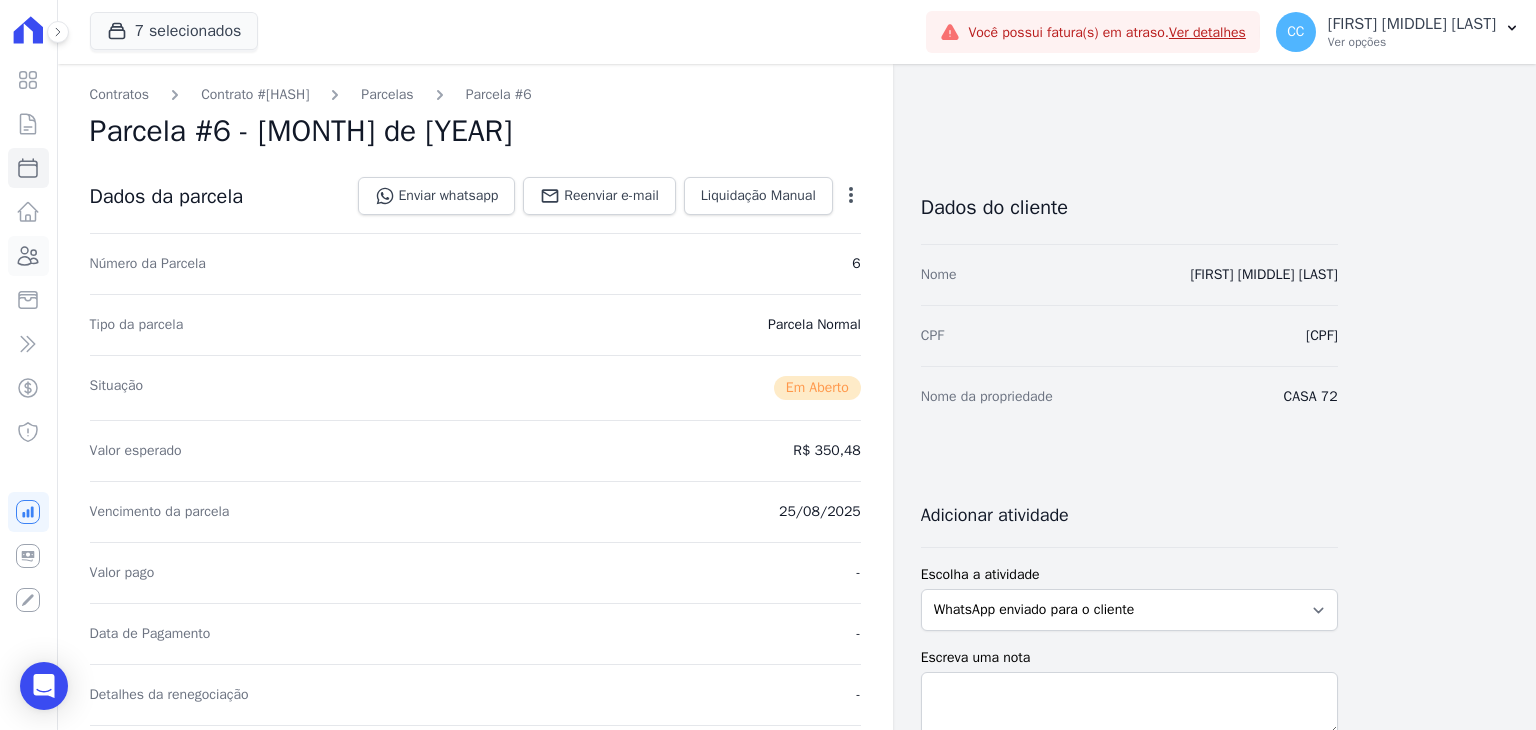 click 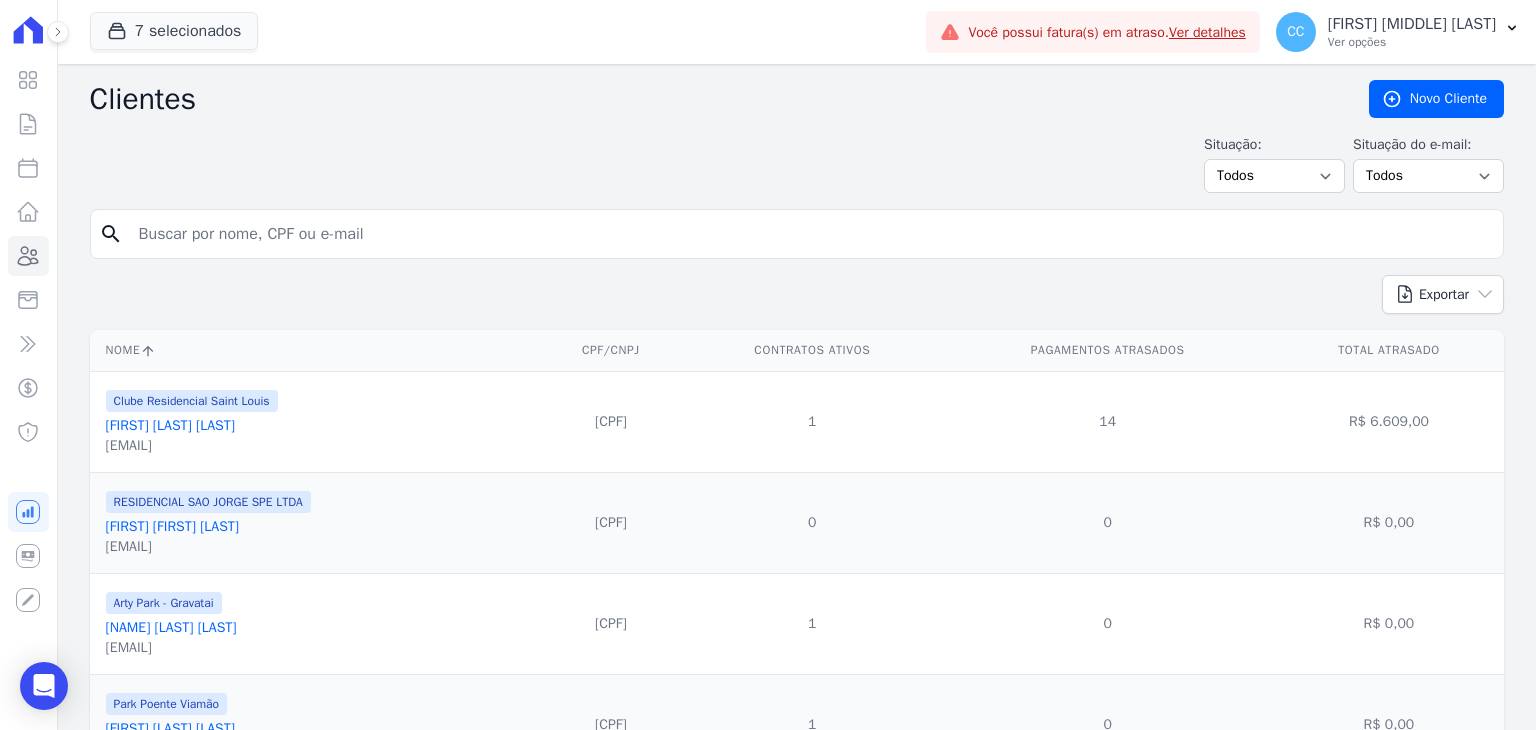 click at bounding box center (811, 234) 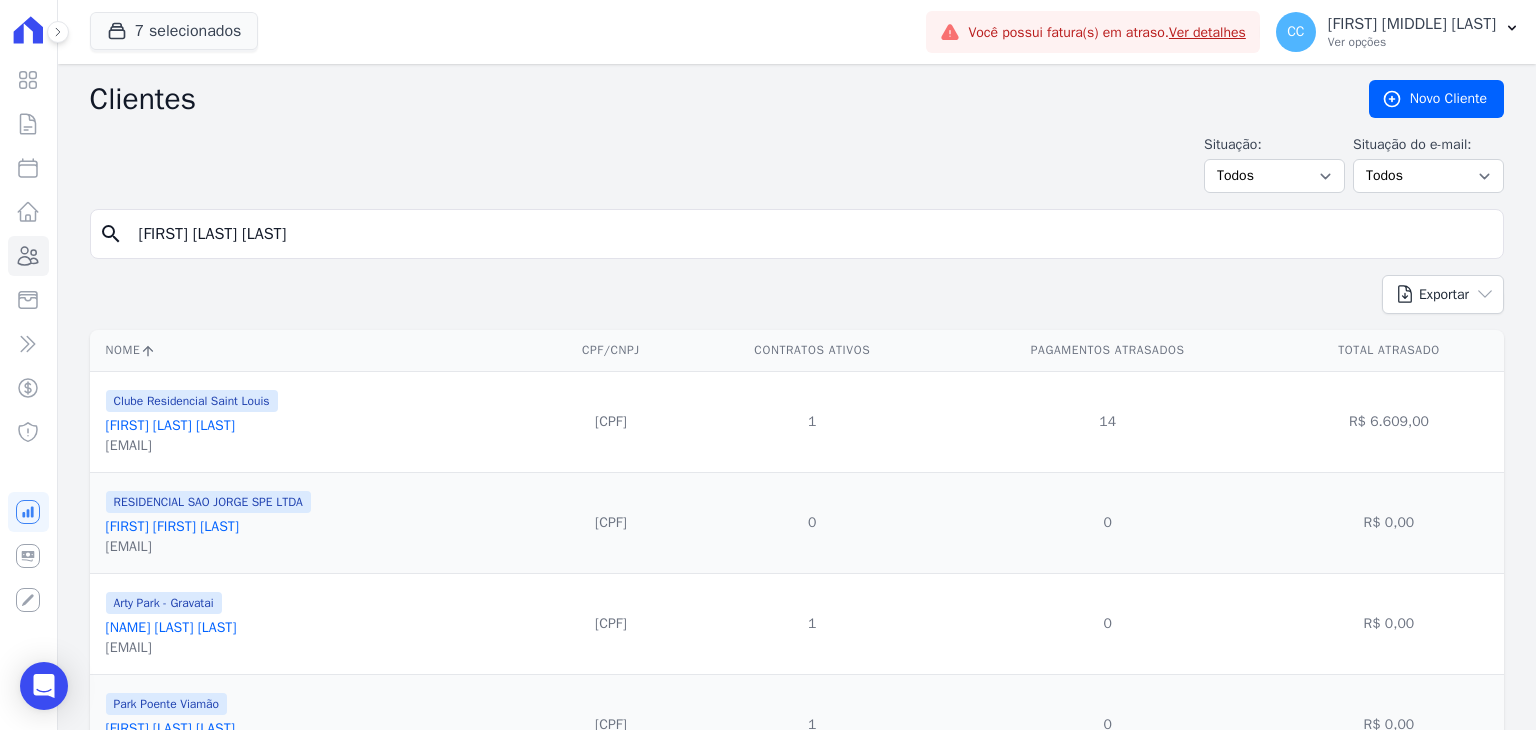 type on "[FIRST] [LAST] [LAST]" 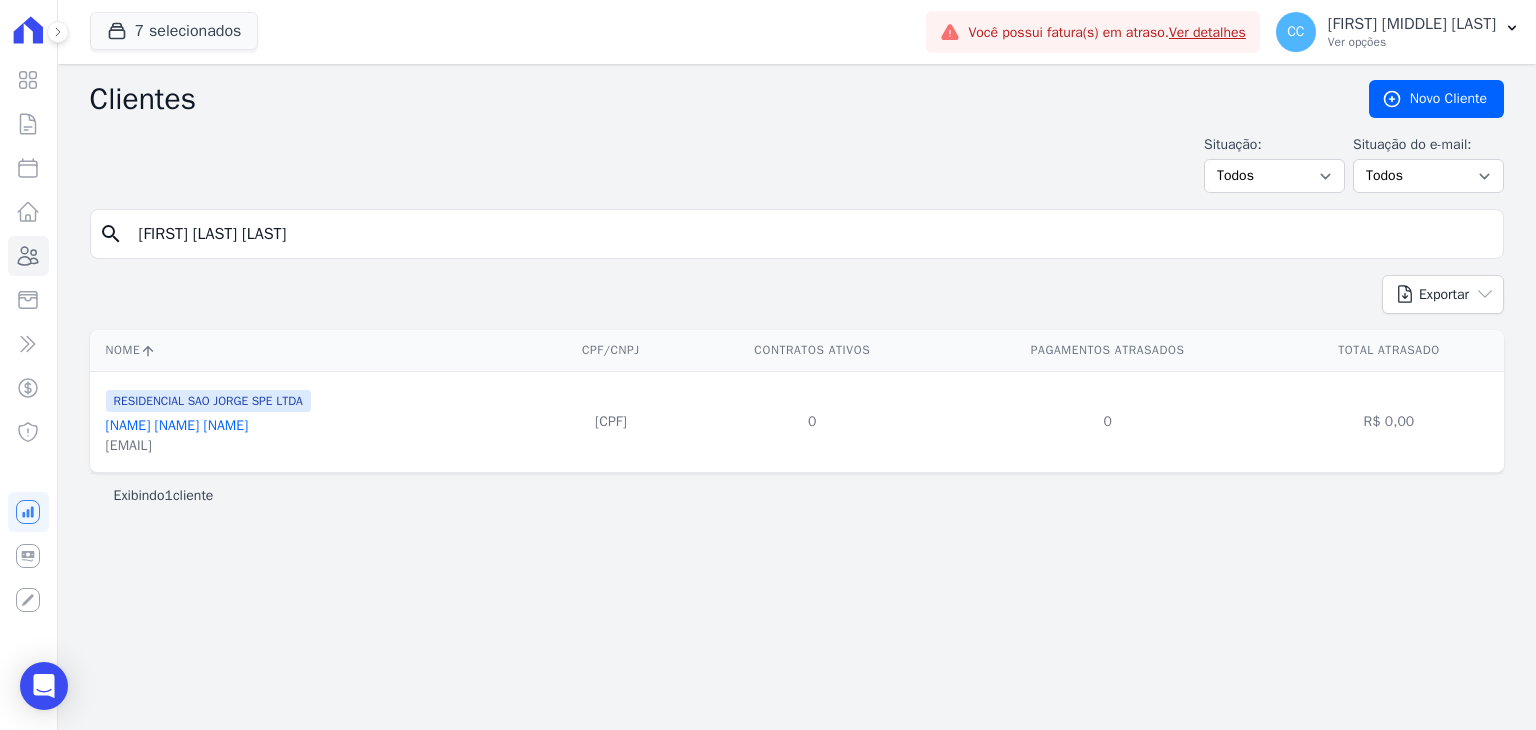 drag, startPoint x: 292, startPoint y: 224, endPoint x: -103, endPoint y: 229, distance: 395.03165 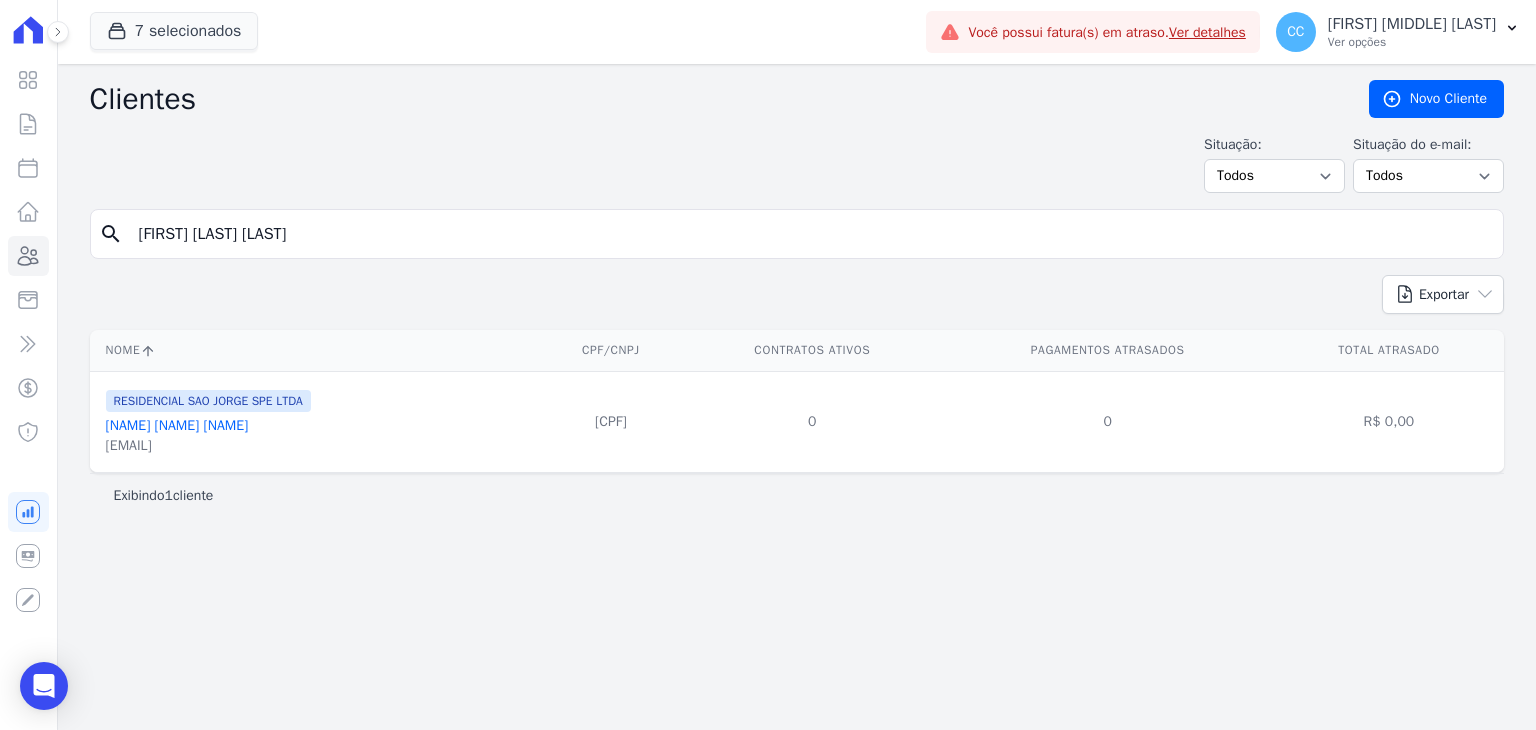 click on "Visão Geral
Contratos
Parcelas
Lotes
Clientes
Minha Carteira
Transferências
Crédito" at bounding box center (768, 365) 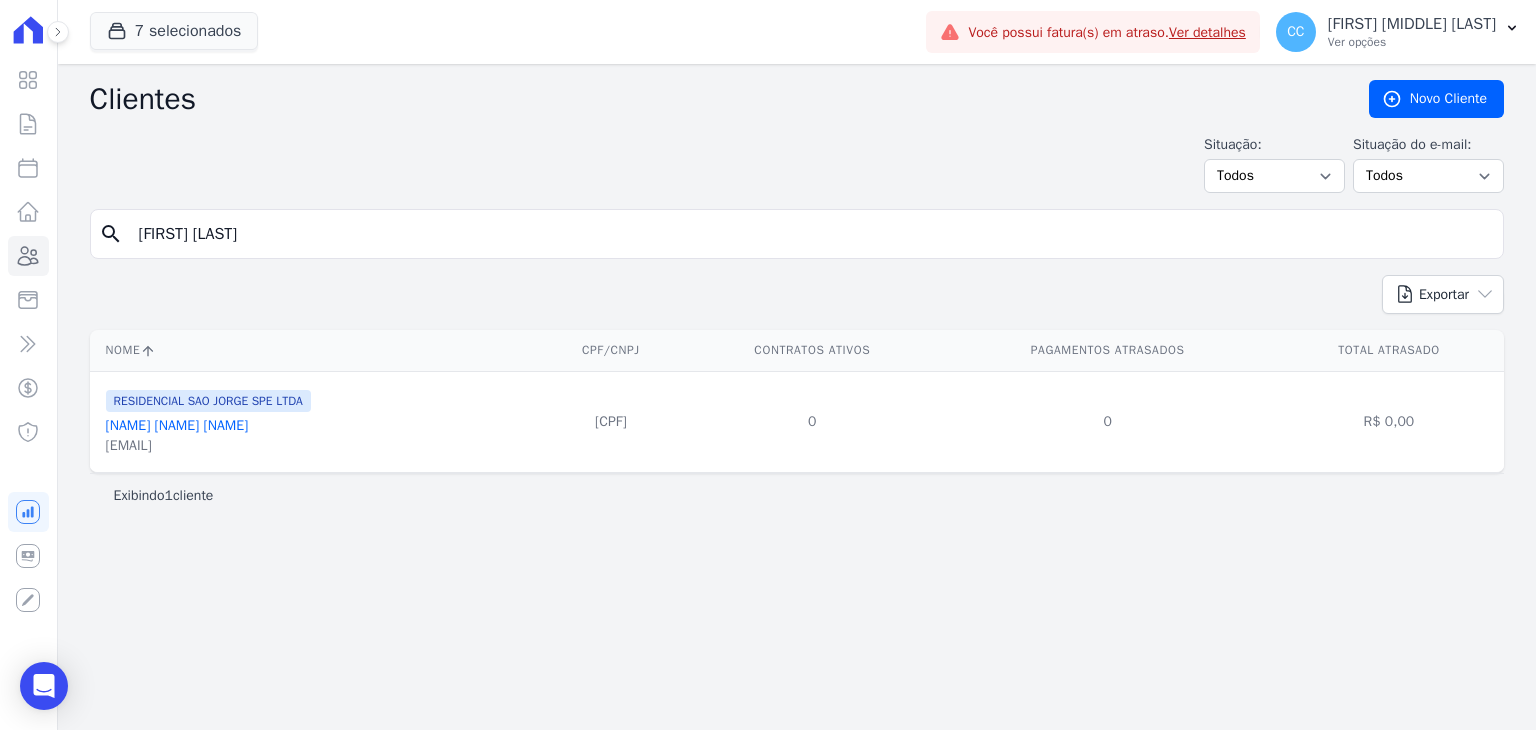 type on "[FIRST] [LAST]" 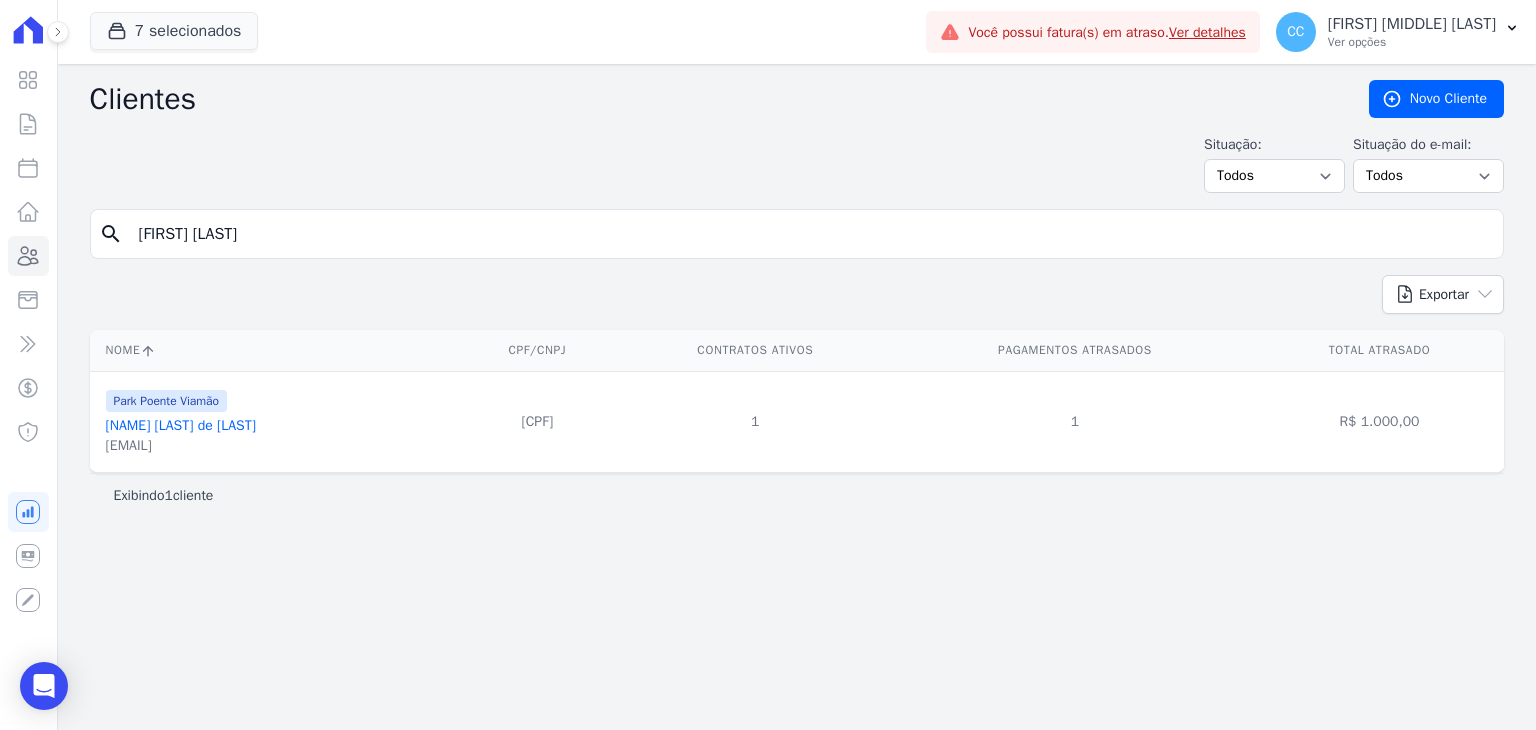 click on "[NAME] [LAST] de [LAST]" at bounding box center (181, 425) 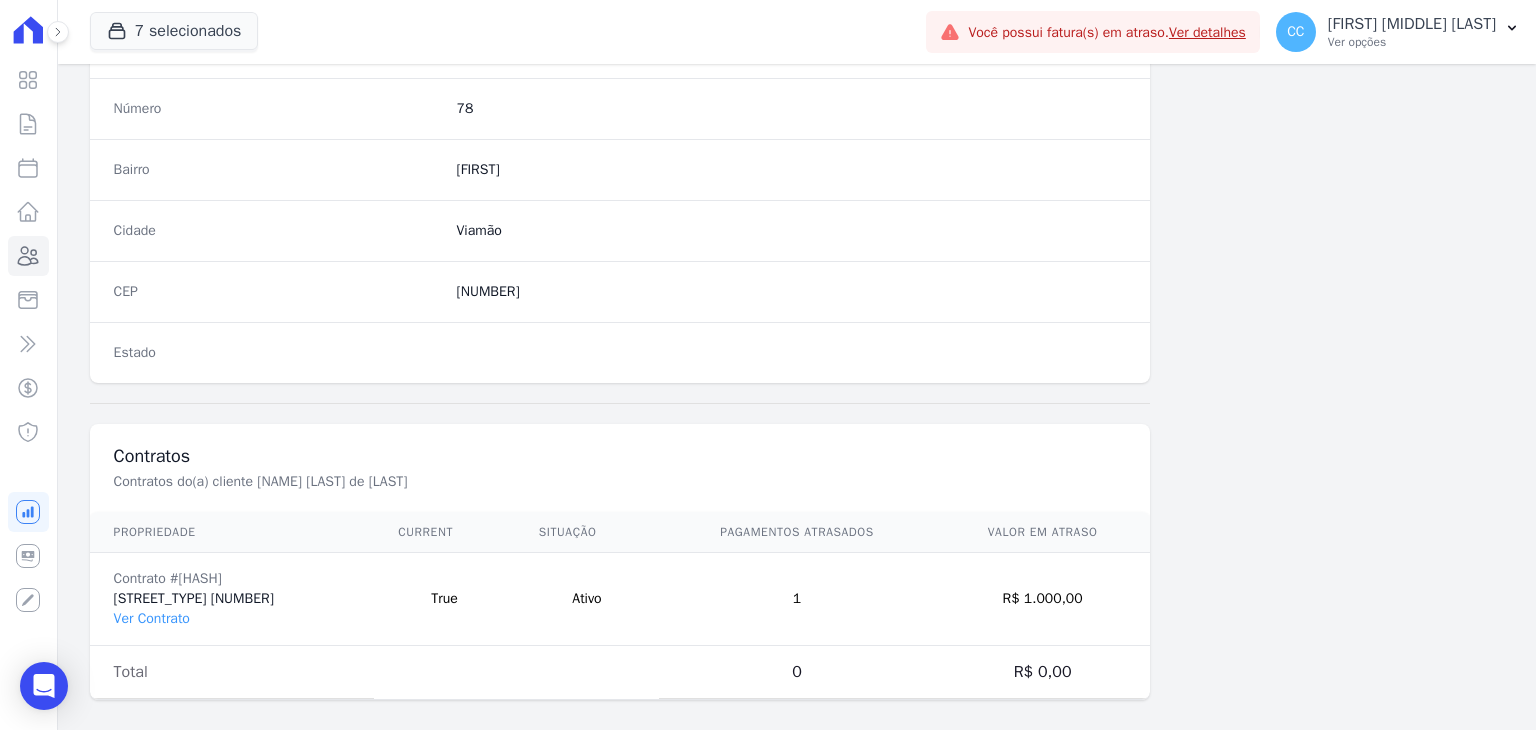 scroll, scrollTop: 1135, scrollLeft: 0, axis: vertical 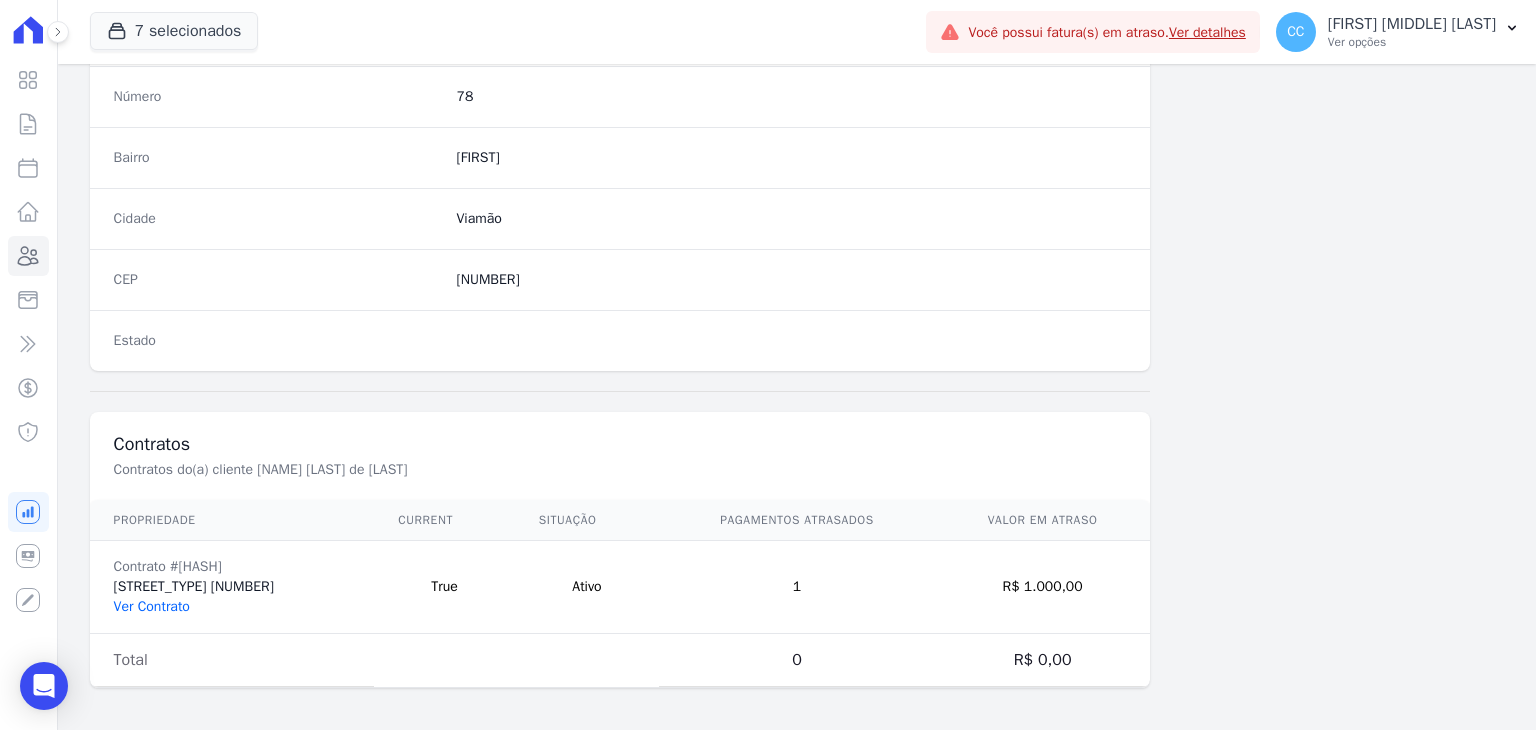 click on "Ver Contrato" at bounding box center [152, 606] 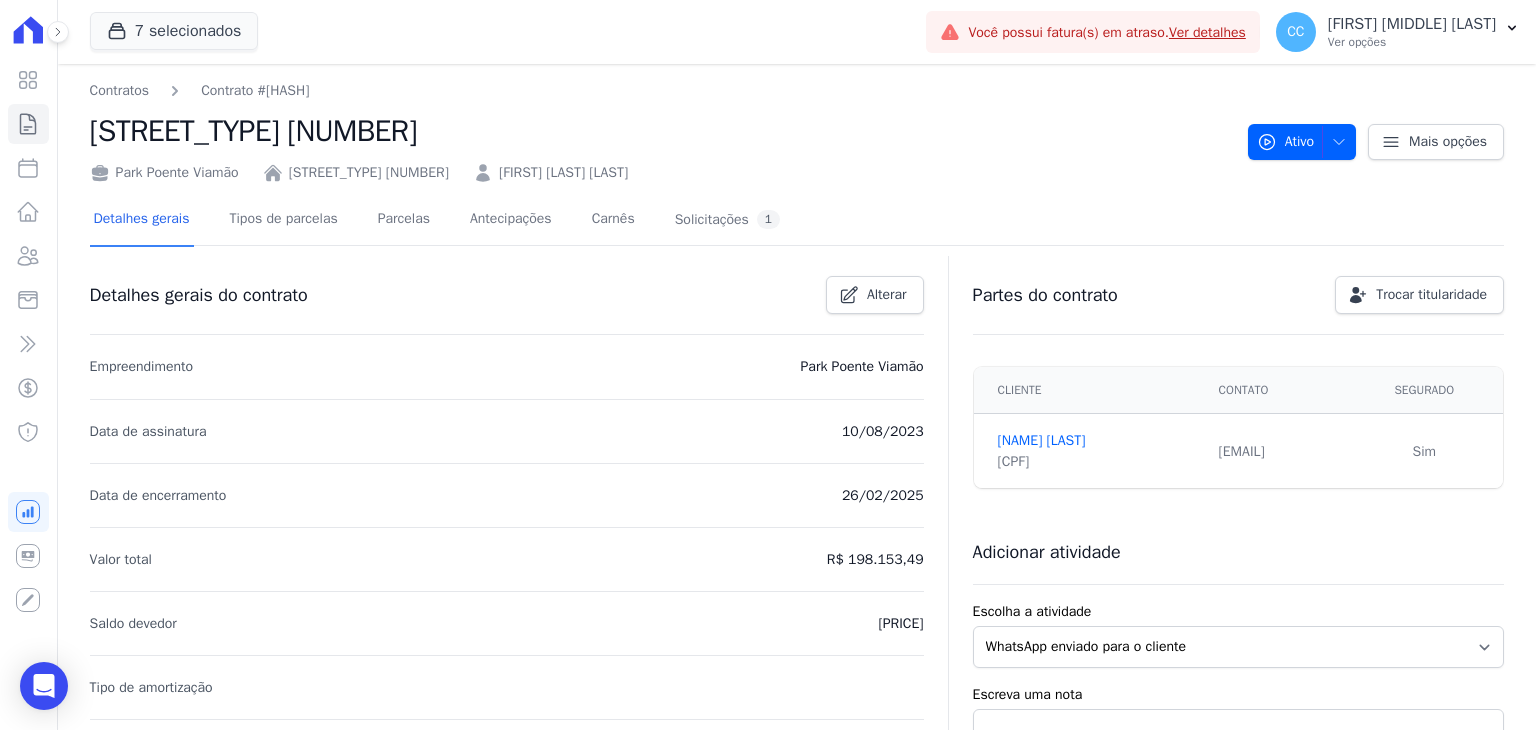 click on "Detalhes gerais
Tipos de parcelas
Parcelas
Antecipações
Carnês
Solicitações
1" at bounding box center (437, 220) 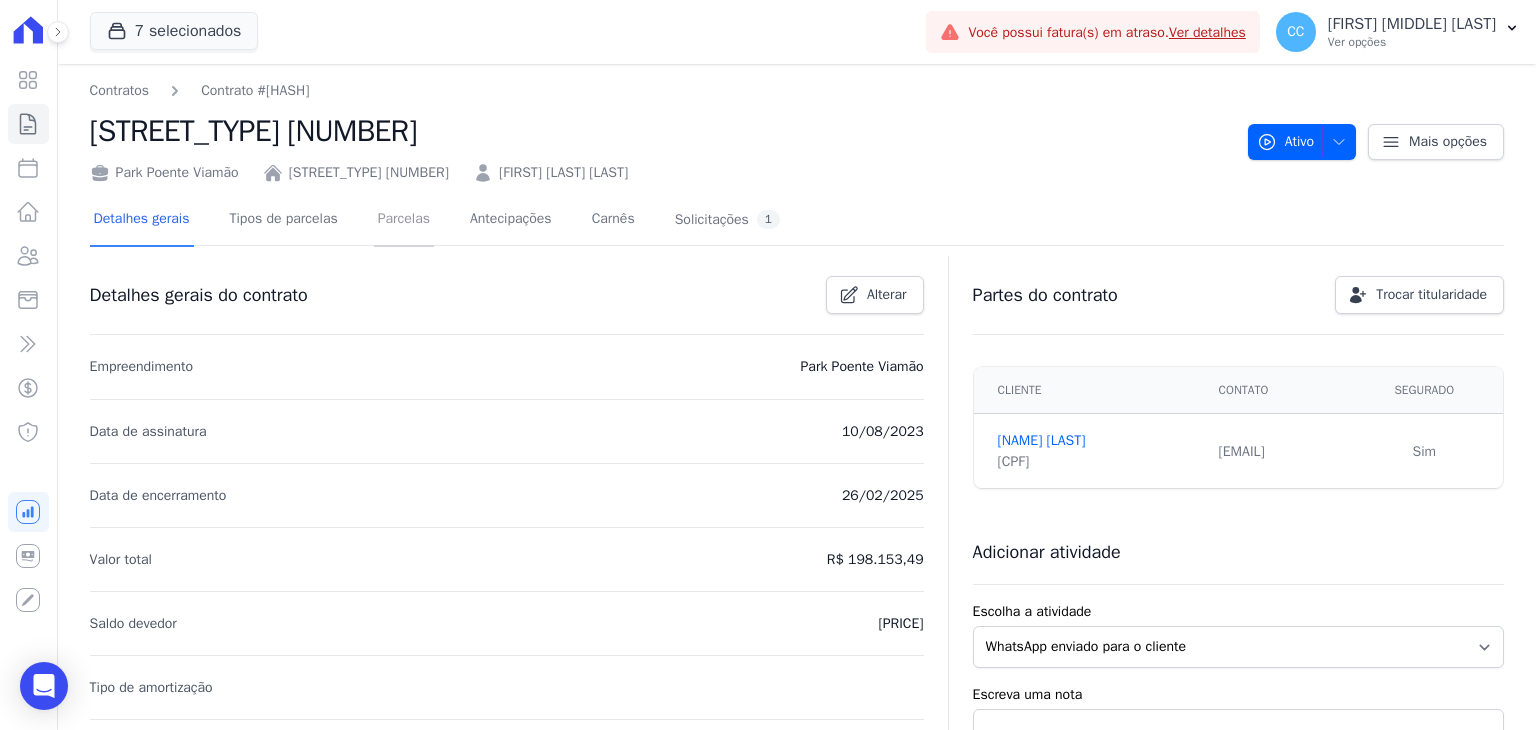click on "Parcelas" at bounding box center (404, 220) 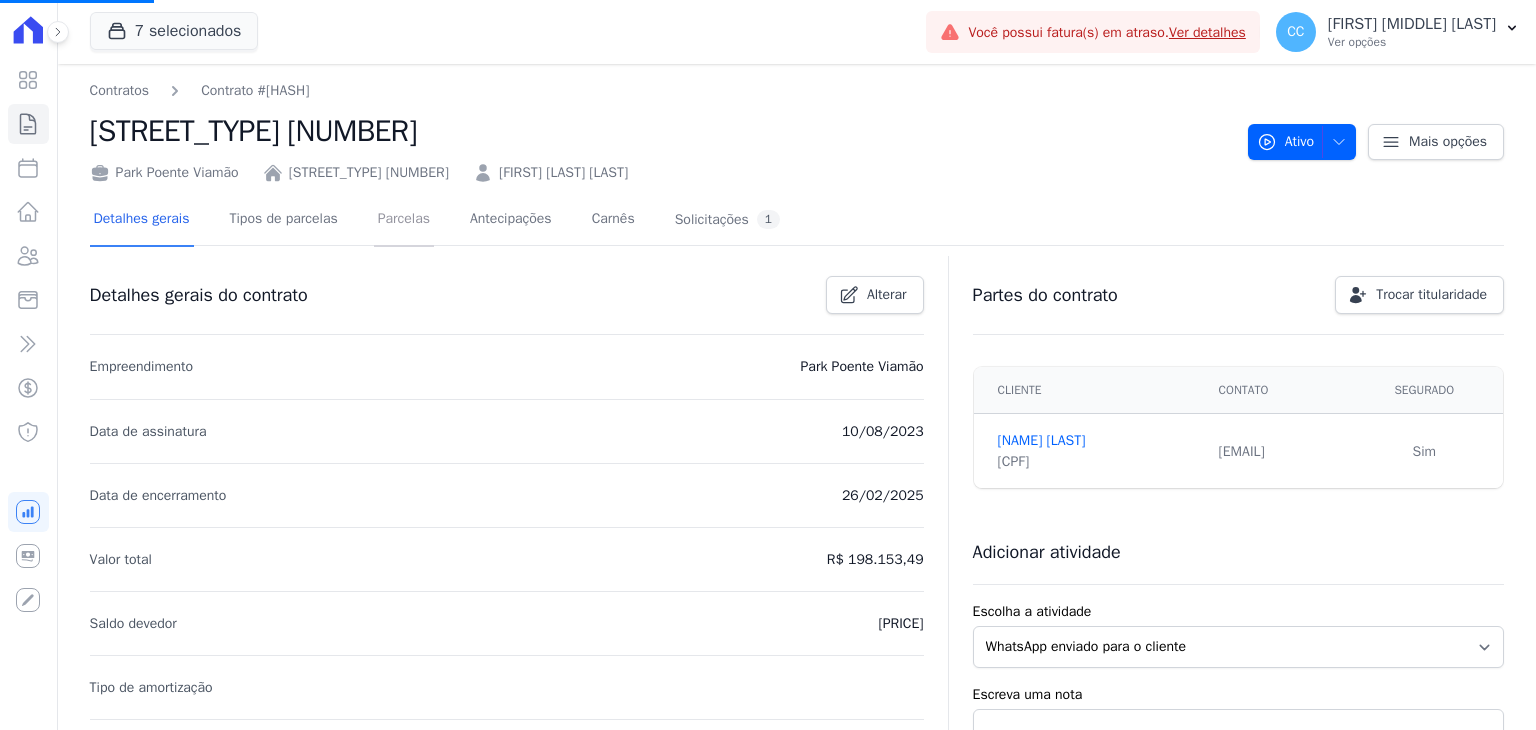 click on "Parcelas" at bounding box center [404, 220] 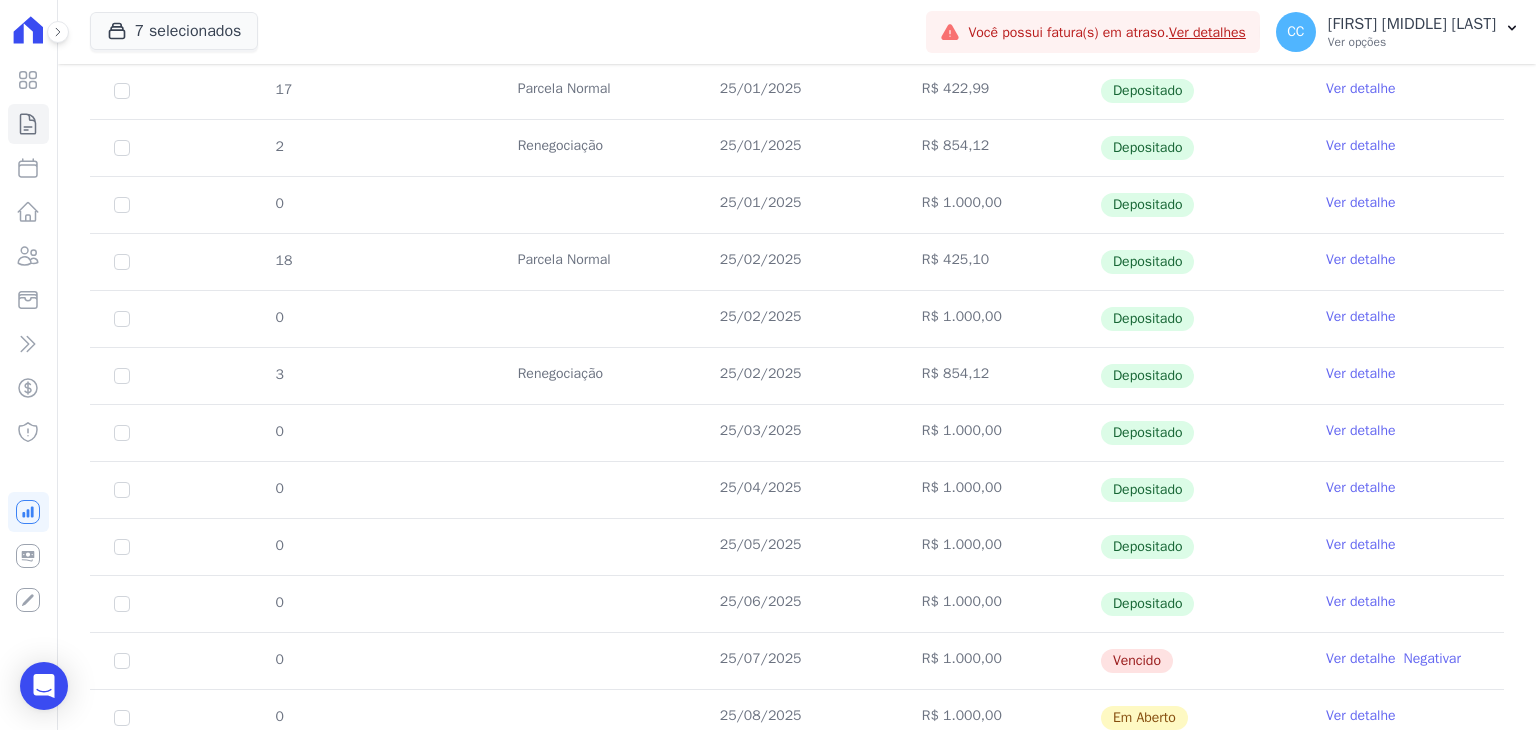 scroll, scrollTop: 600, scrollLeft: 0, axis: vertical 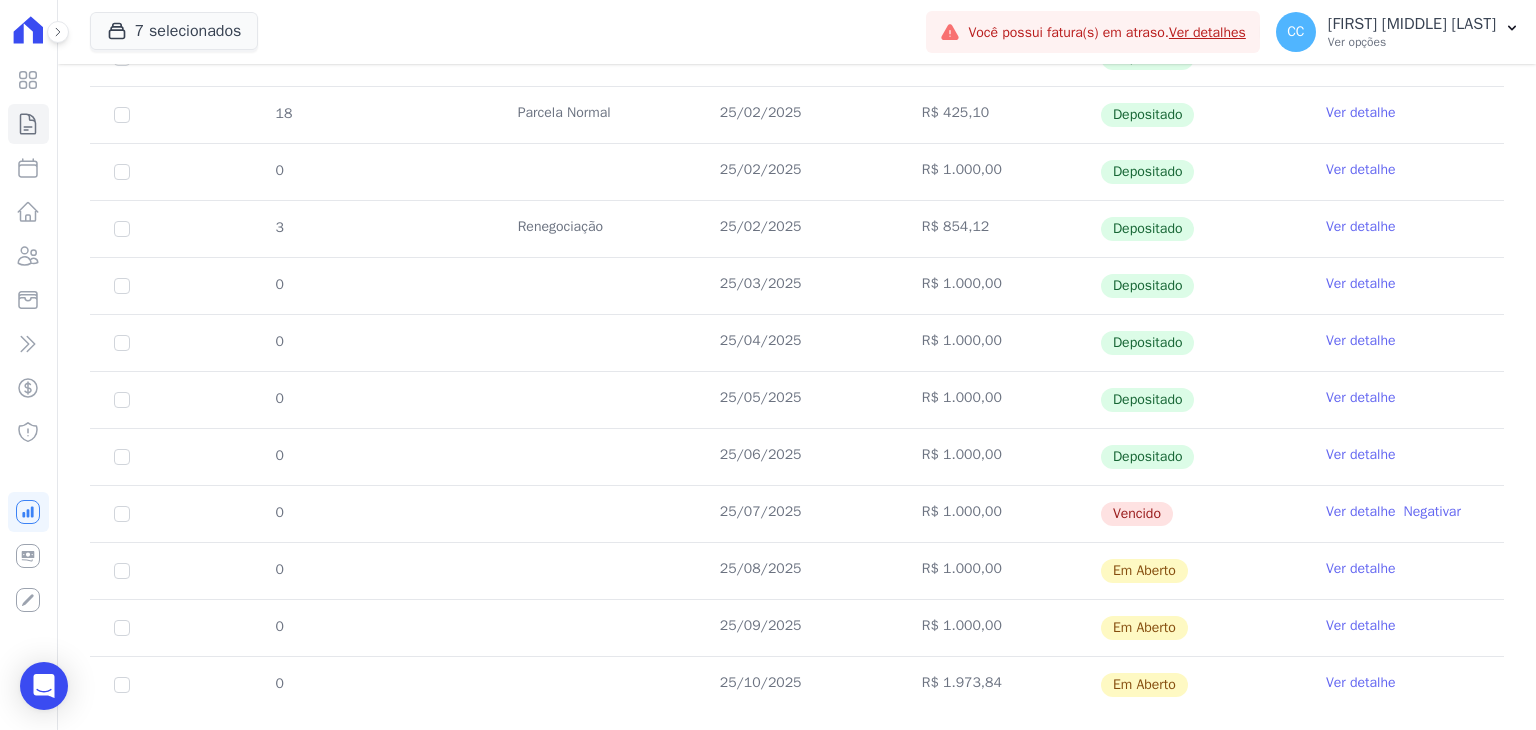 click on "Ver detalhe" at bounding box center [1361, 512] 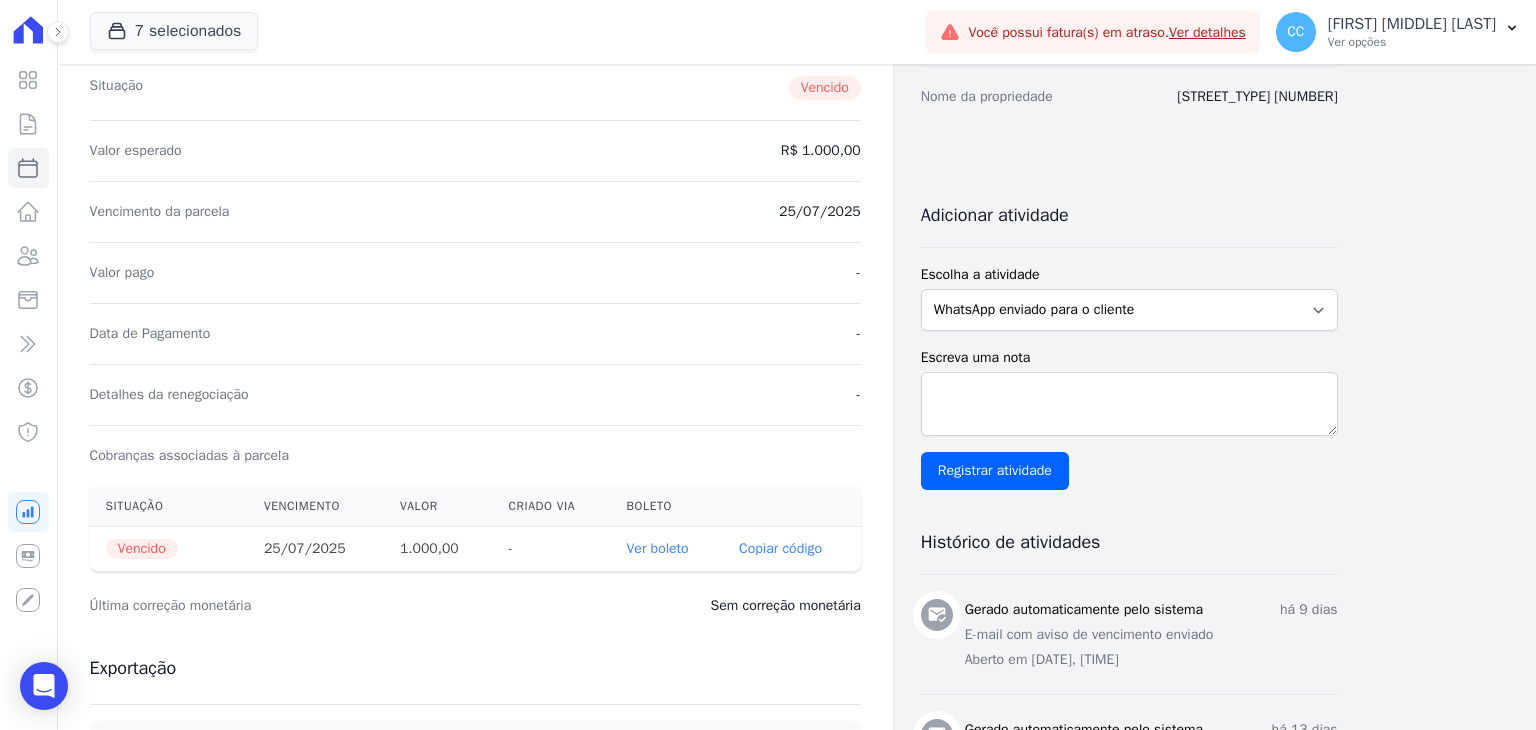 scroll, scrollTop: 500, scrollLeft: 0, axis: vertical 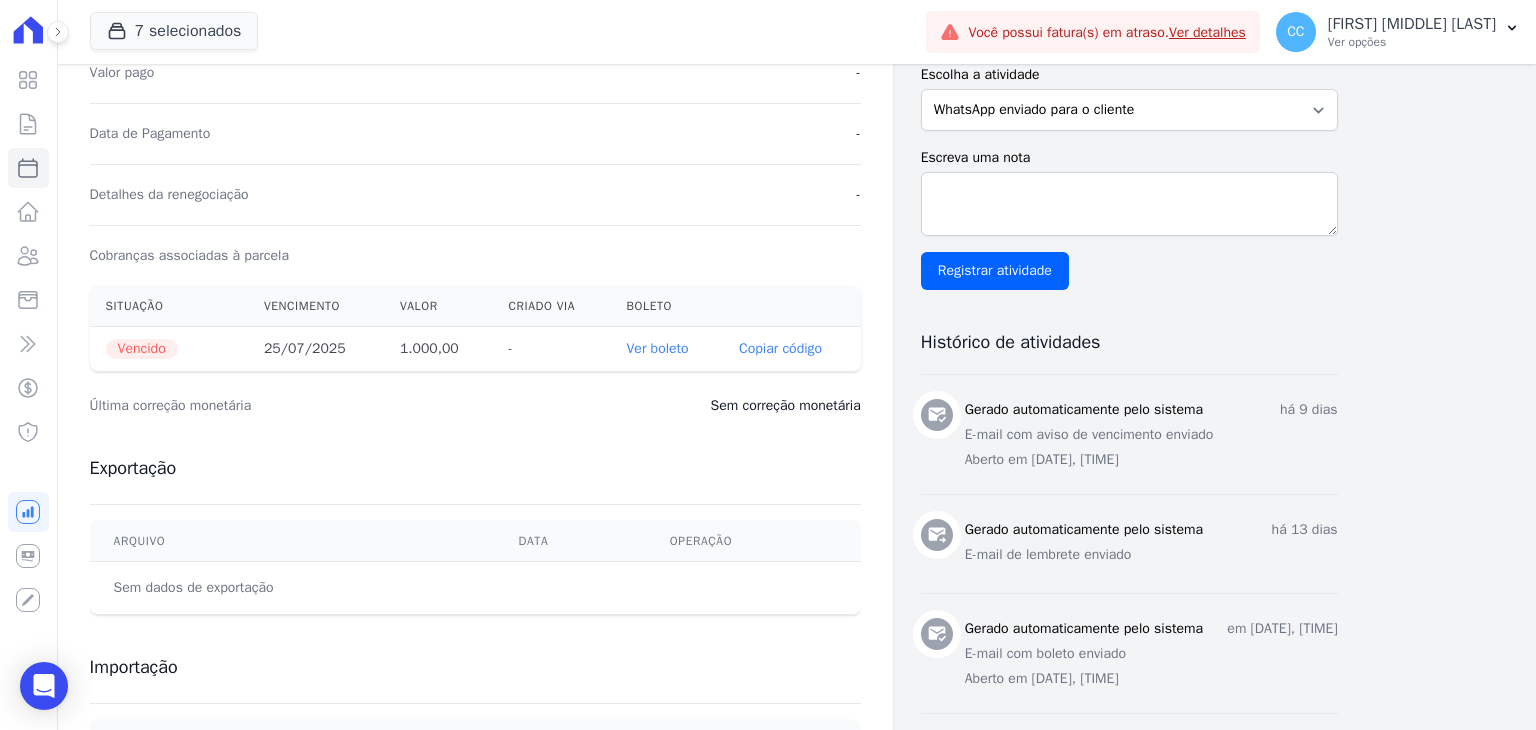 click on "Ver boleto" at bounding box center (658, 348) 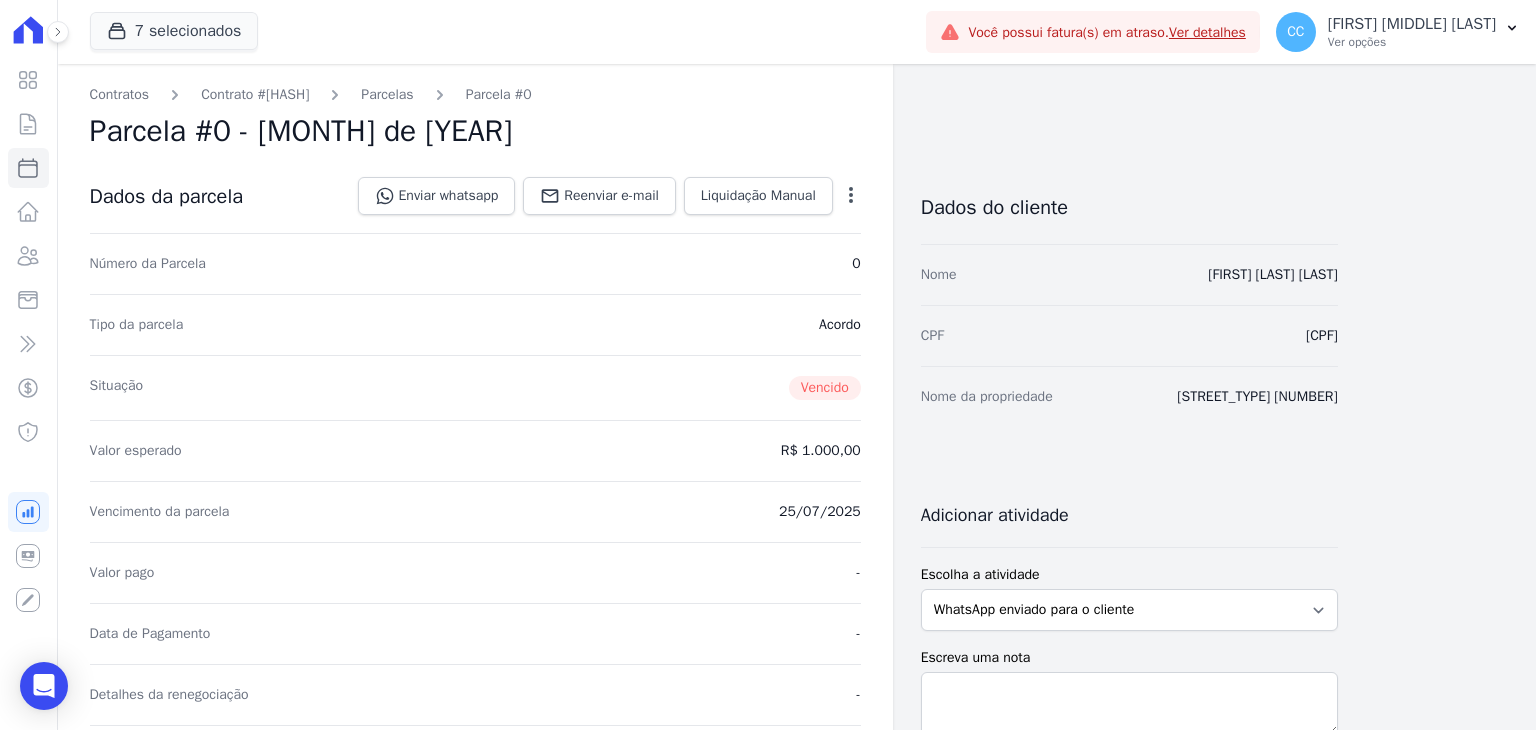 scroll, scrollTop: 0, scrollLeft: 0, axis: both 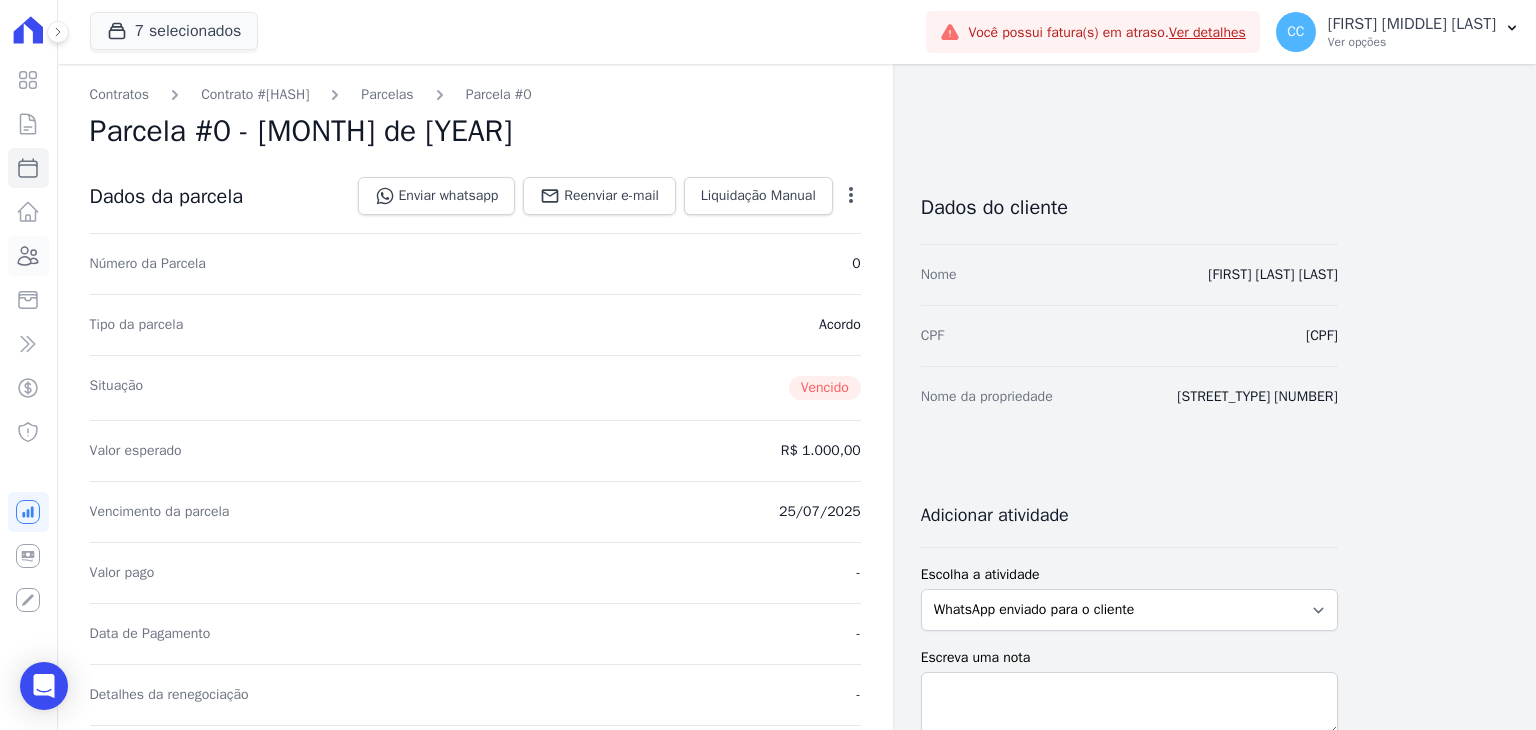 click 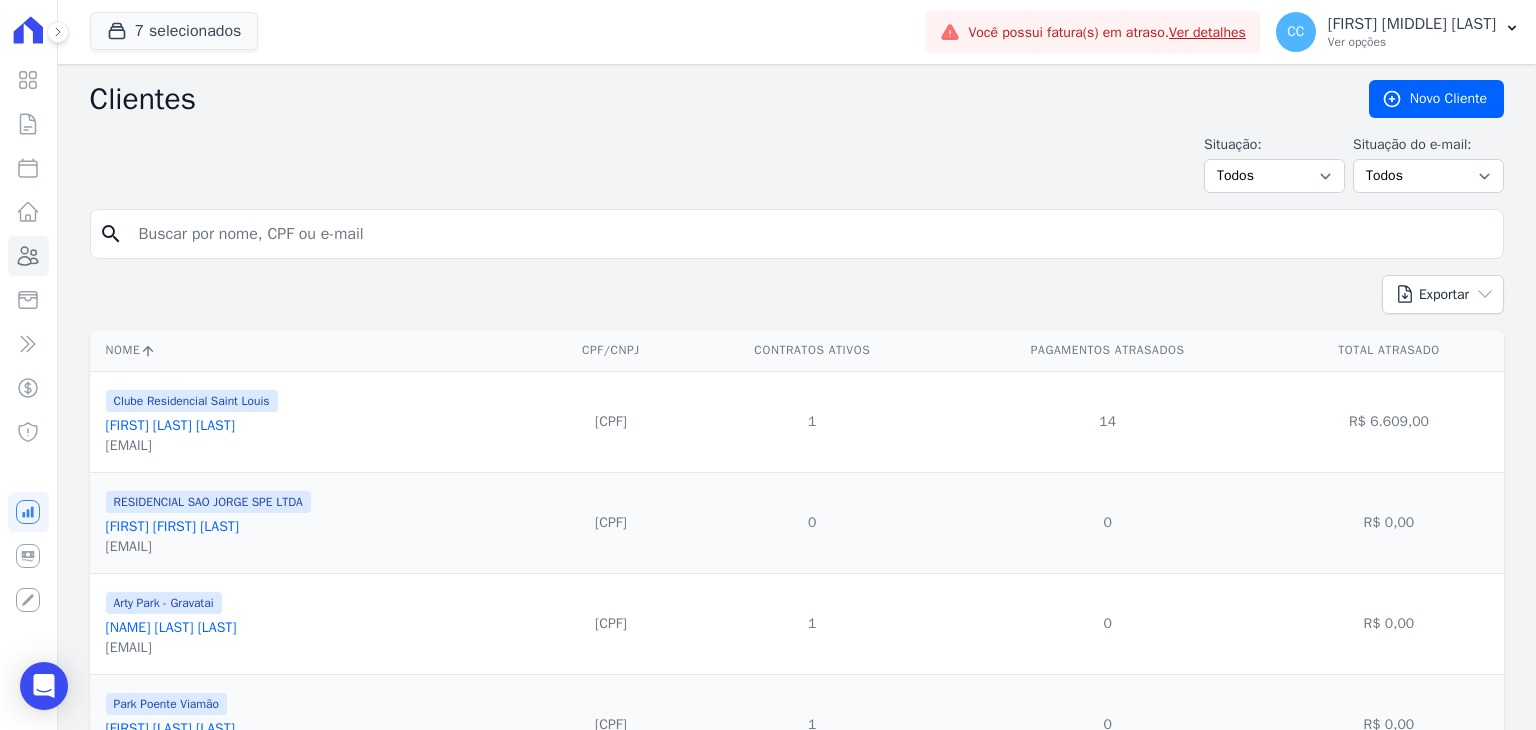 drag, startPoint x: 316, startPoint y: 143, endPoint x: 296, endPoint y: 222, distance: 81.49233 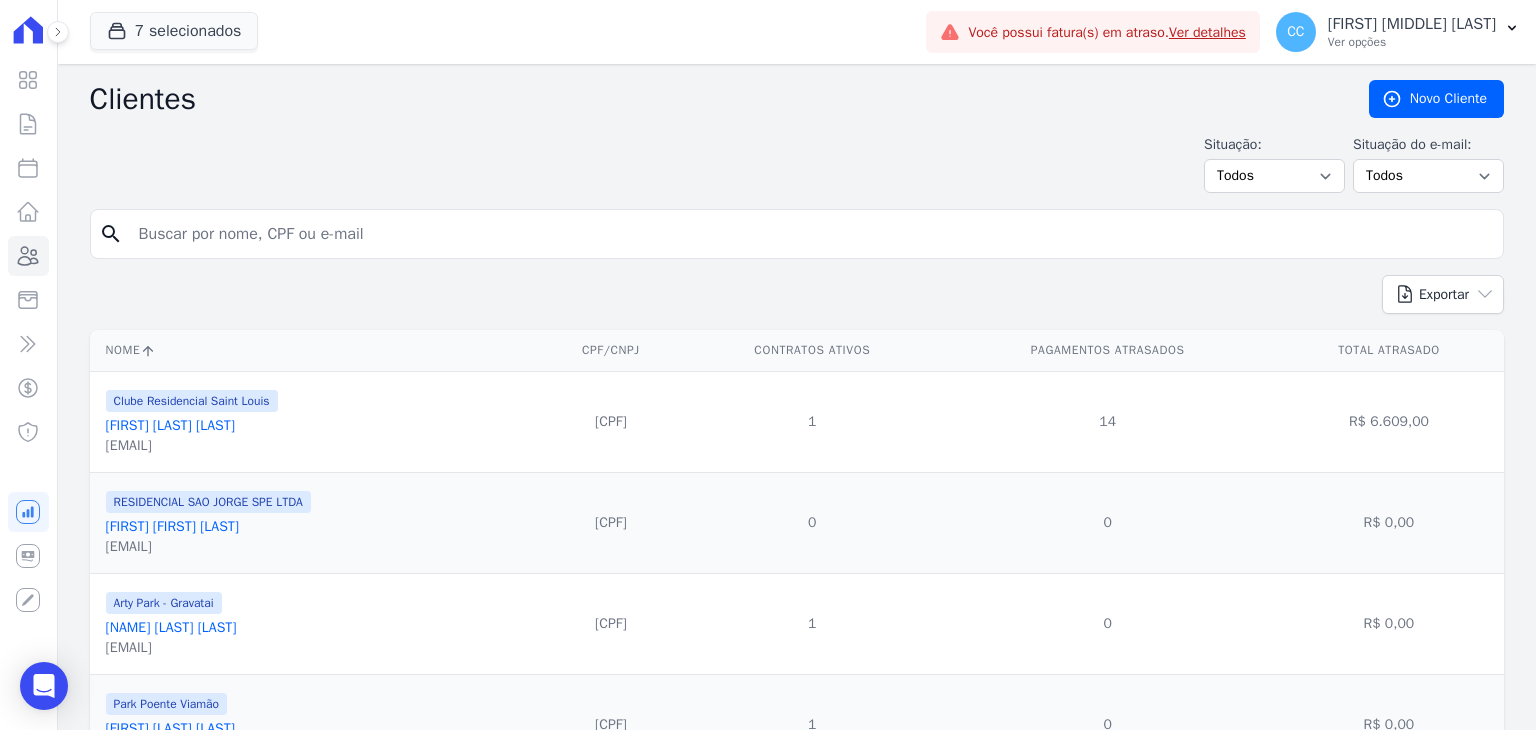 click at bounding box center (811, 234) 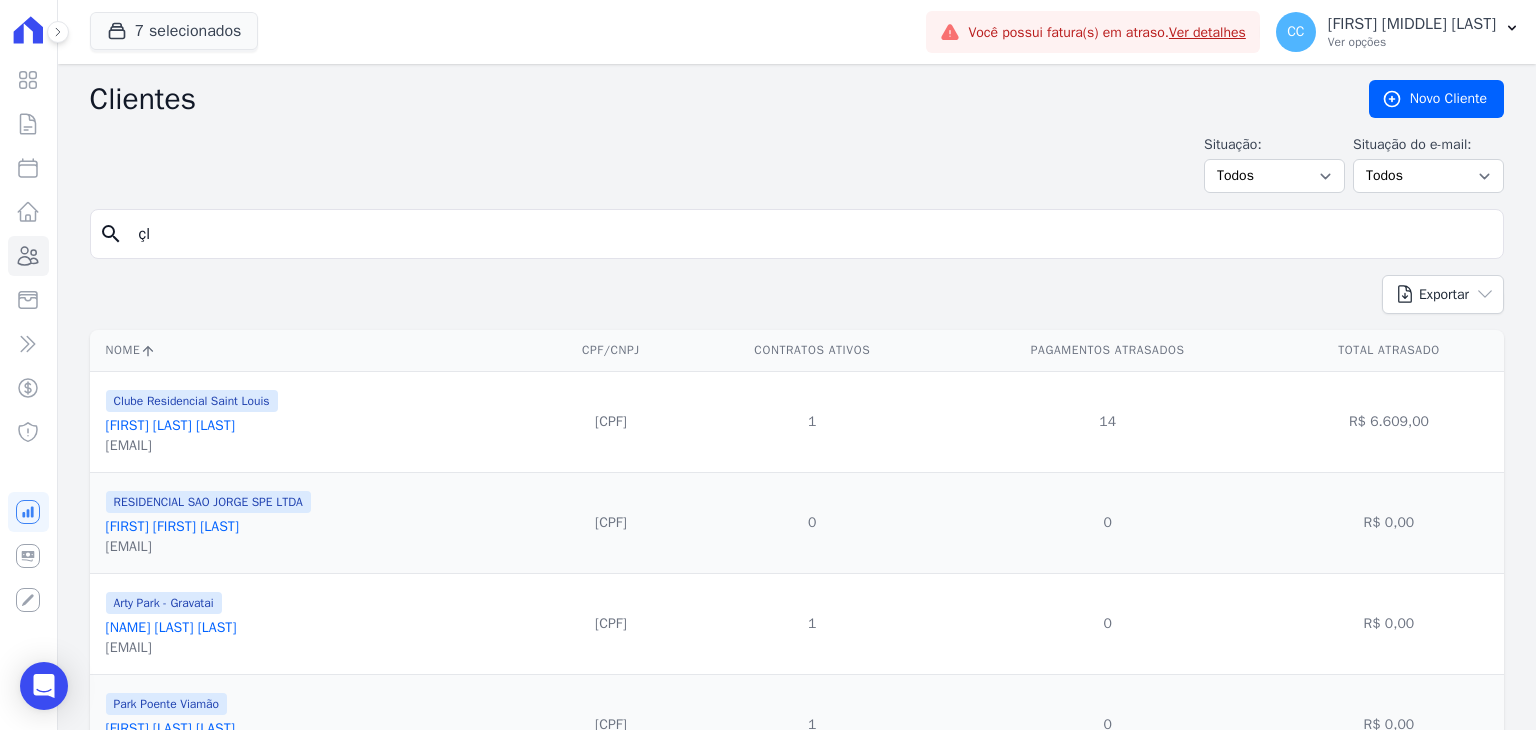 type on "ç" 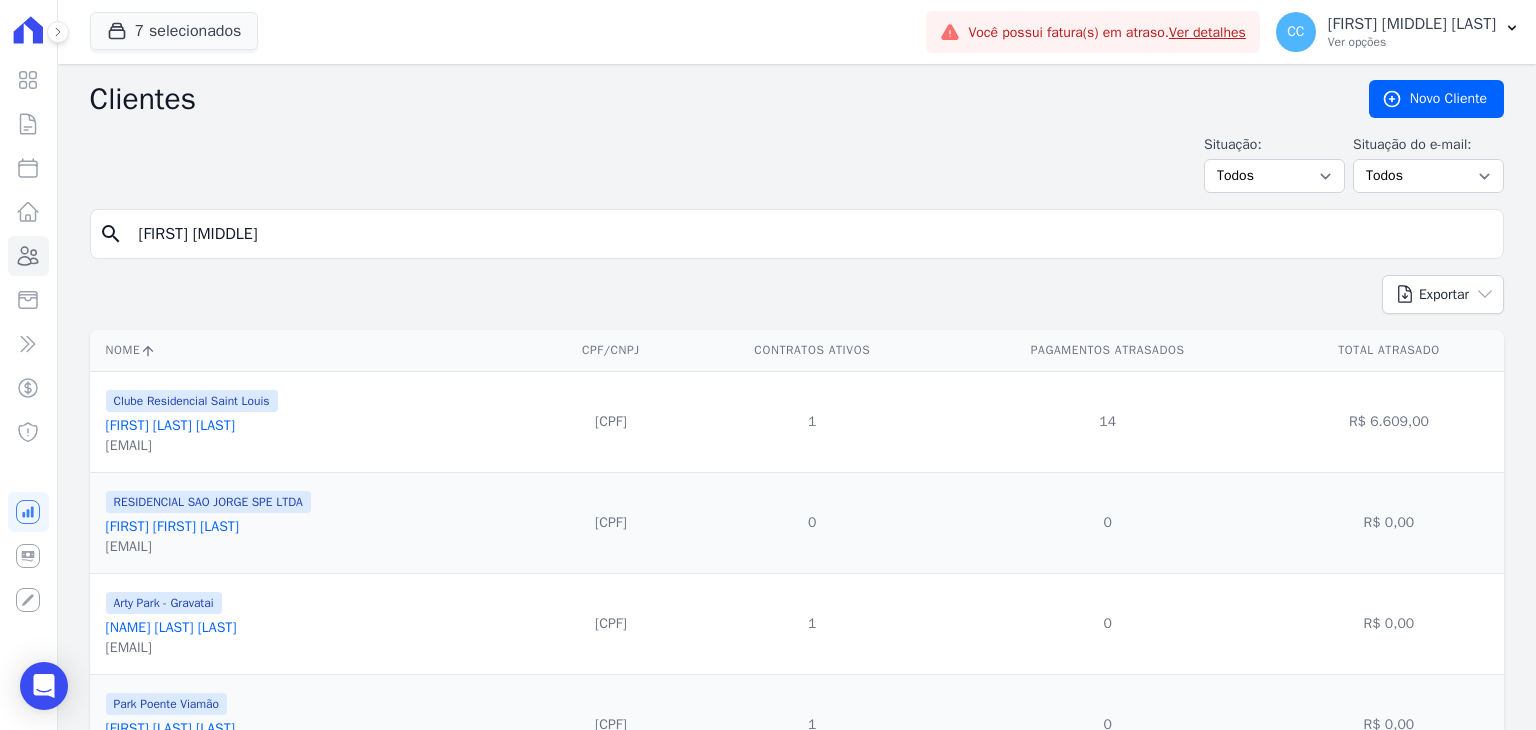 type on "[FIRST] [MIDDLE]" 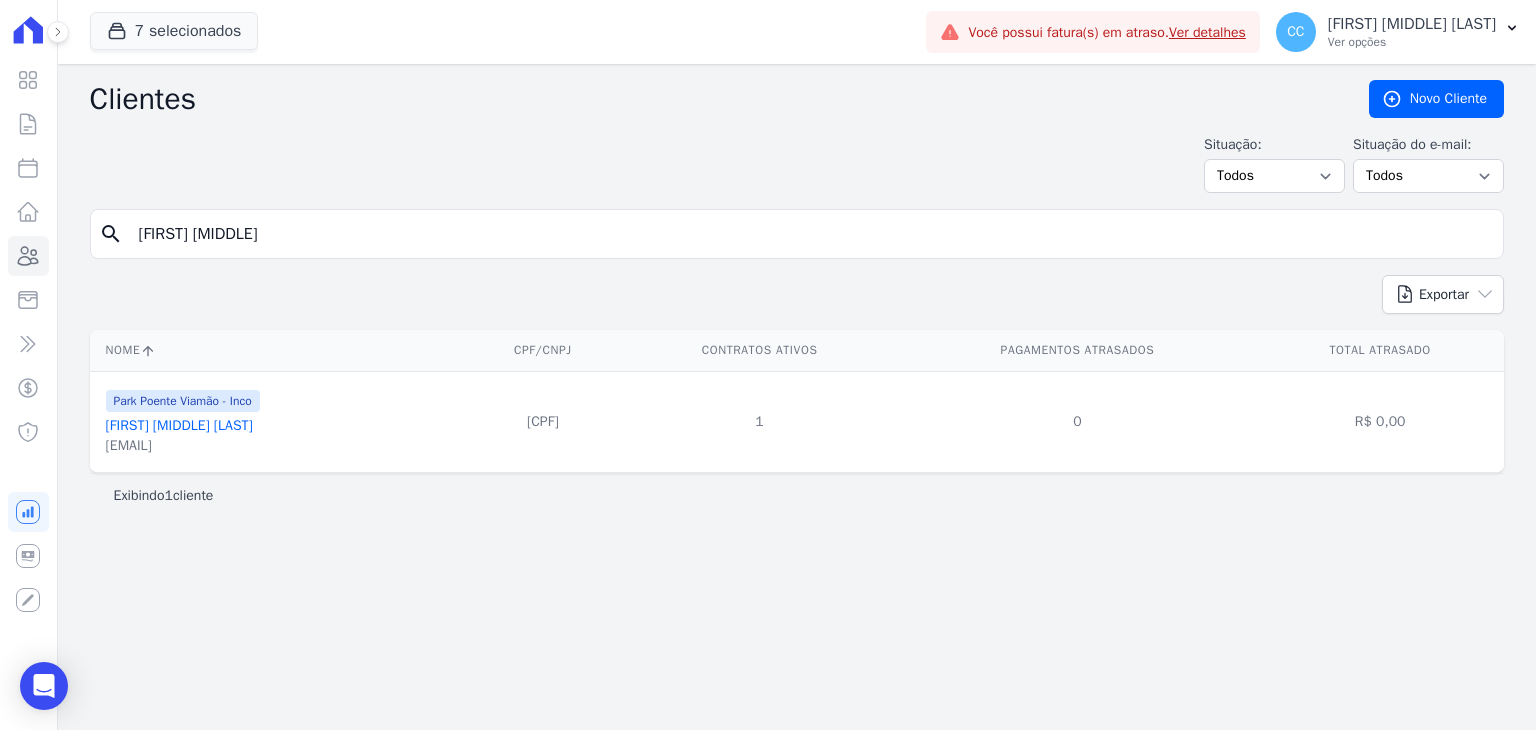 click on "[FIRST] [MIDDLE] [LAST]" at bounding box center (179, 425) 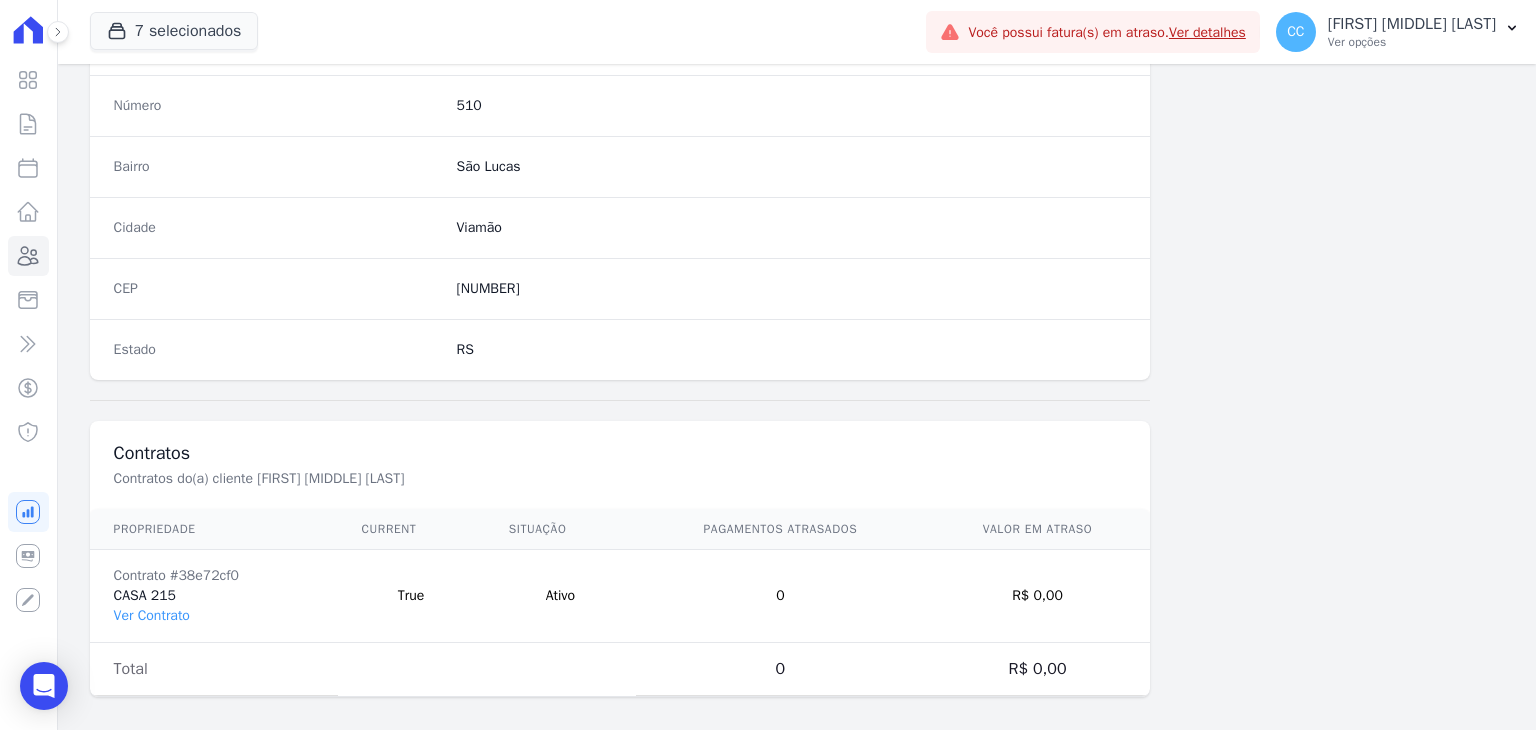 scroll, scrollTop: 1135, scrollLeft: 0, axis: vertical 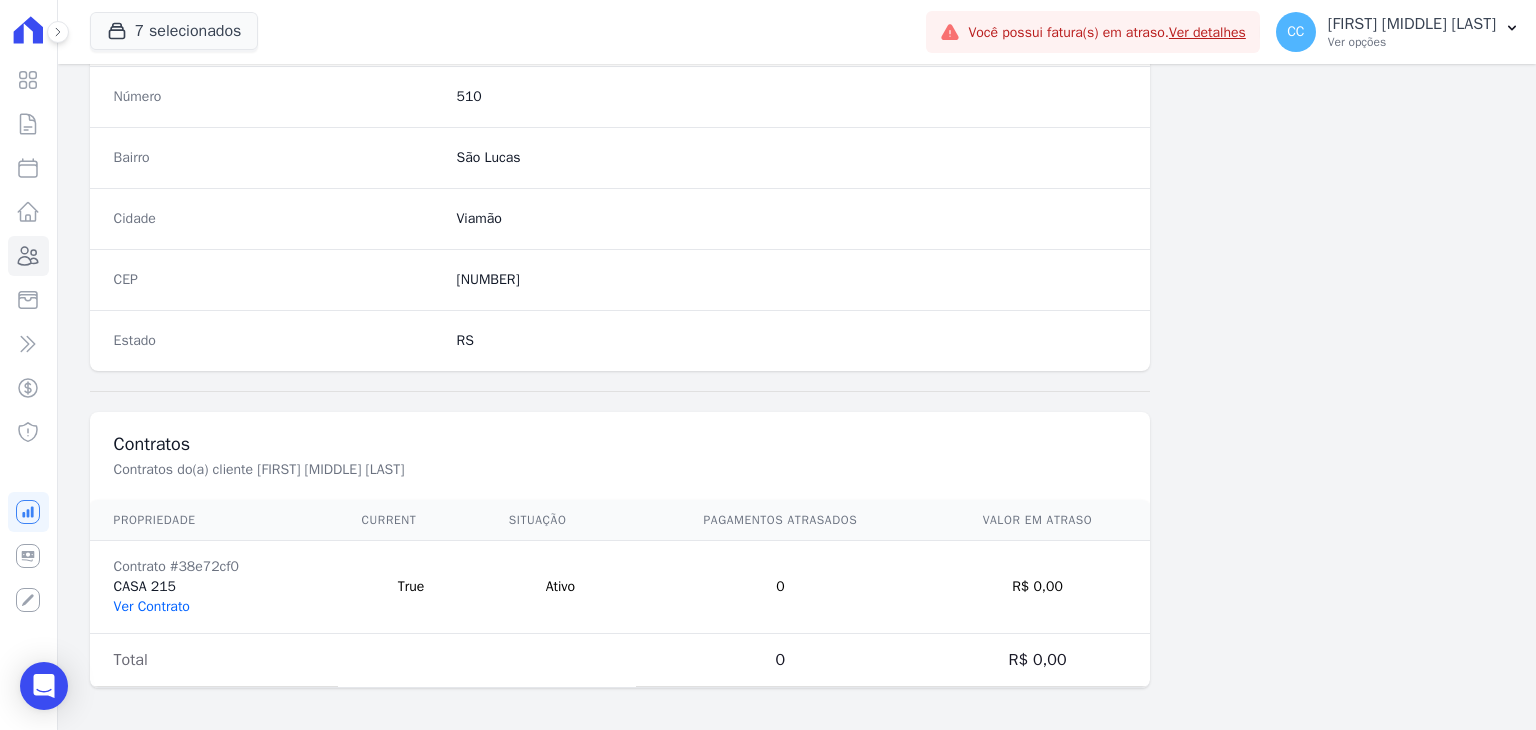 click on "Ver Contrato" at bounding box center (152, 606) 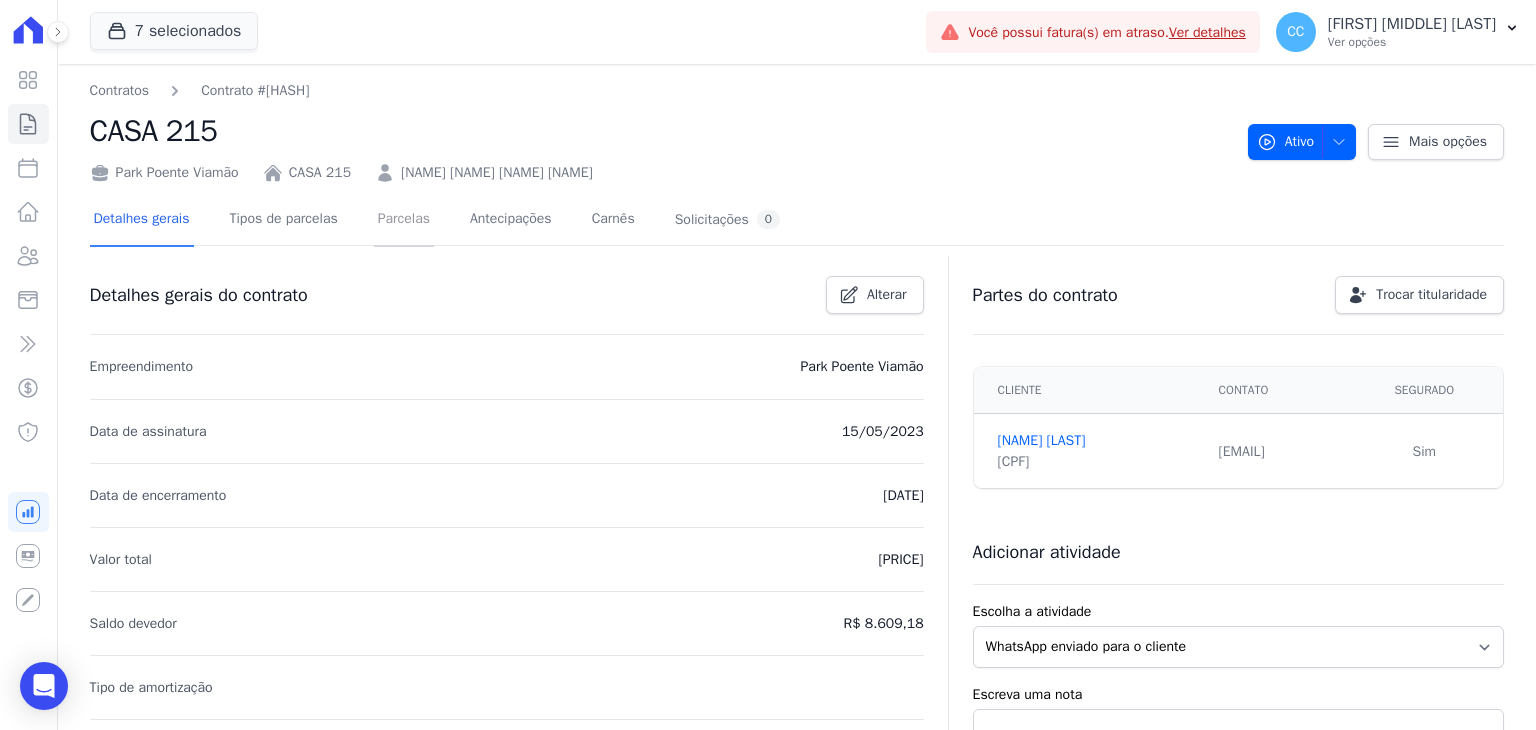 click on "Parcelas" at bounding box center (404, 220) 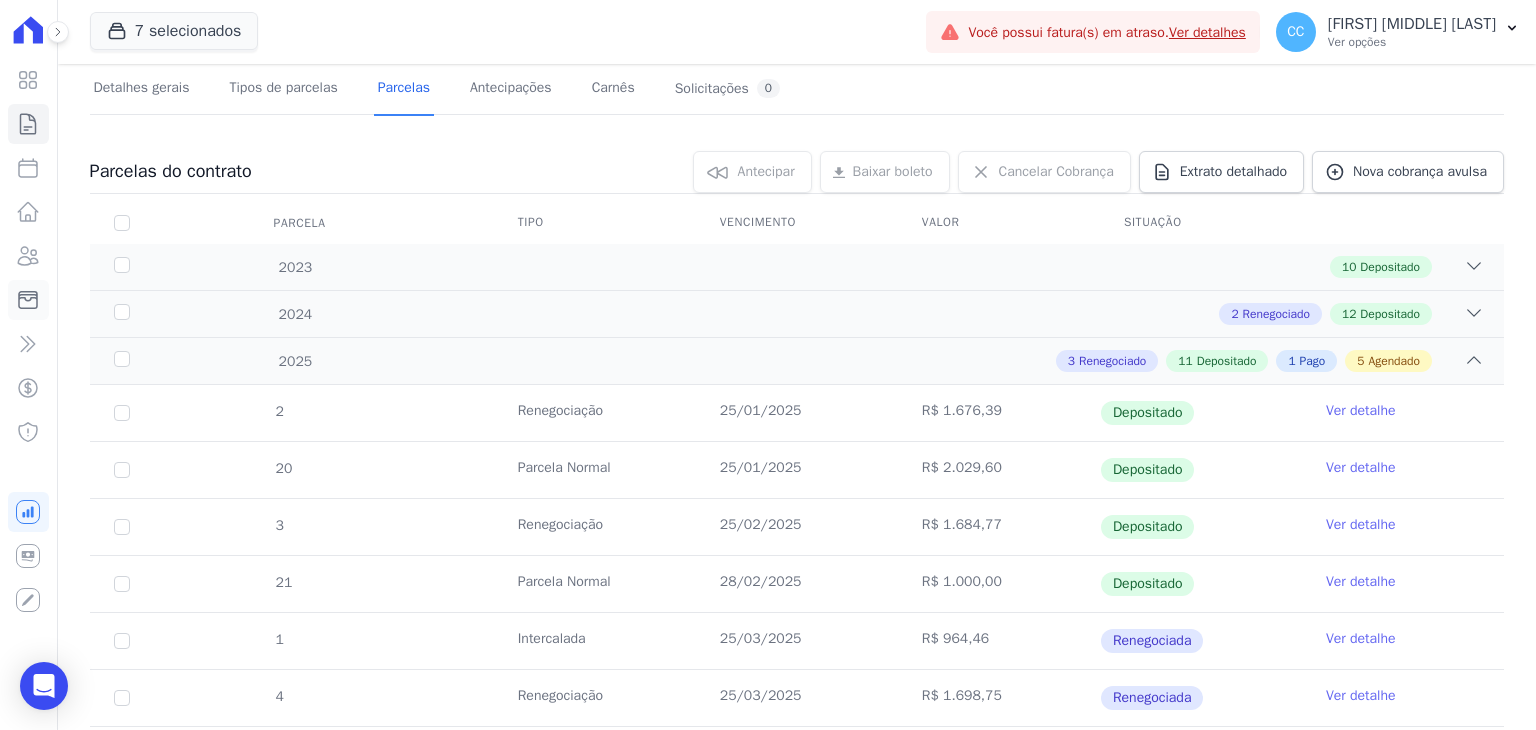 scroll, scrollTop: 100, scrollLeft: 0, axis: vertical 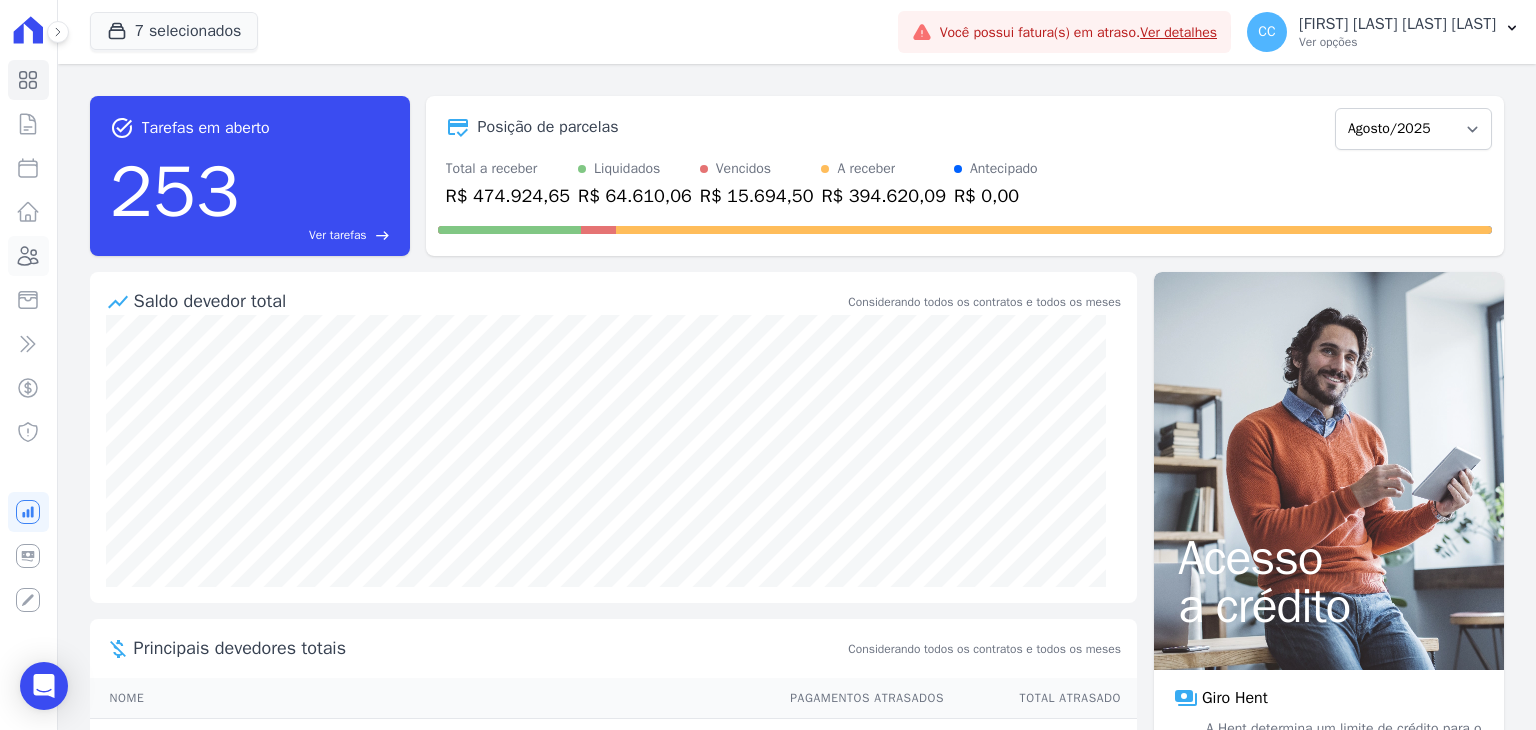 click 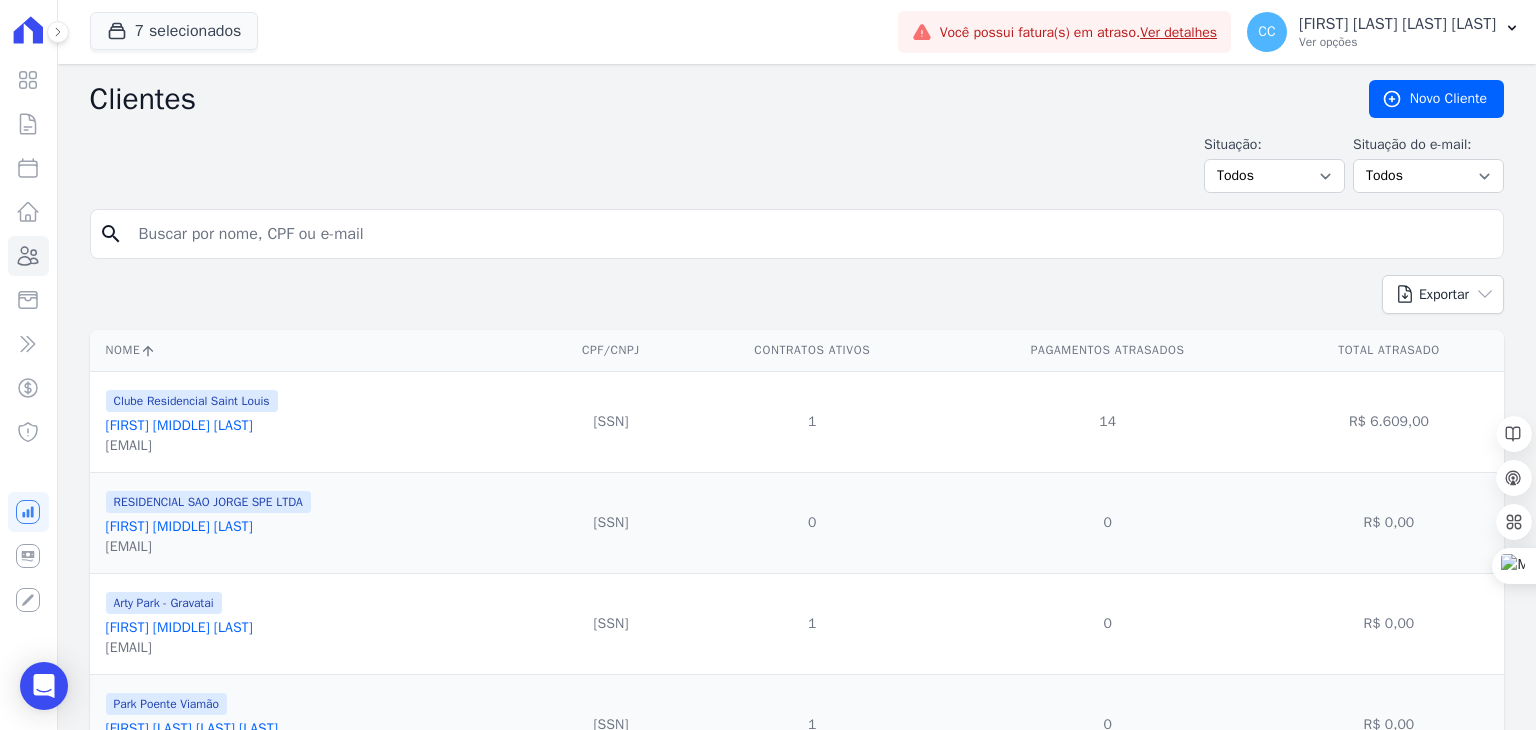 click on "Clientes
Novo Cliente
Situação:
Todos
Adimplentes
Inadimplentes
Situação do e-mail:
Todos
Confirmado
Não confirmado
search
Exportar
PDF
CSV
Dimob 2024
Nome
CPF/CNPJ
Contratos Ativos
Pagamentos Atrasados
Total Atrasado" at bounding box center [797, 1524] 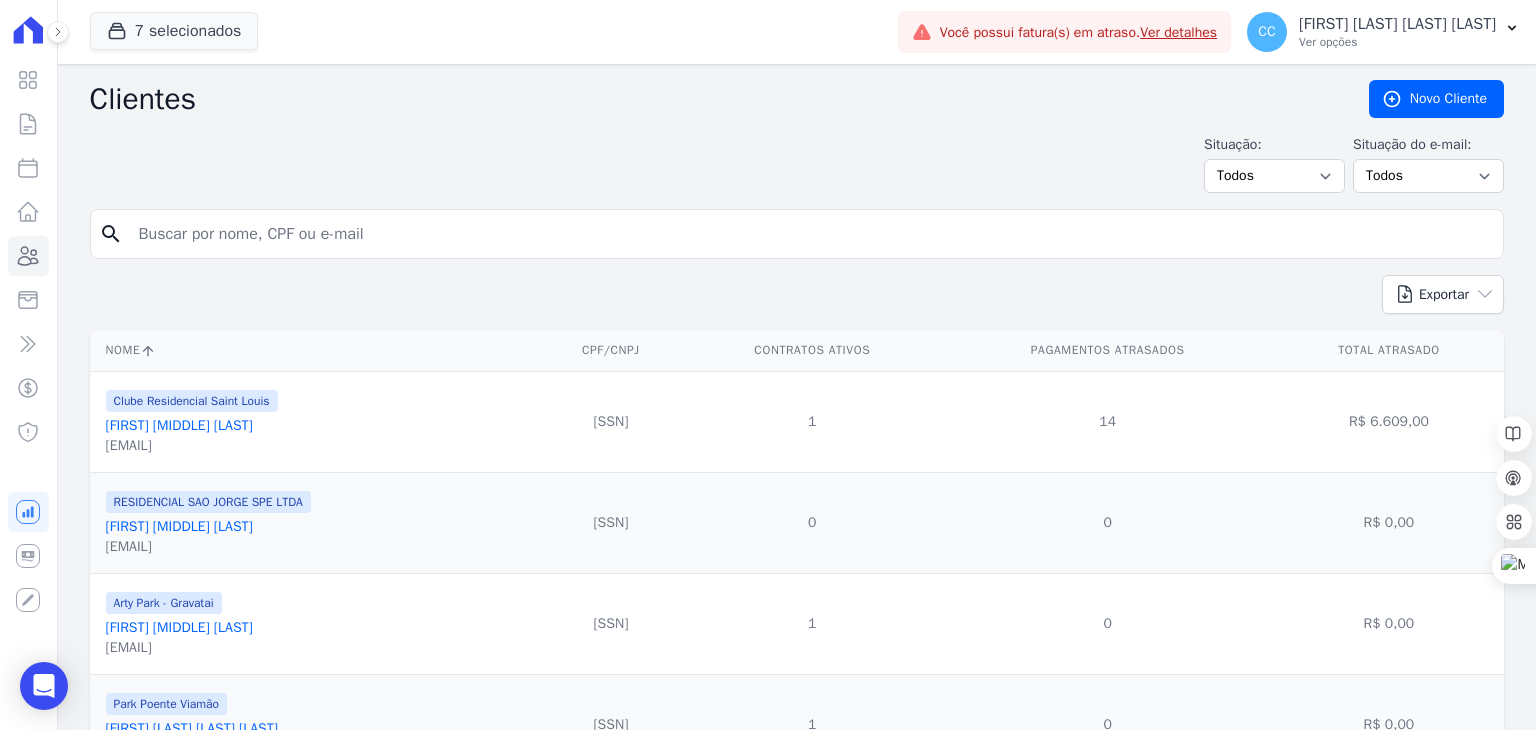 click at bounding box center [811, 234] 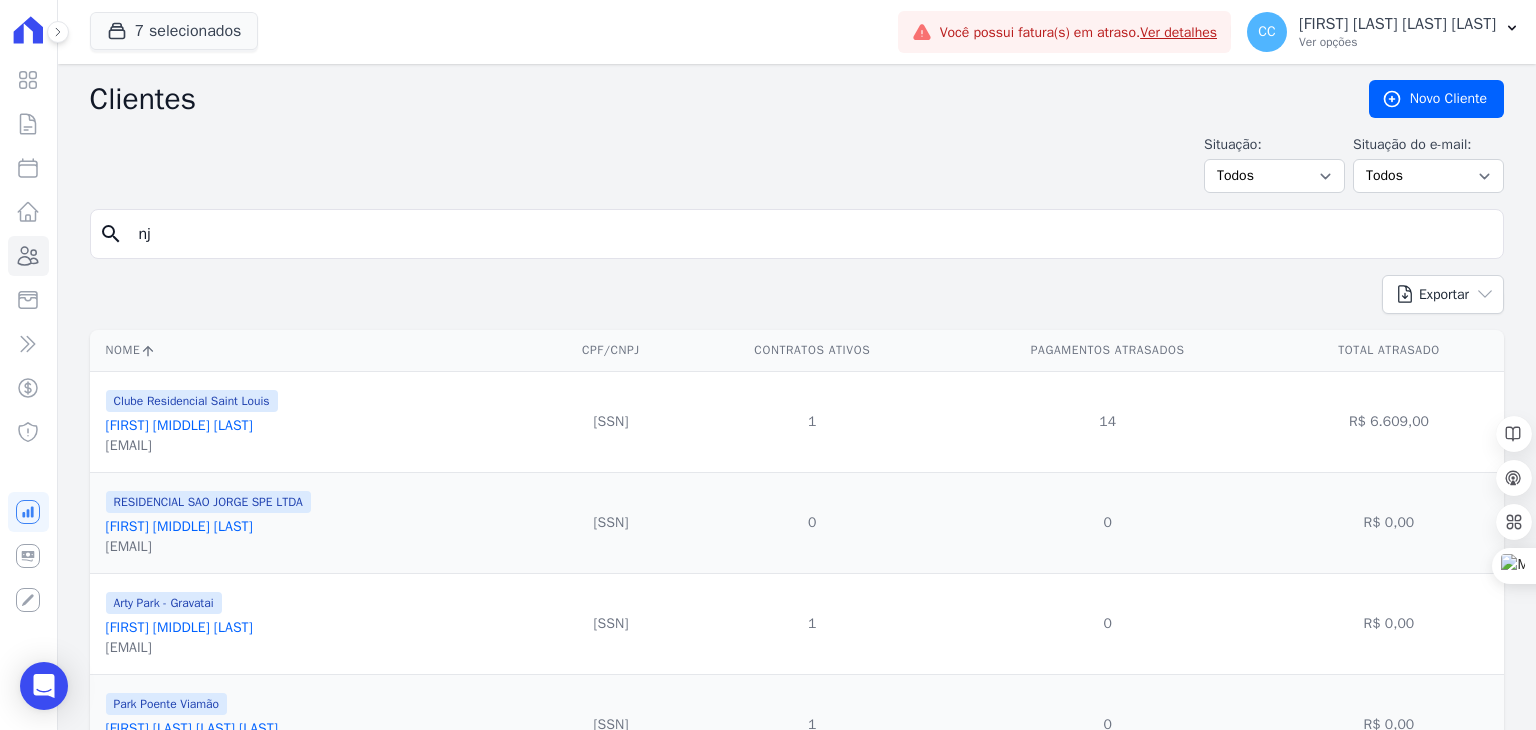 type on "n" 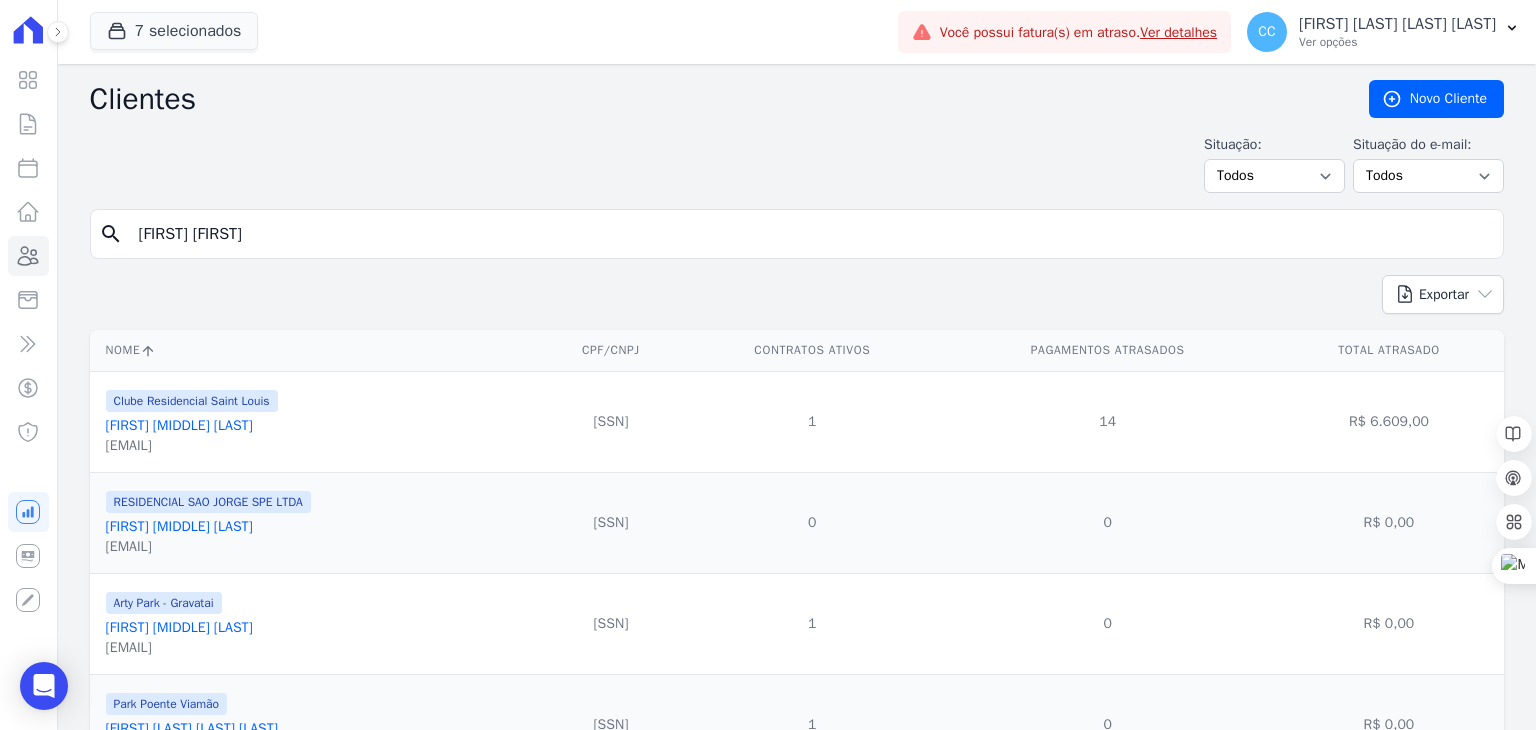 type on "Juan cama" 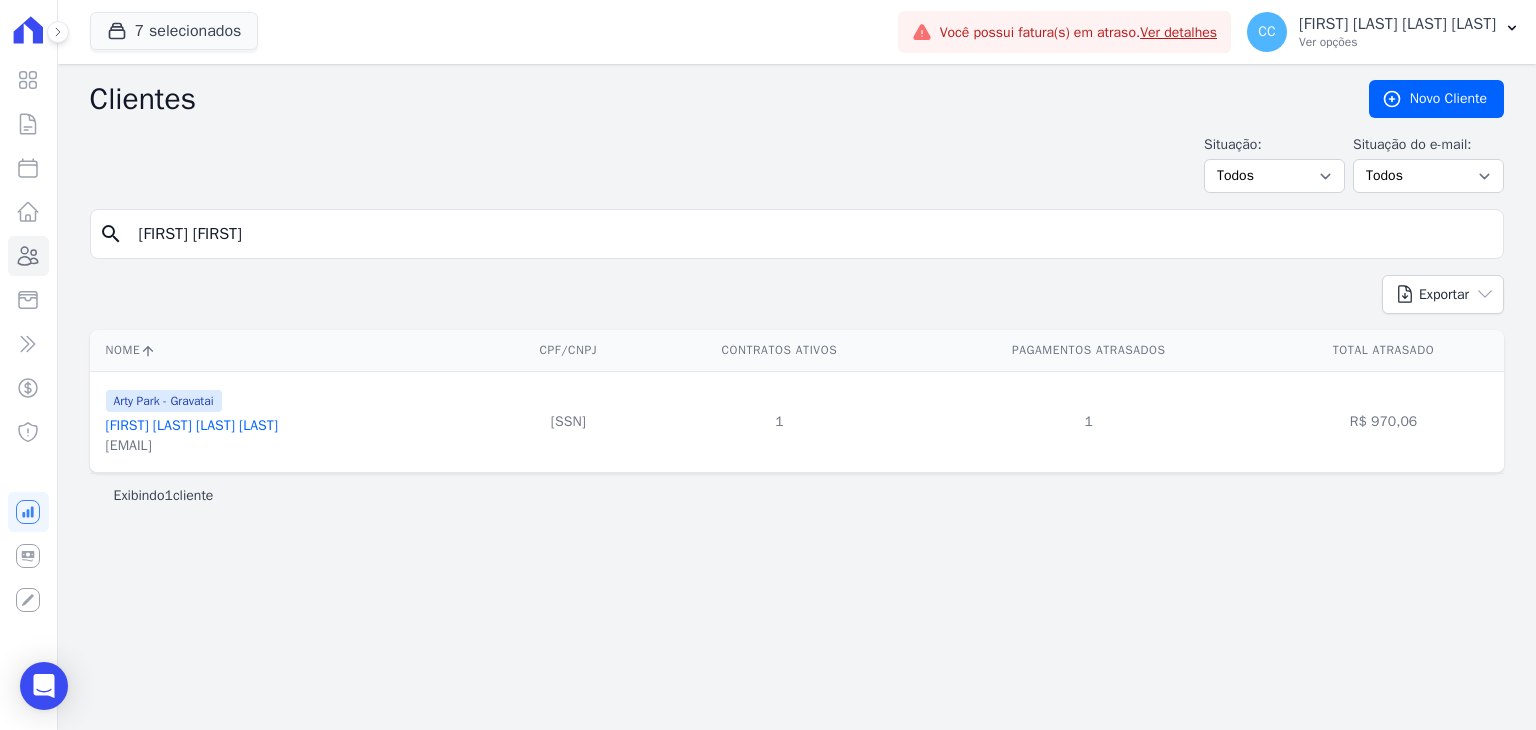 click on "Juan Camargo Cambraia Ferreira" at bounding box center (192, 425) 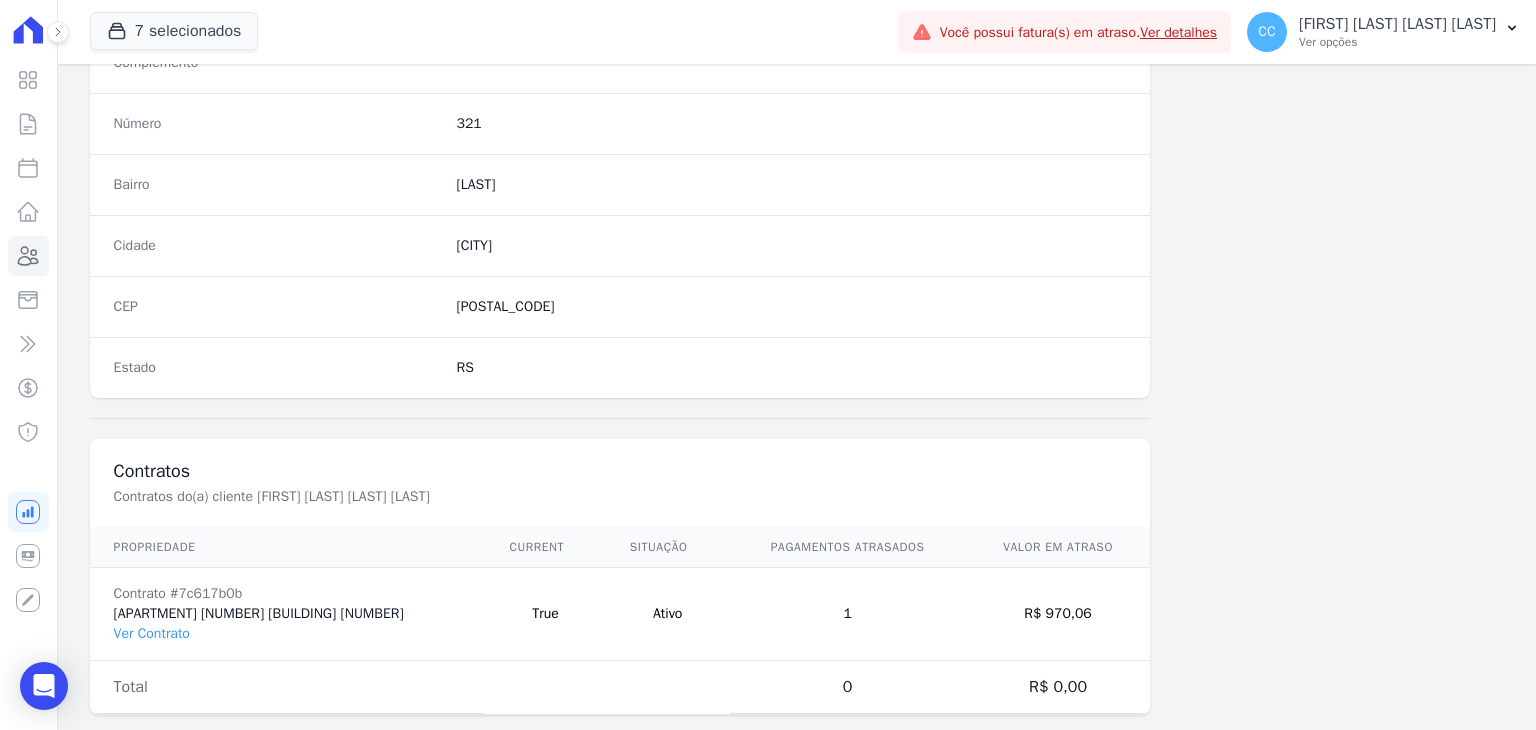 scroll, scrollTop: 1135, scrollLeft: 0, axis: vertical 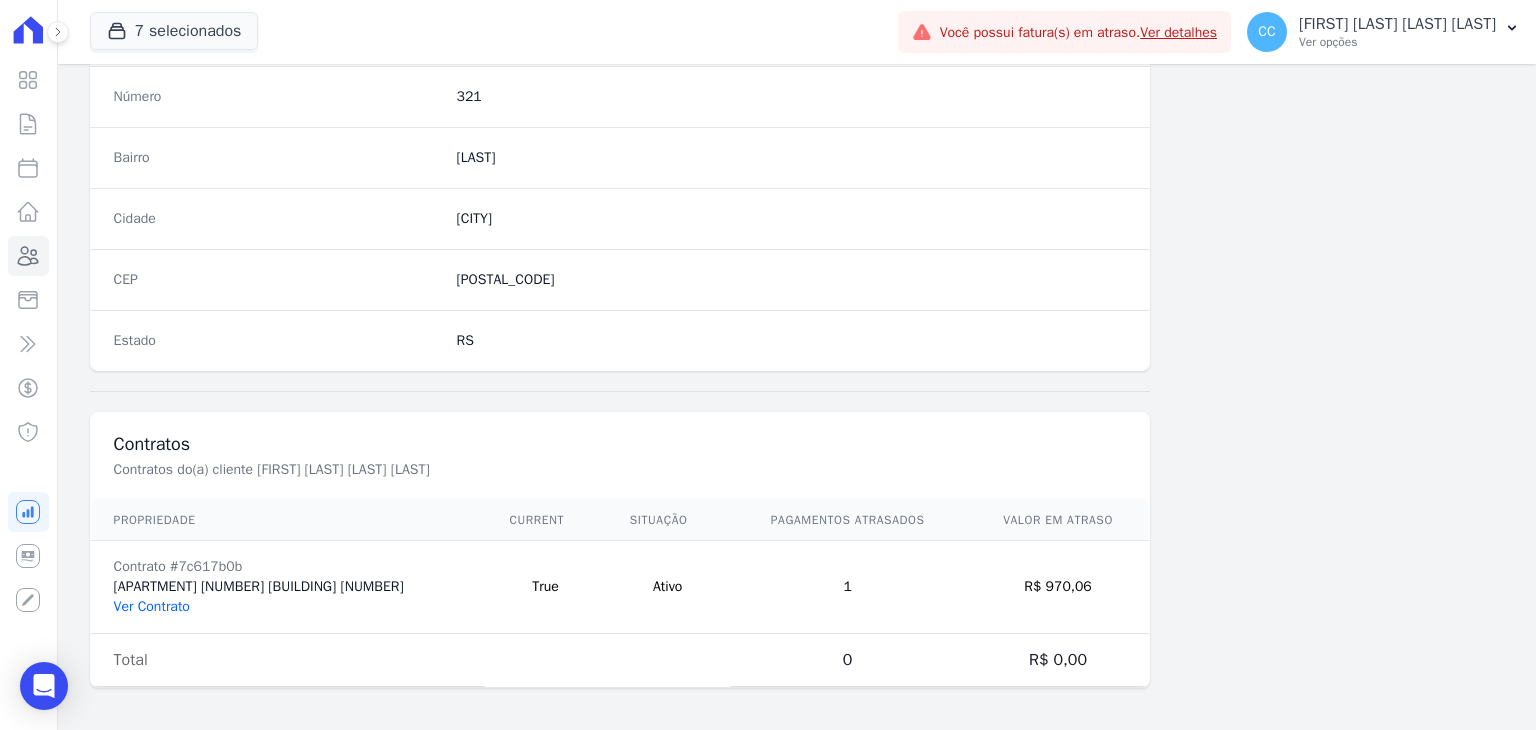 click on "Ver Contrato" at bounding box center (152, 606) 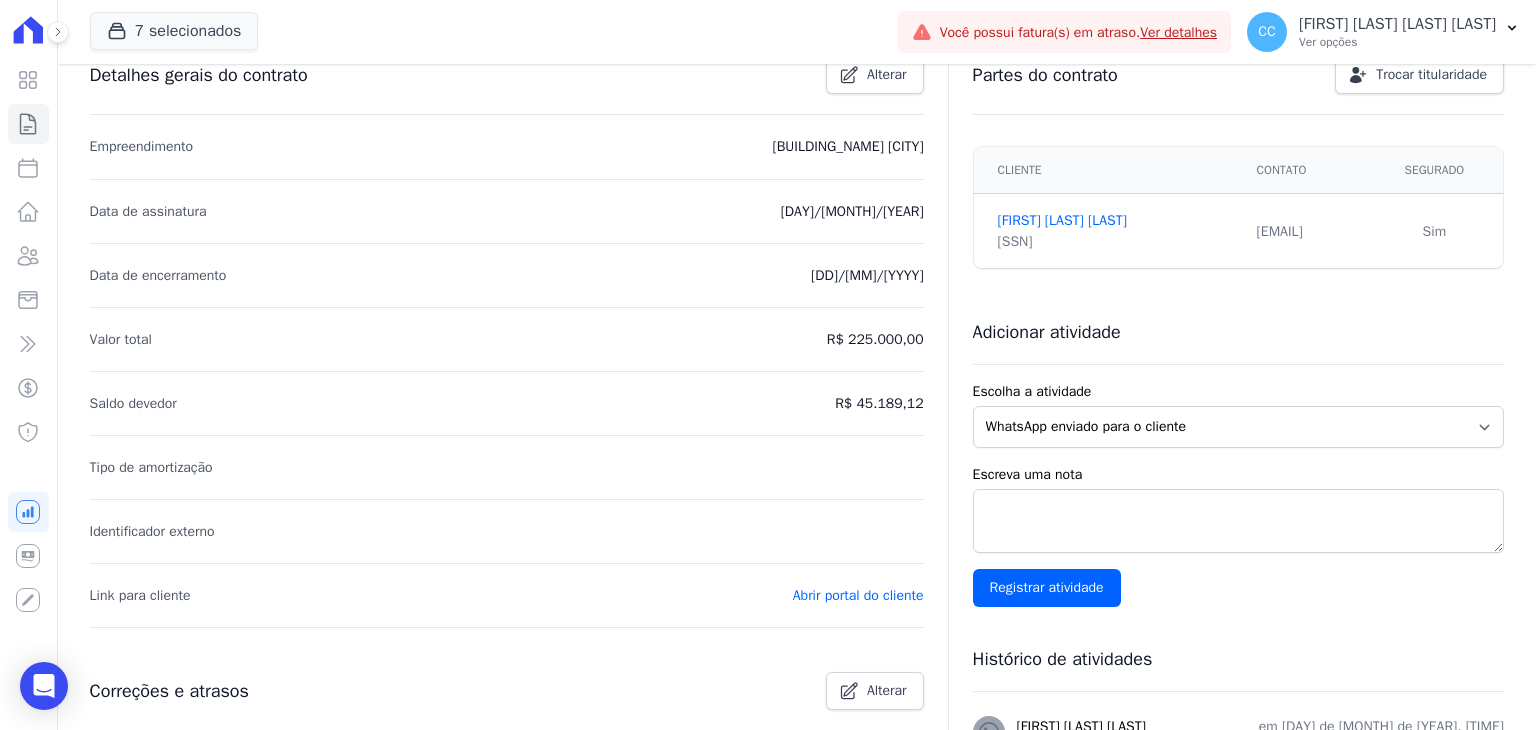 scroll, scrollTop: 0, scrollLeft: 0, axis: both 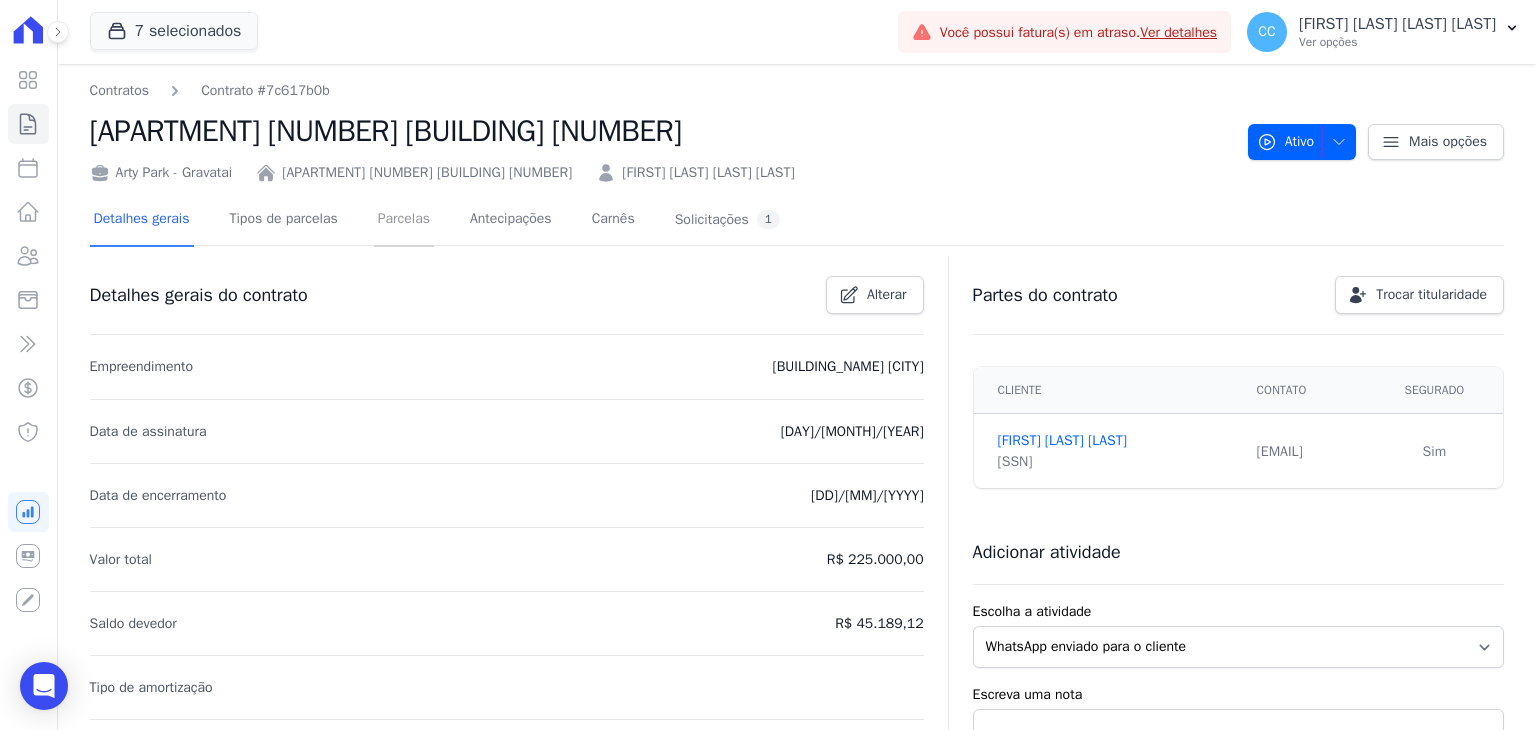 click on "Parcelas" at bounding box center (404, 220) 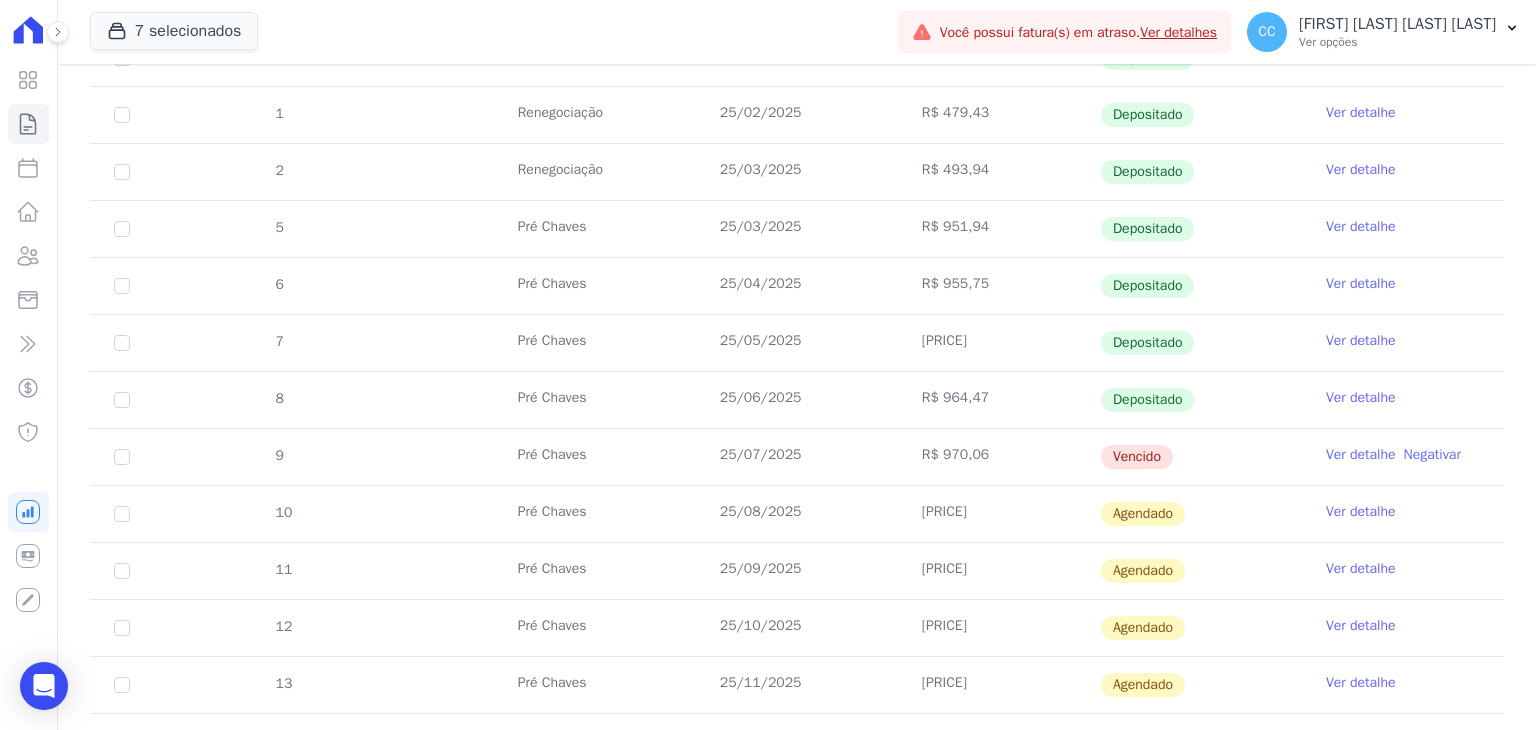 scroll, scrollTop: 600, scrollLeft: 0, axis: vertical 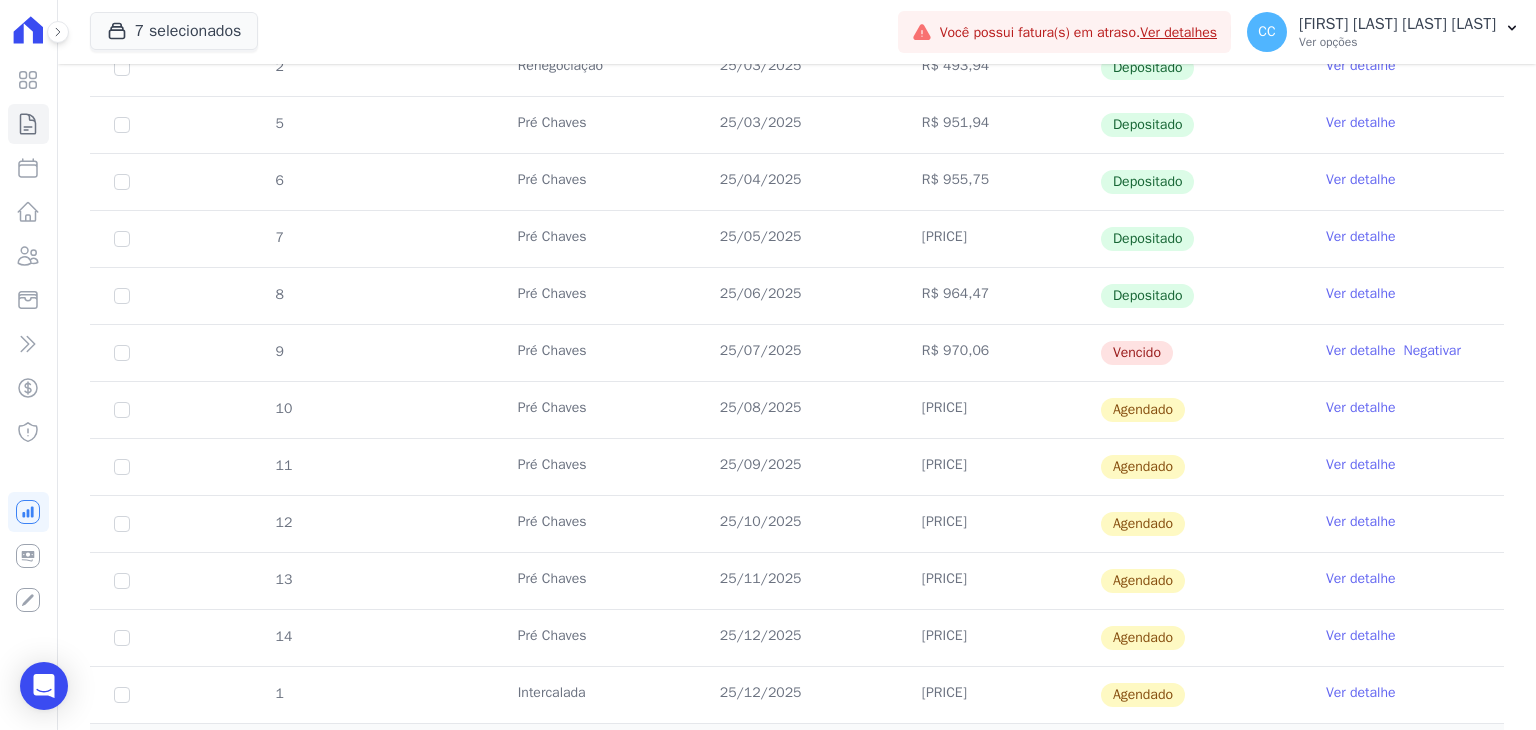 click on "Ver detalhe" at bounding box center (1361, 294) 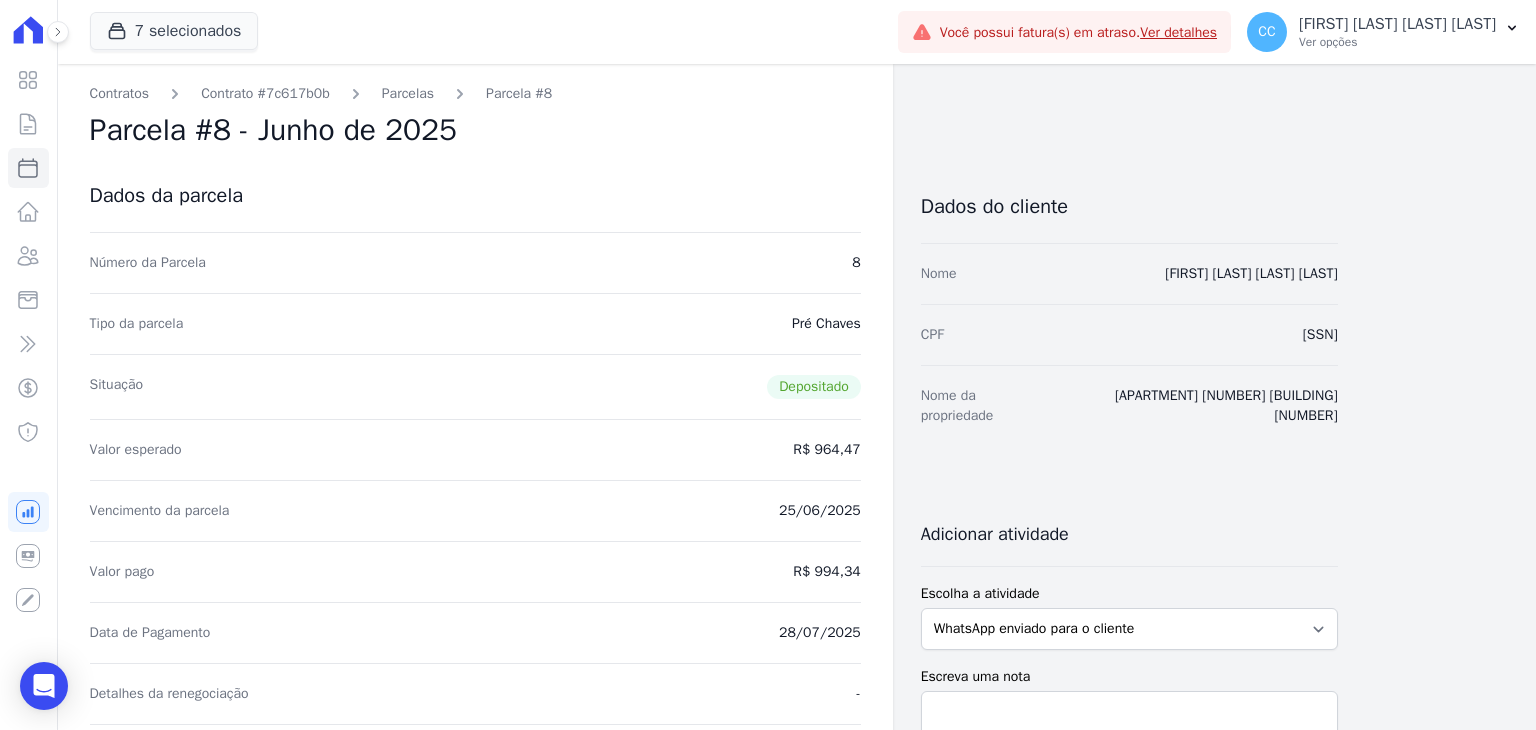 scroll, scrollTop: 0, scrollLeft: 0, axis: both 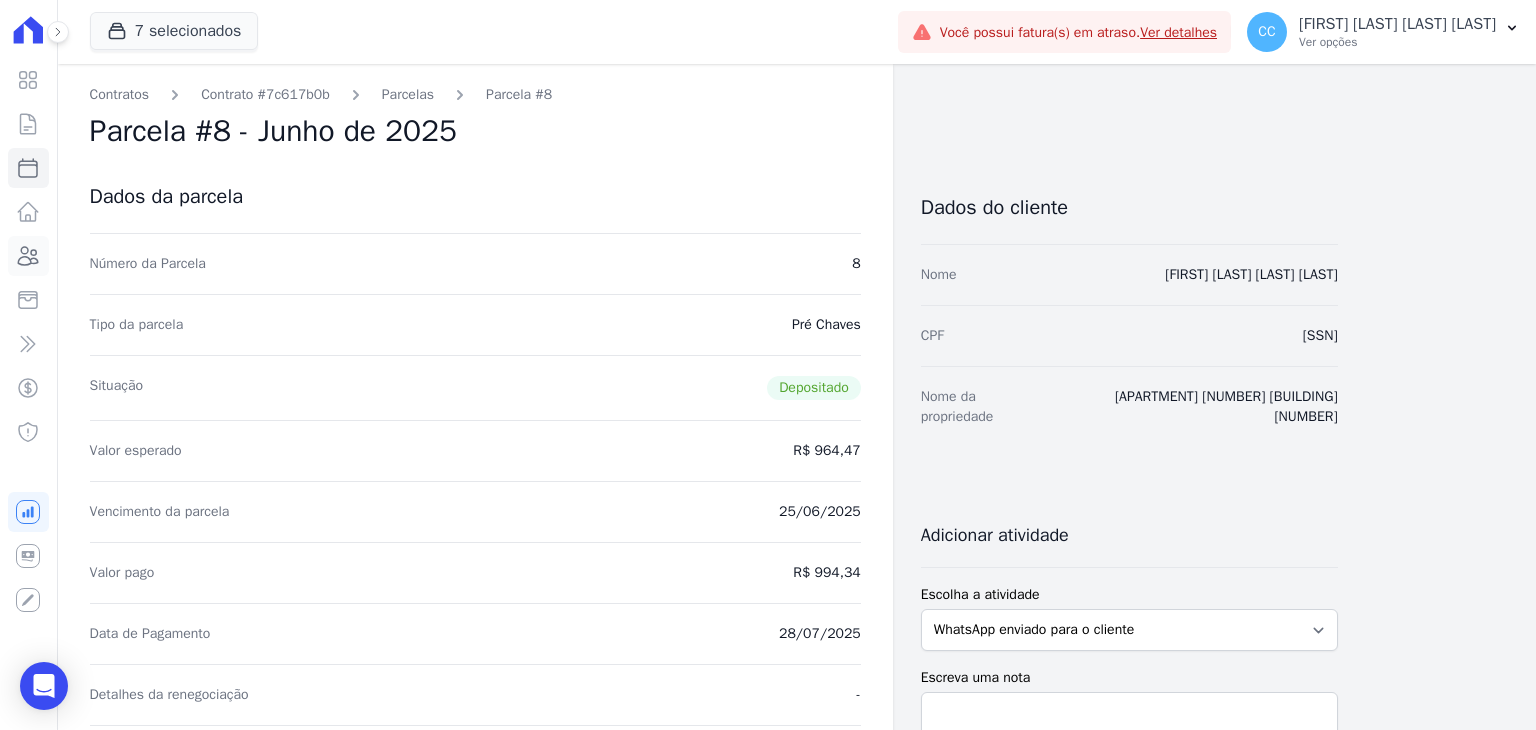 click 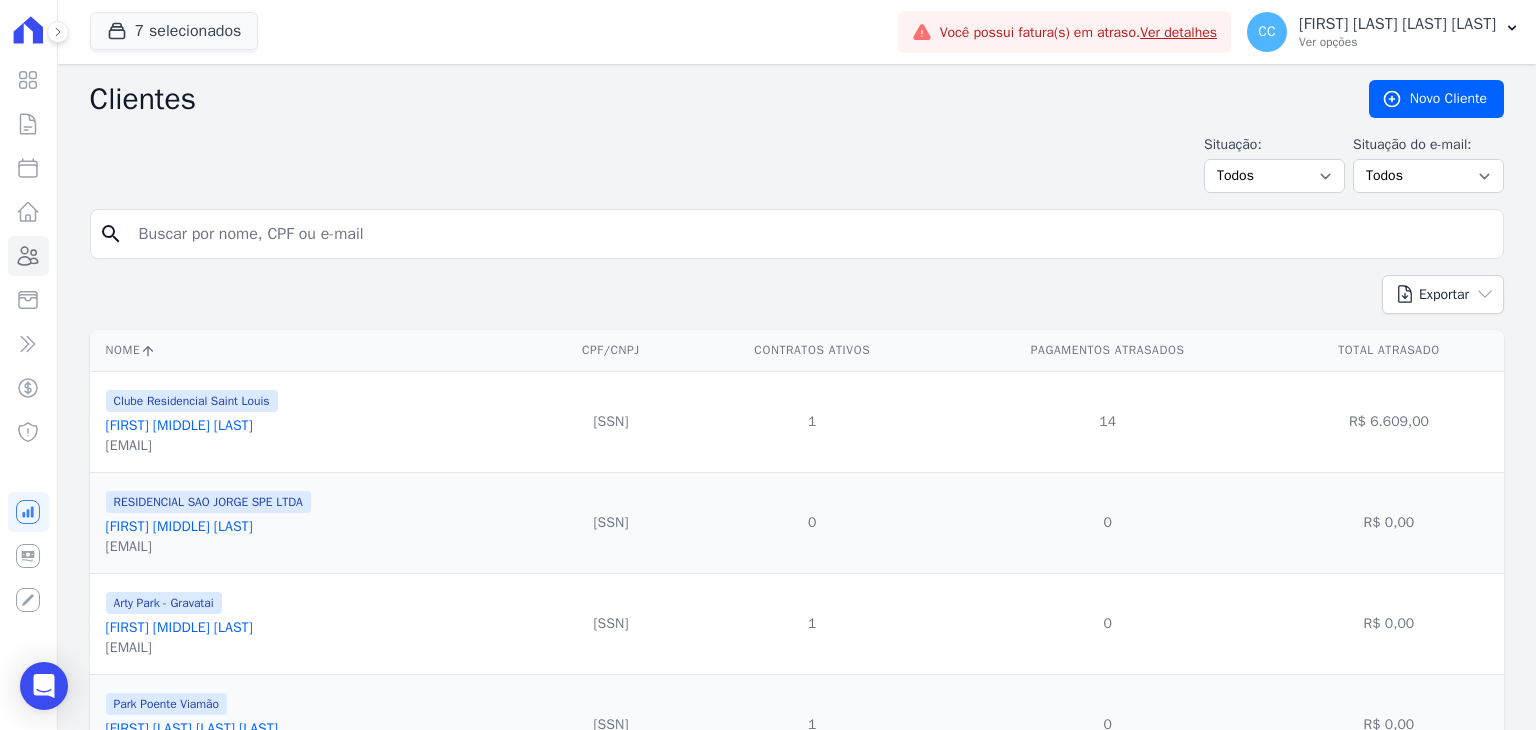 click at bounding box center (811, 234) 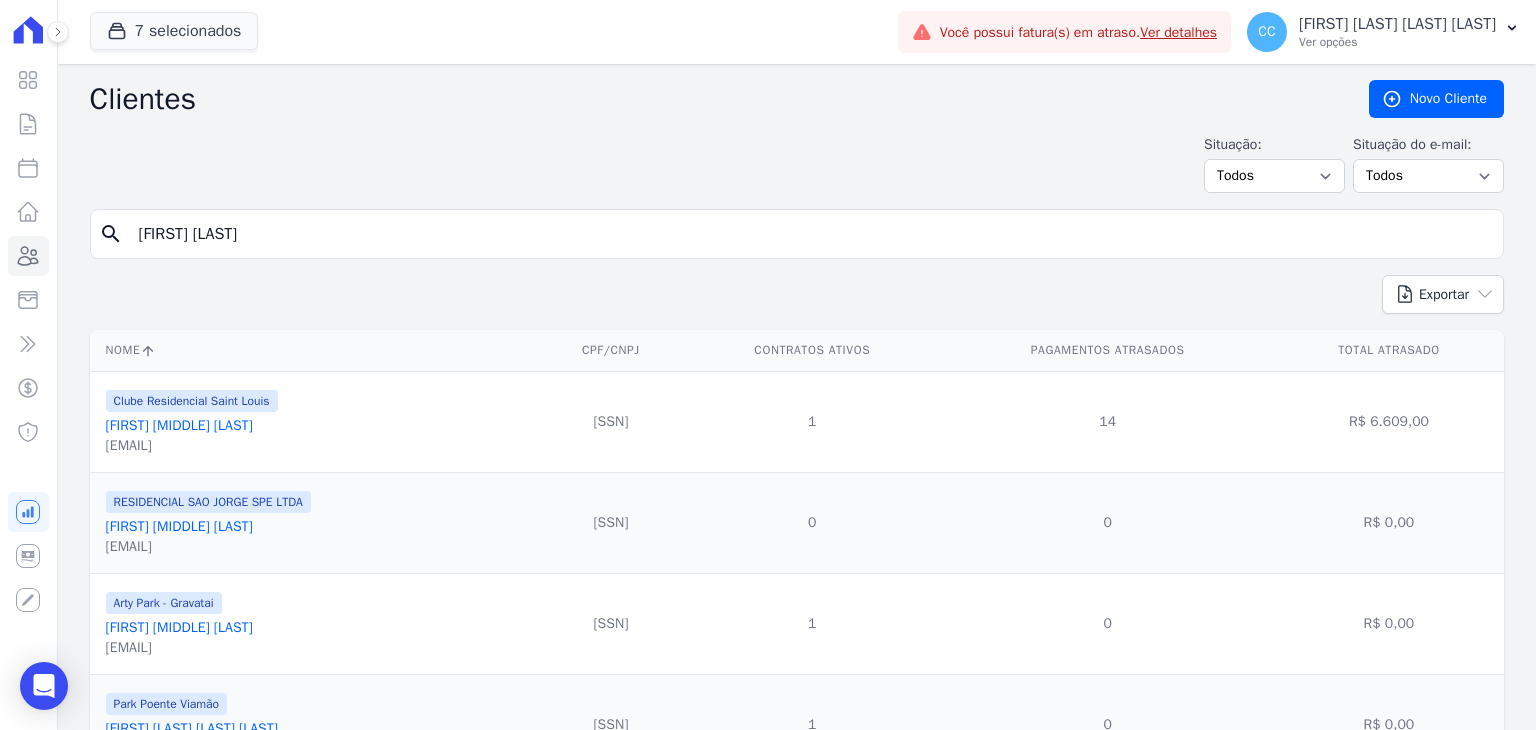type on "Fernando Linck Bittencourt" 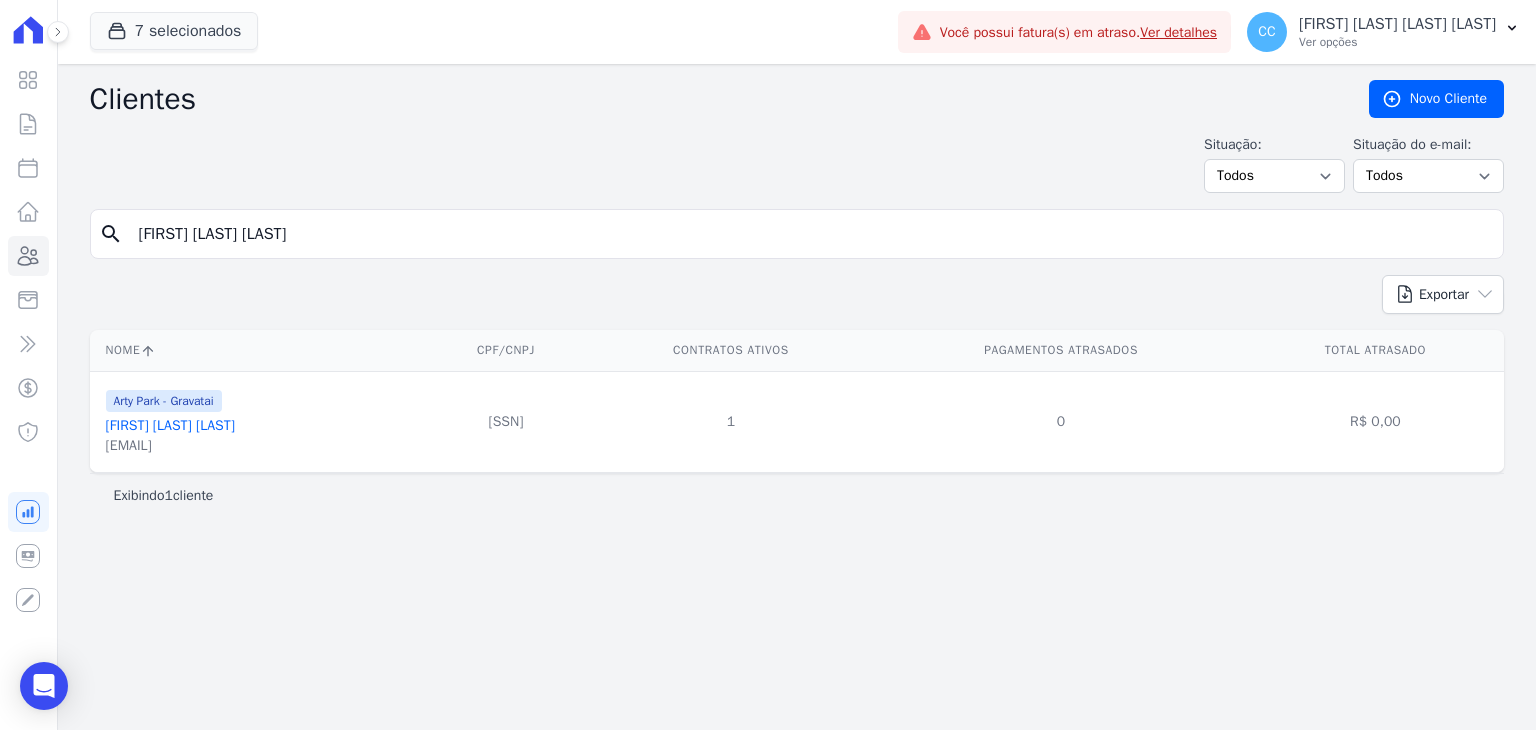 click on "Fernando Linck Bittencourt" at bounding box center (170, 425) 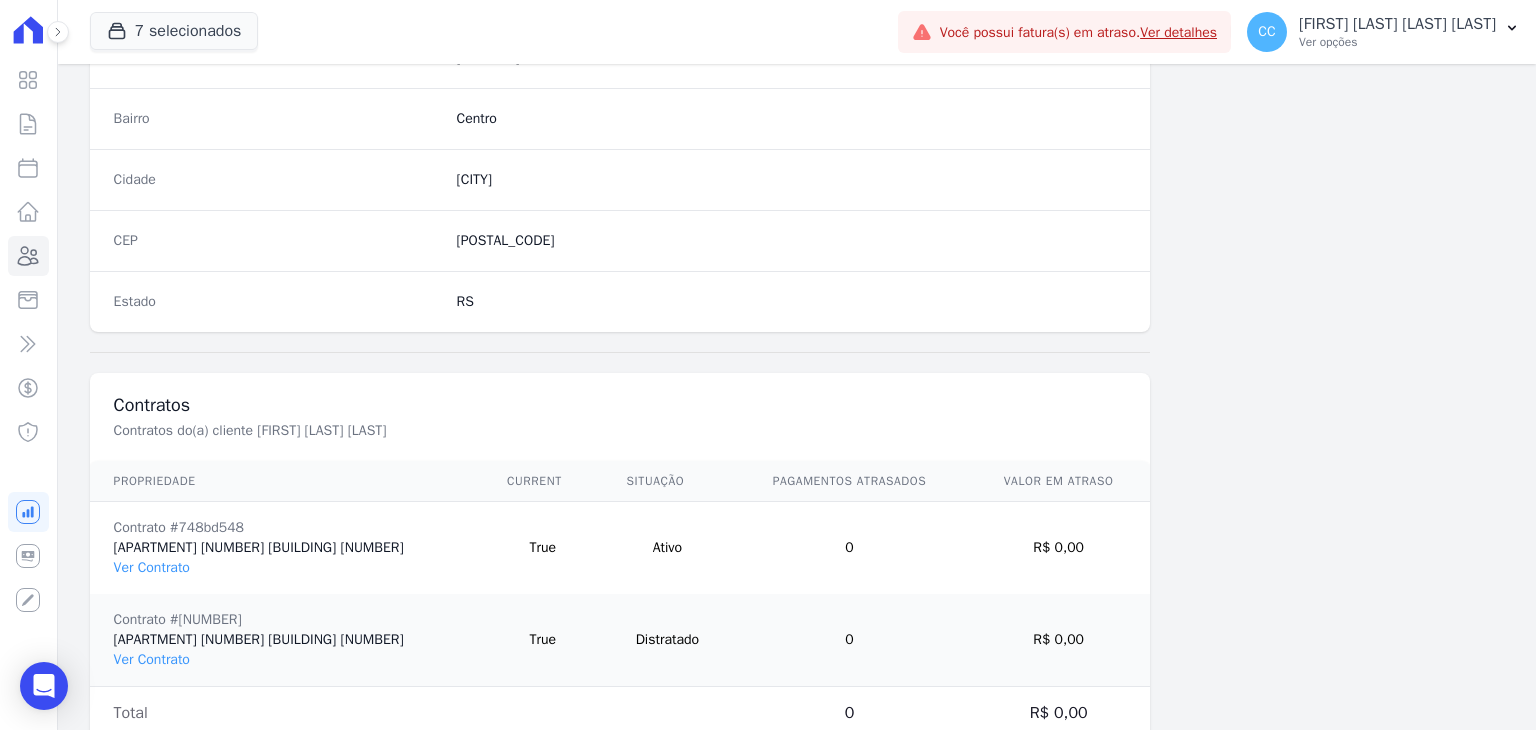 scroll, scrollTop: 1227, scrollLeft: 0, axis: vertical 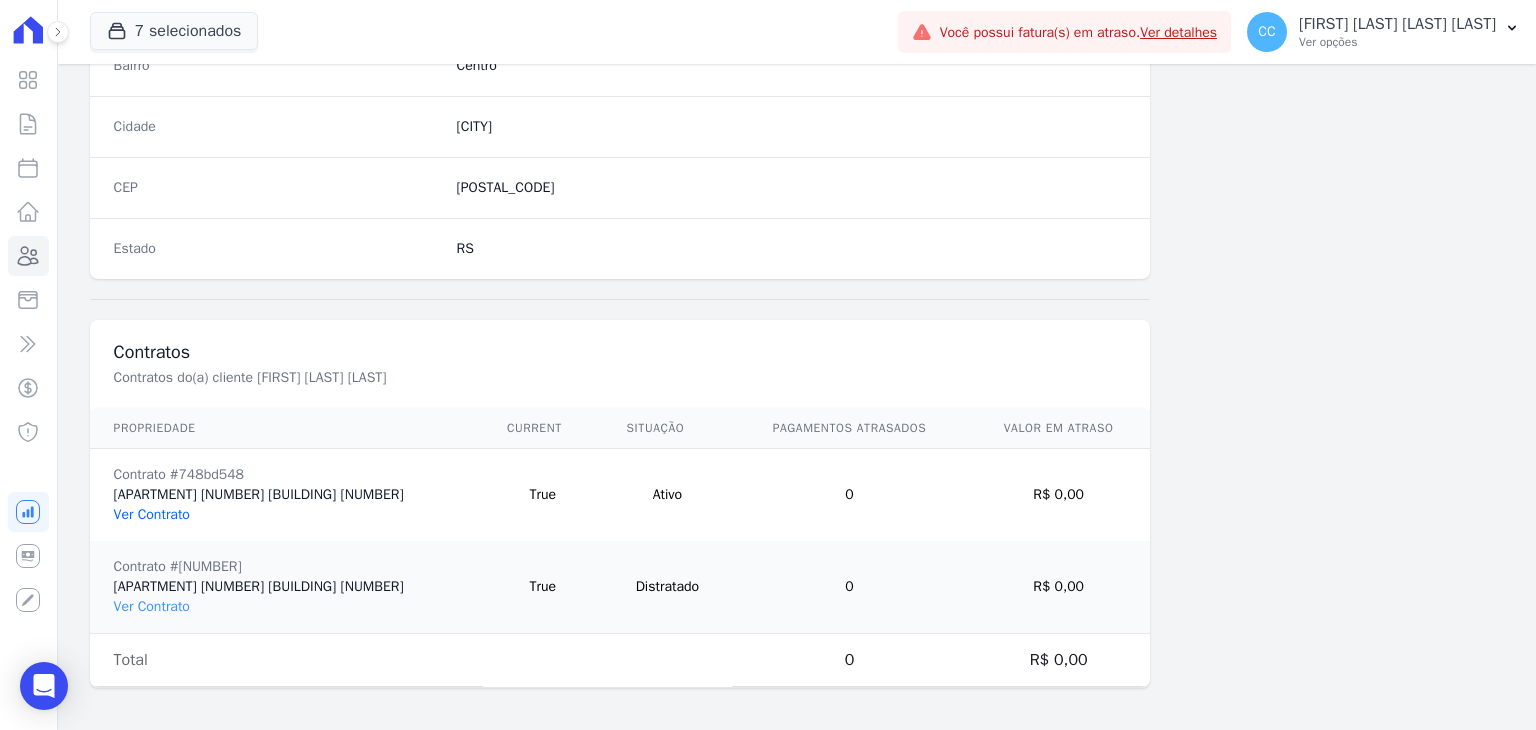 click on "Ver Contrato" at bounding box center (152, 514) 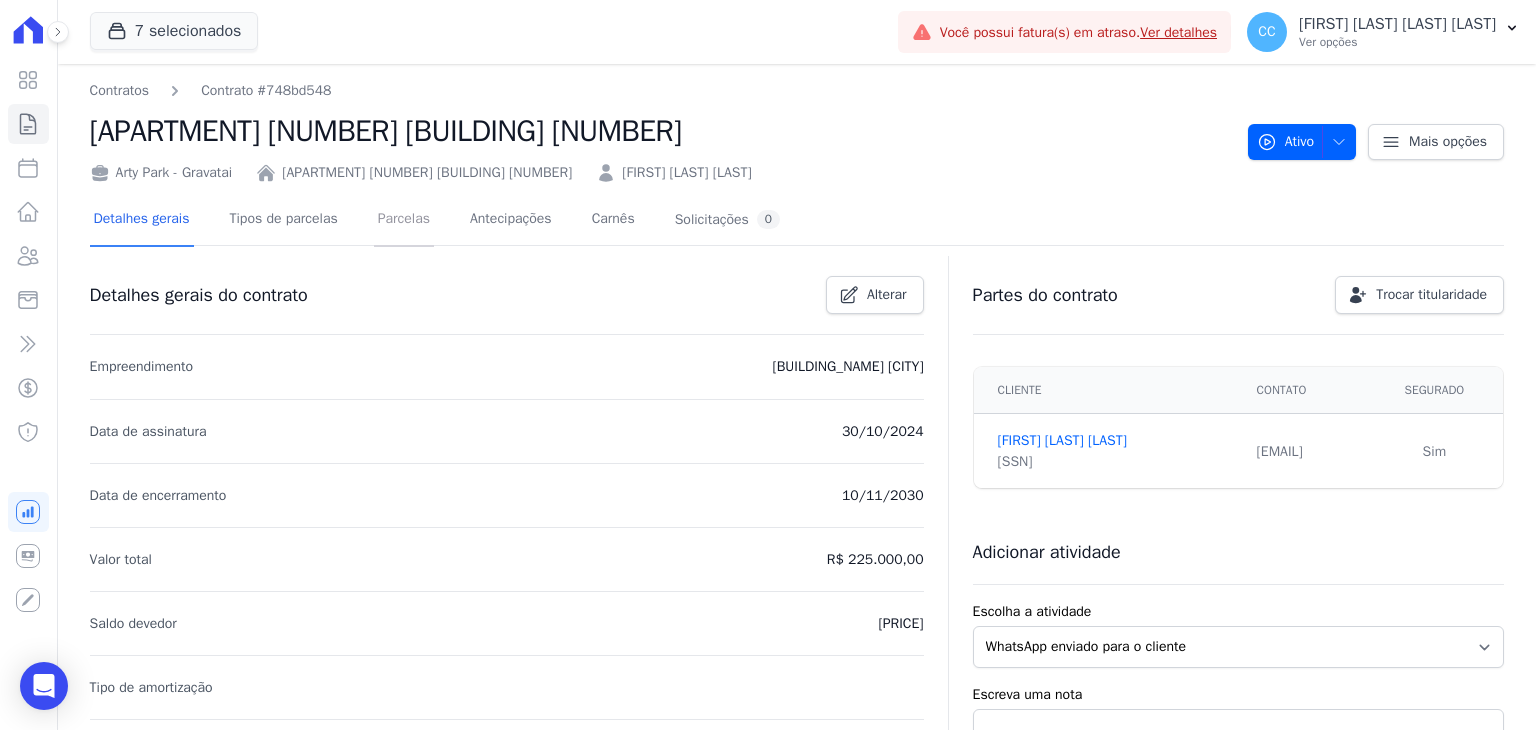 click on "Parcelas" at bounding box center (404, 220) 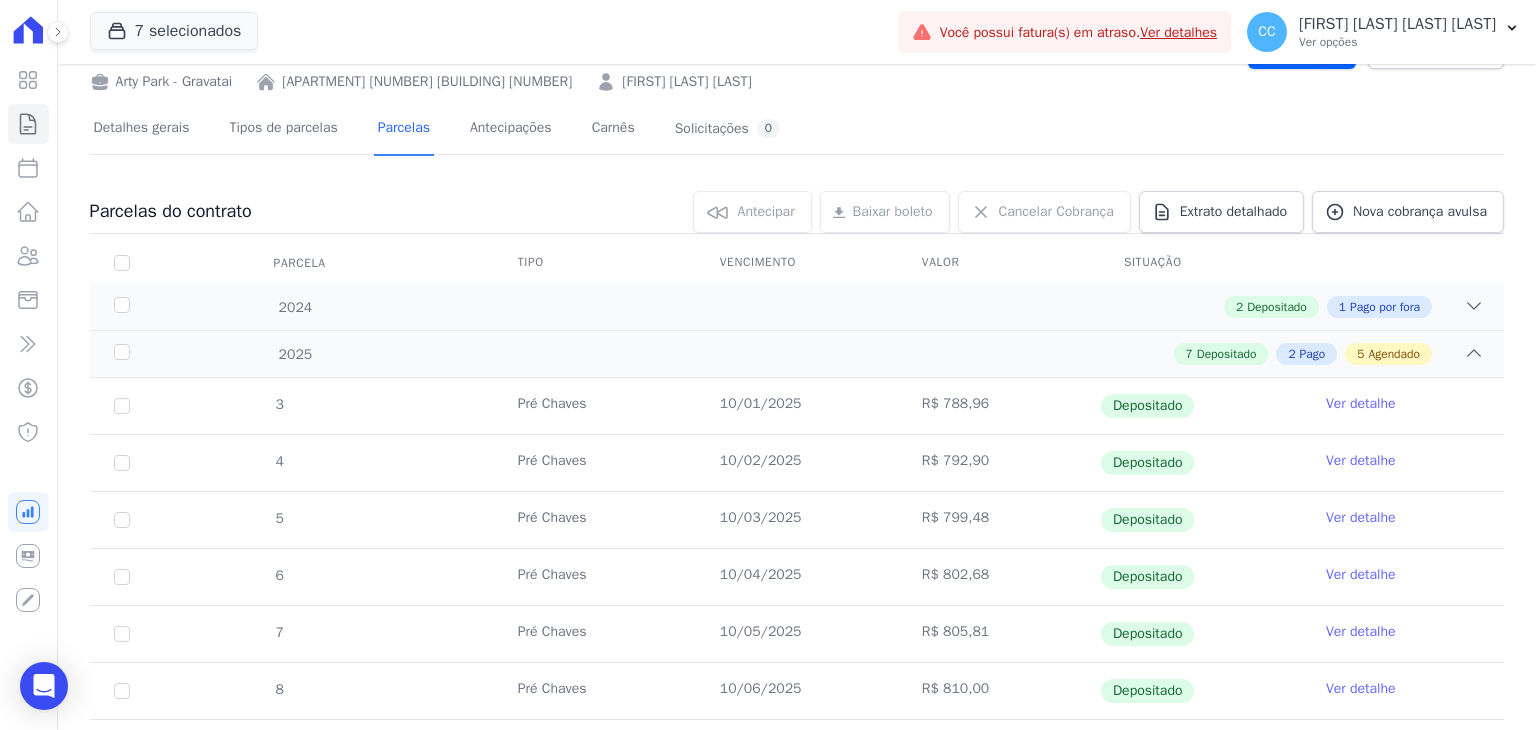 scroll, scrollTop: 0, scrollLeft: 0, axis: both 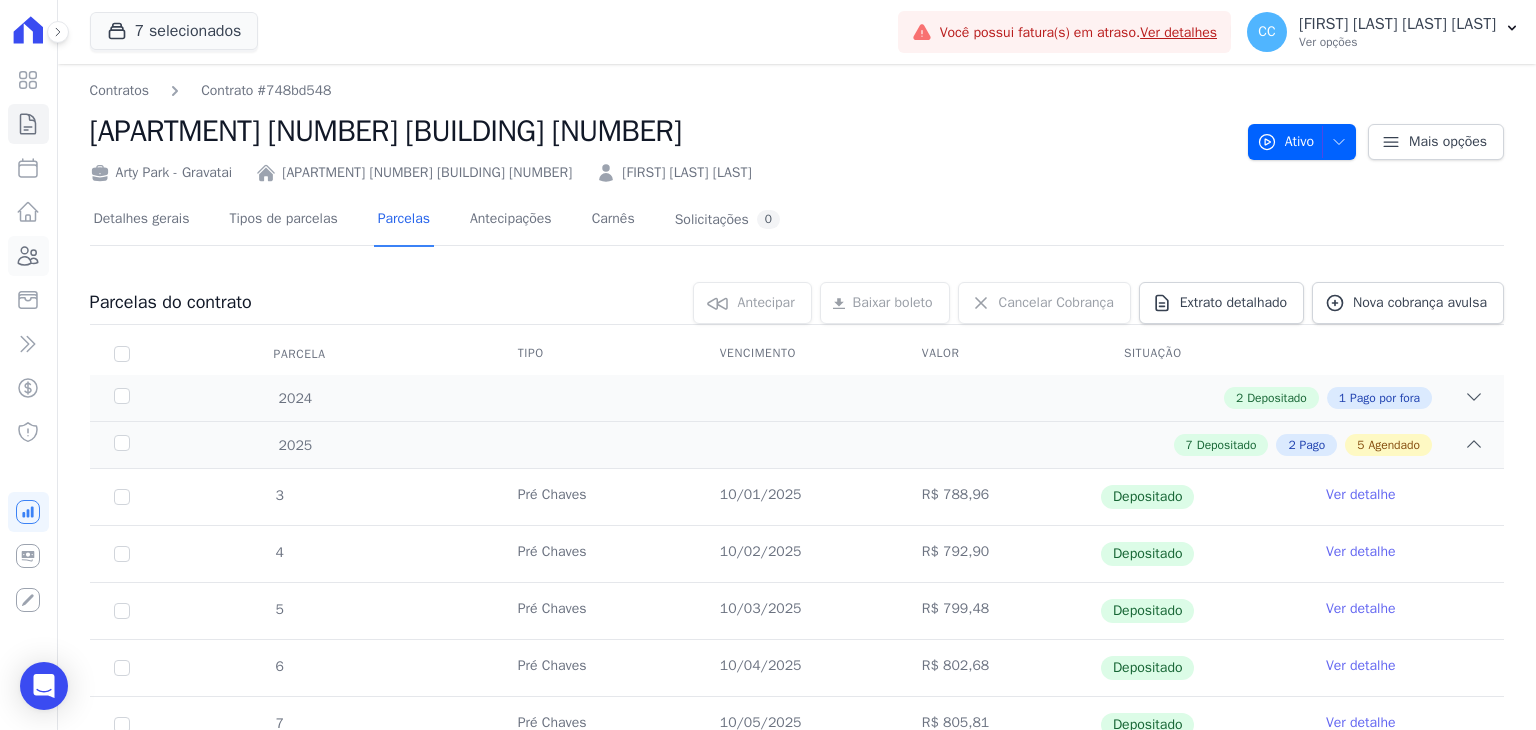 click on "Clientes" at bounding box center [28, 256] 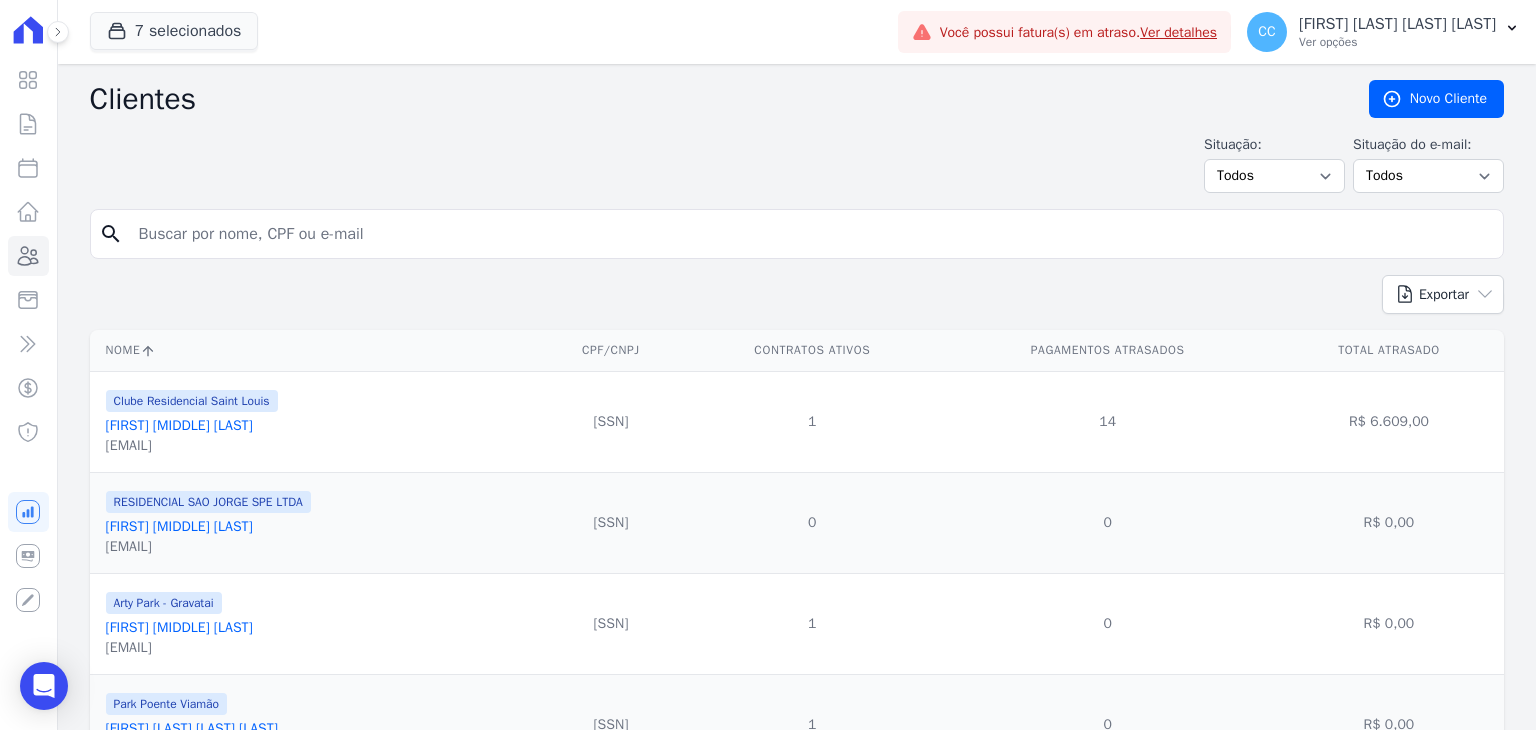click at bounding box center (811, 234) 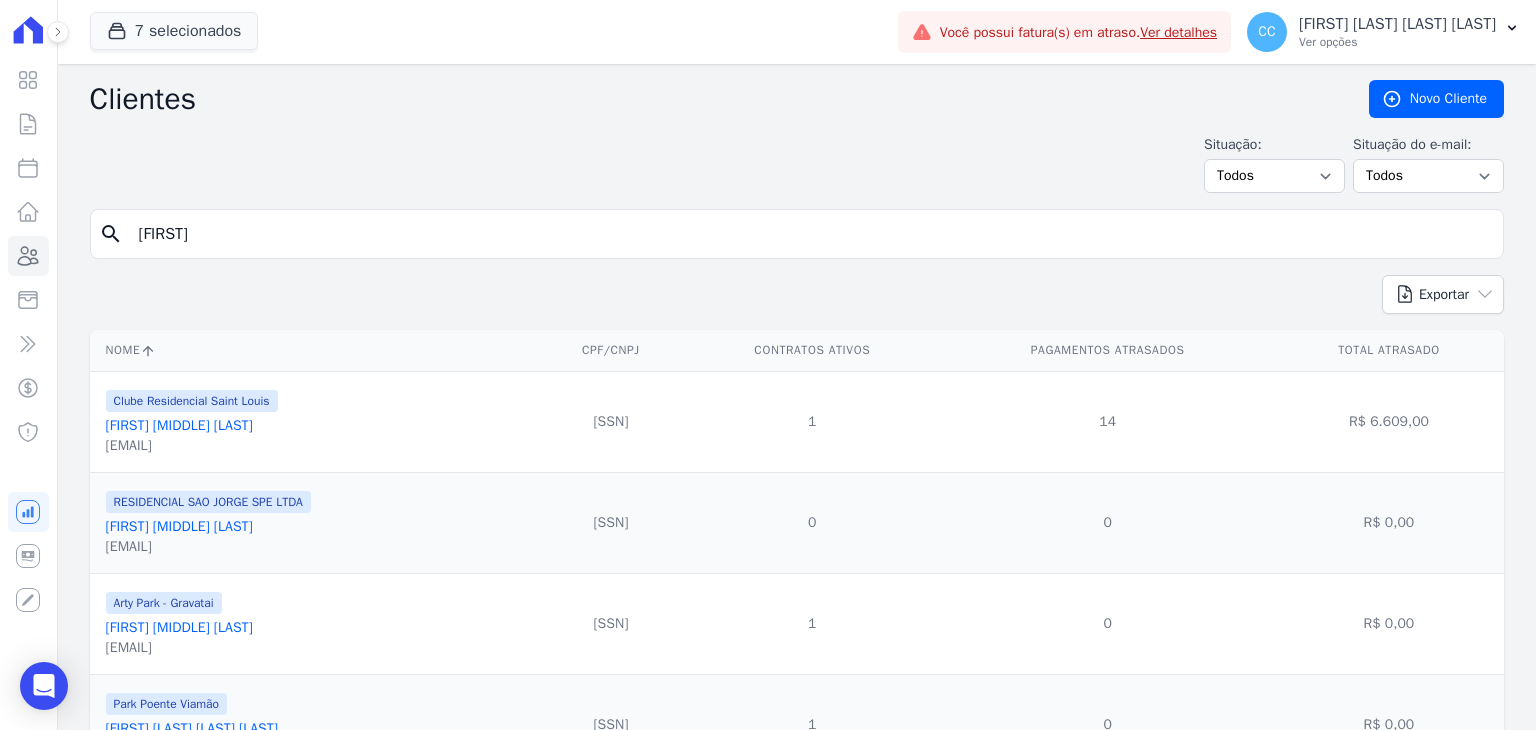 type on "franciele" 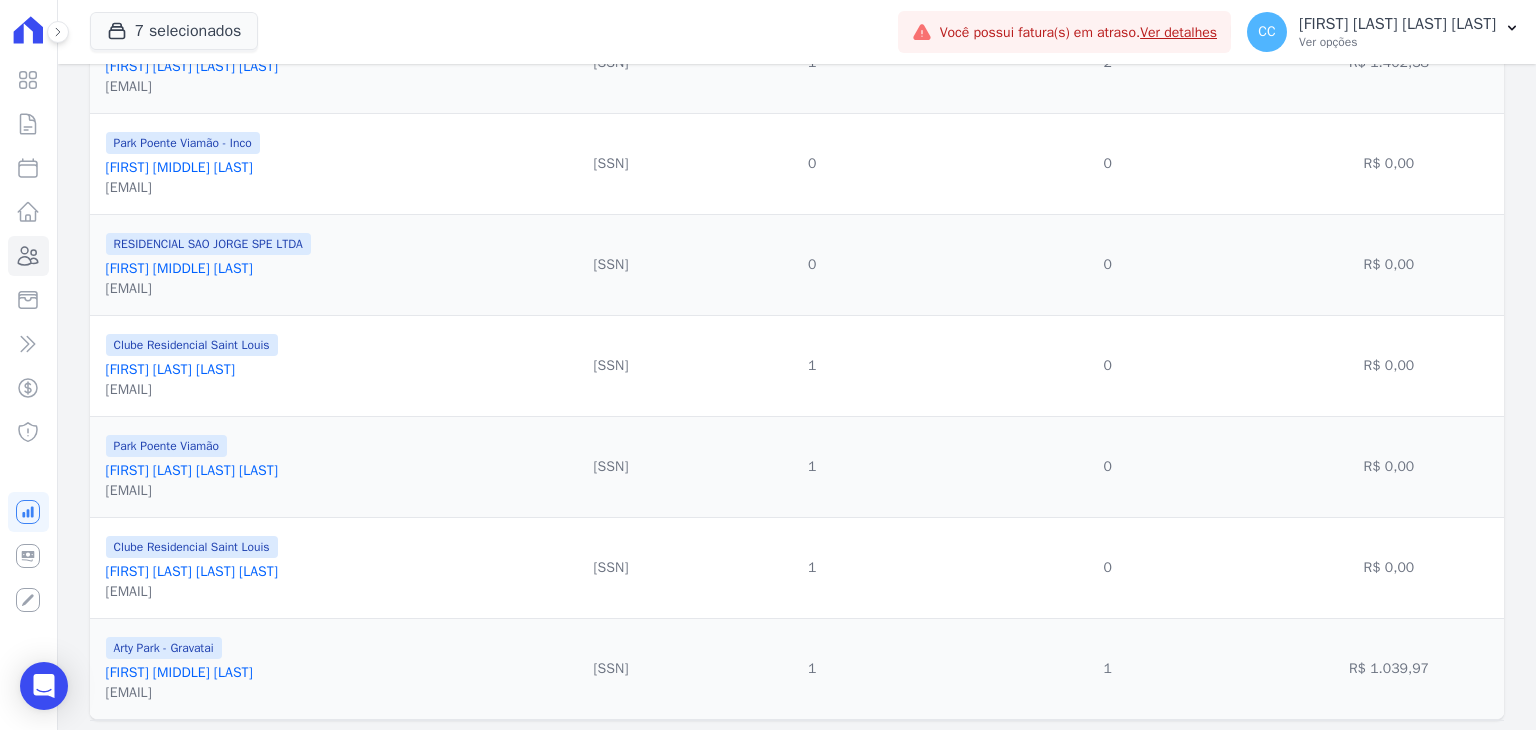 scroll, scrollTop: 718, scrollLeft: 0, axis: vertical 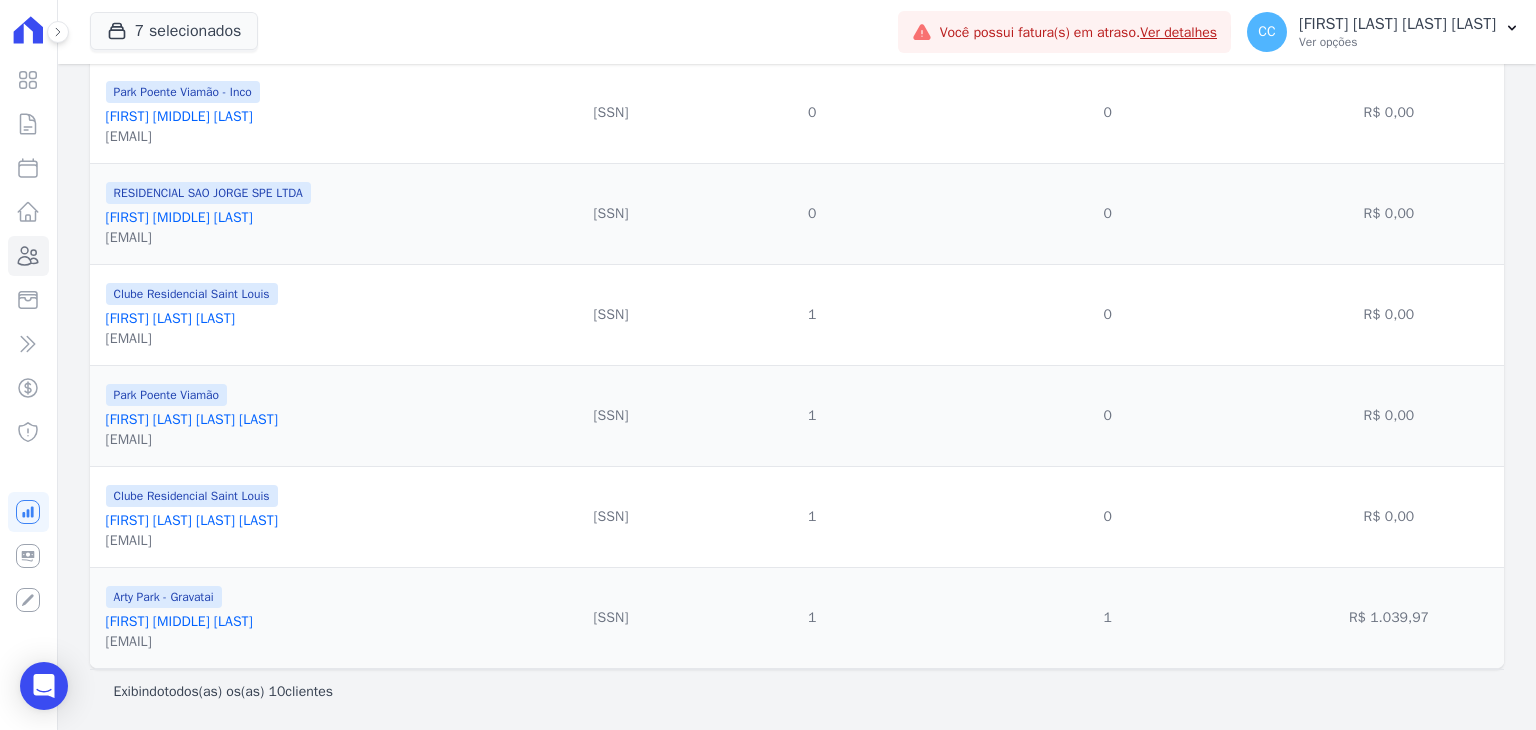 click on "Franciele Oliveira Da Luz" at bounding box center (179, 621) 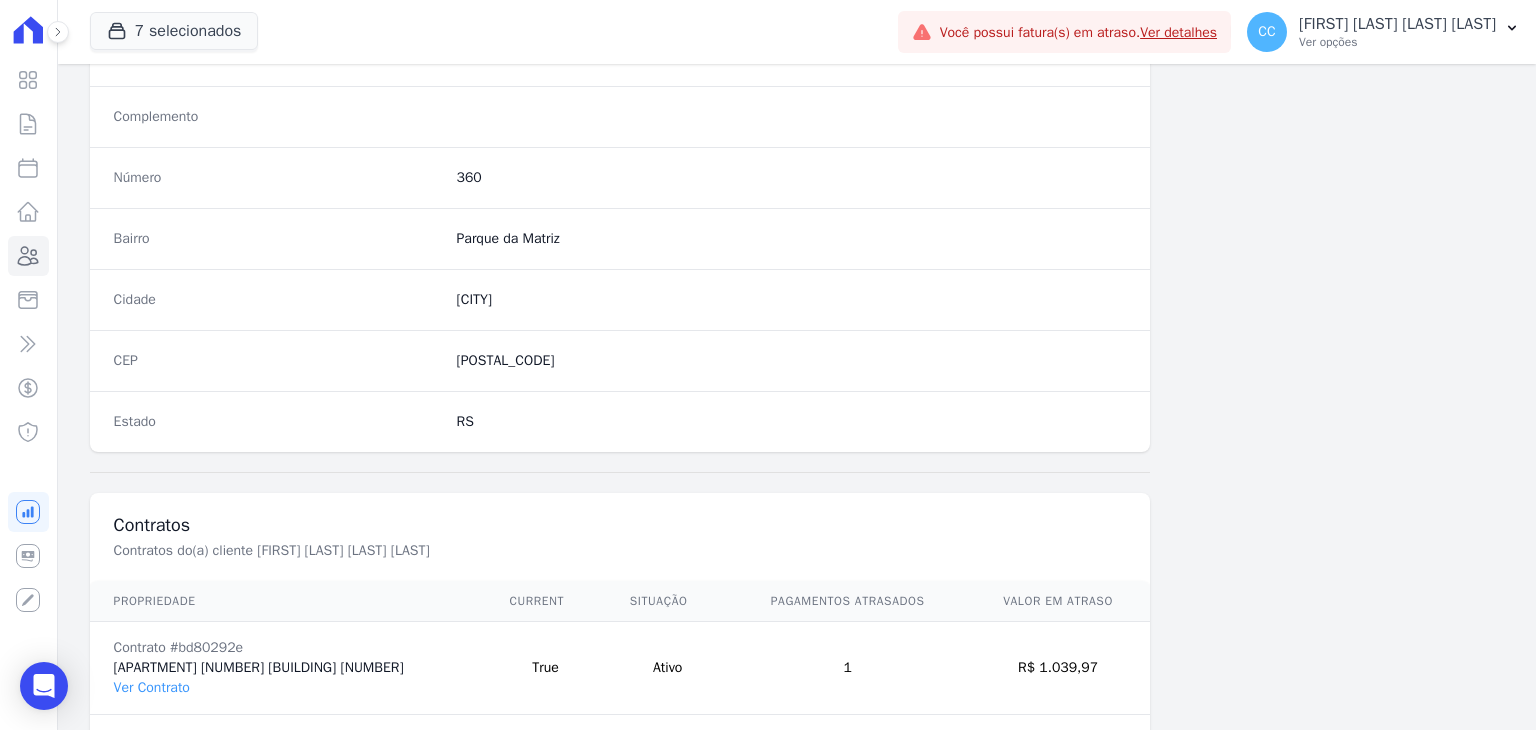 scroll, scrollTop: 1135, scrollLeft: 0, axis: vertical 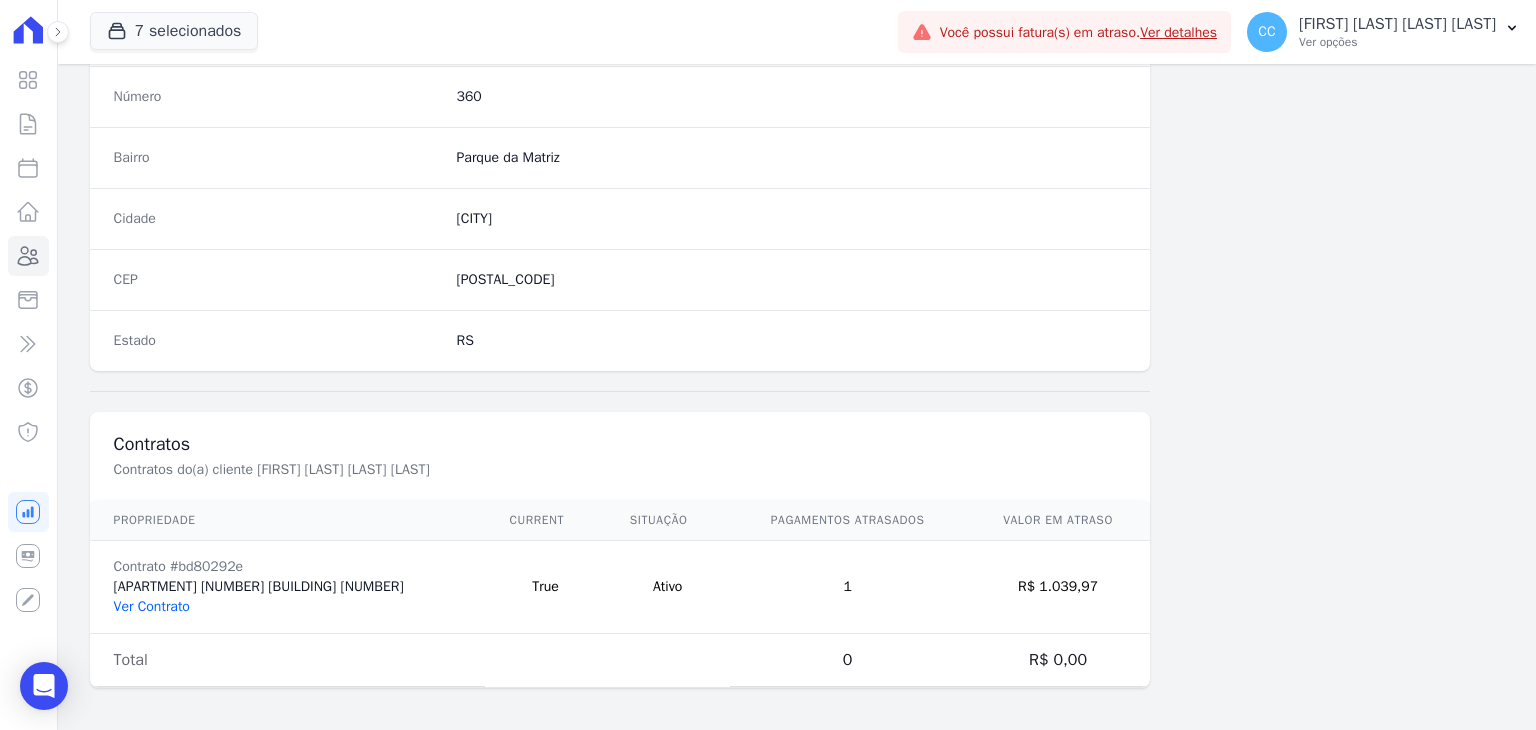 click on "Ver Contrato" at bounding box center (152, 606) 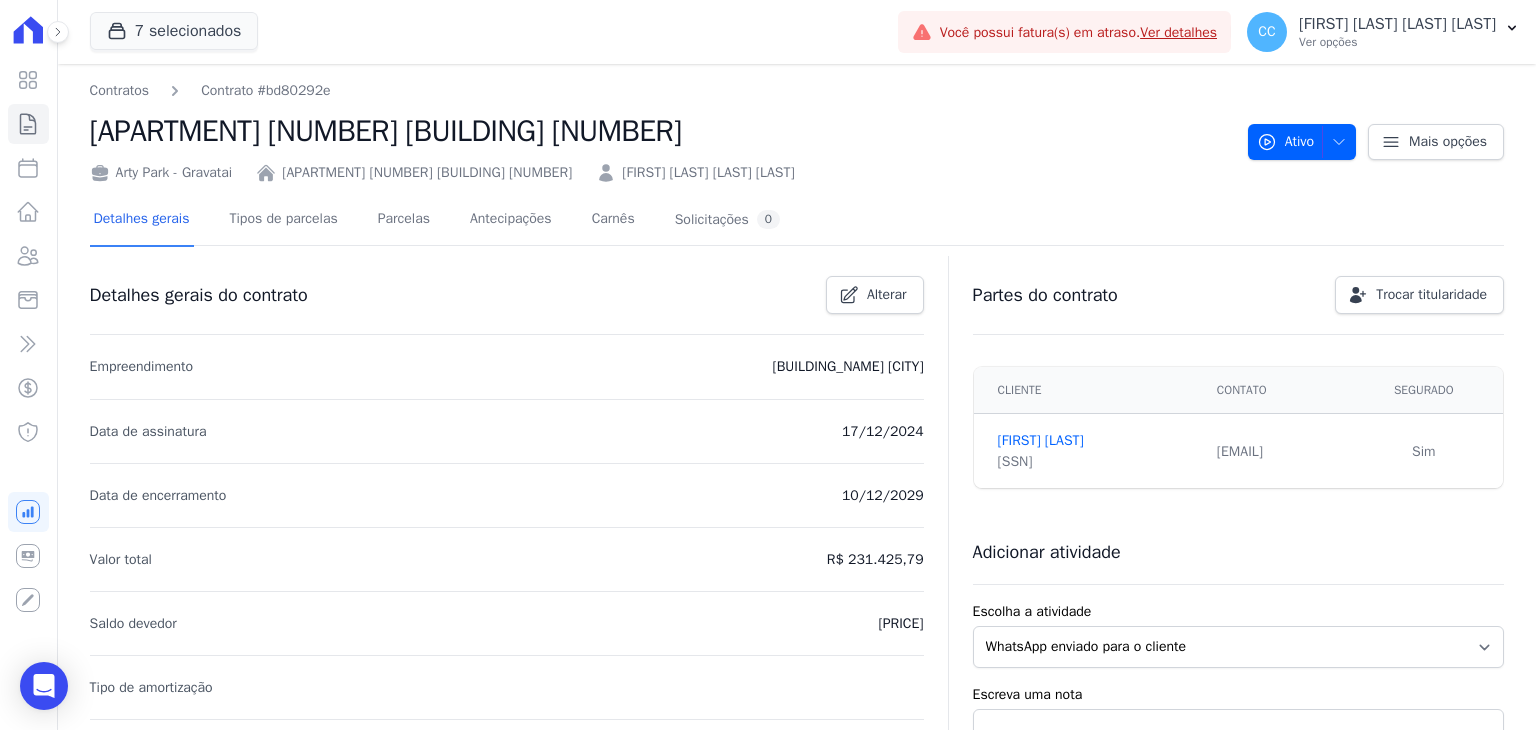 scroll, scrollTop: 0, scrollLeft: 0, axis: both 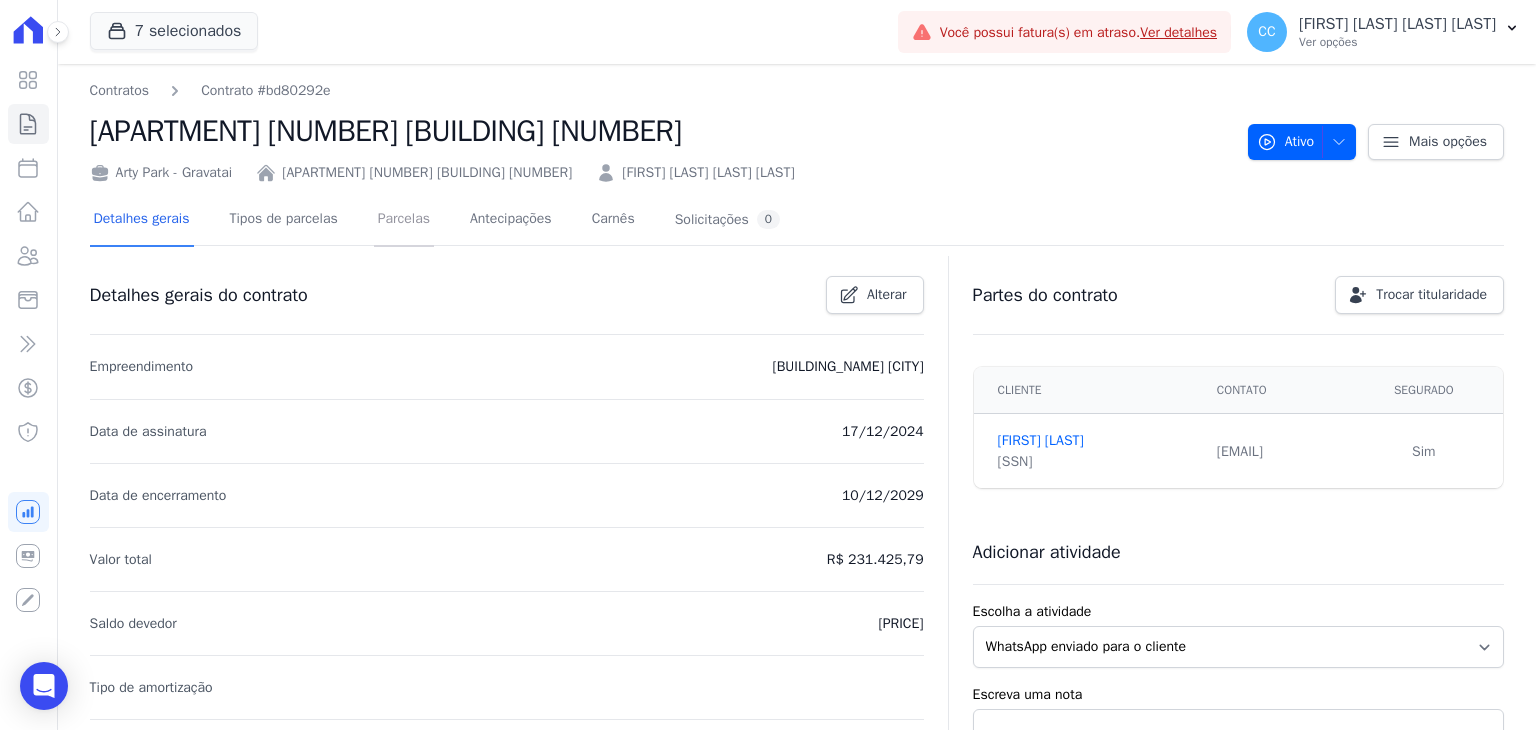 click on "Parcelas" at bounding box center [404, 220] 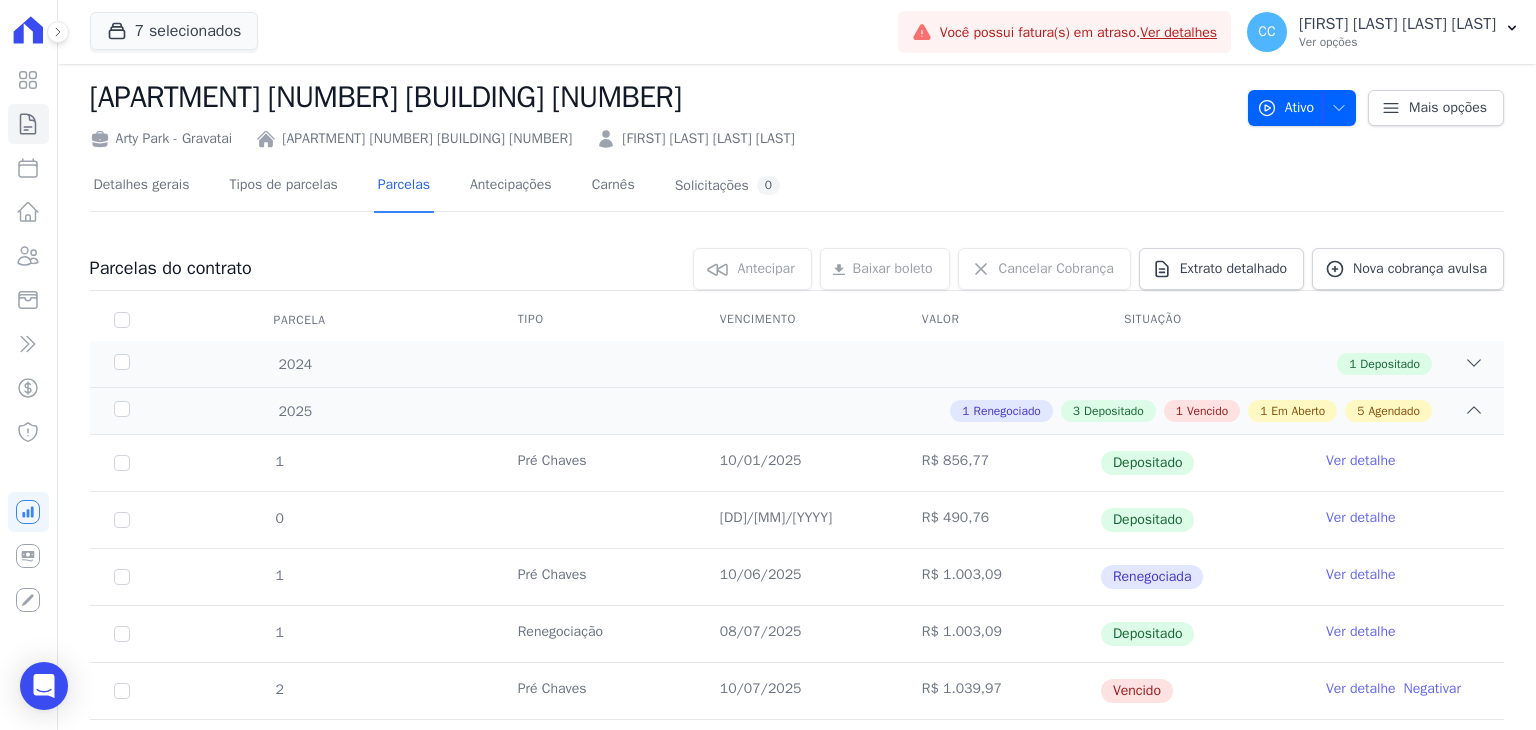 scroll, scrollTop: 0, scrollLeft: 0, axis: both 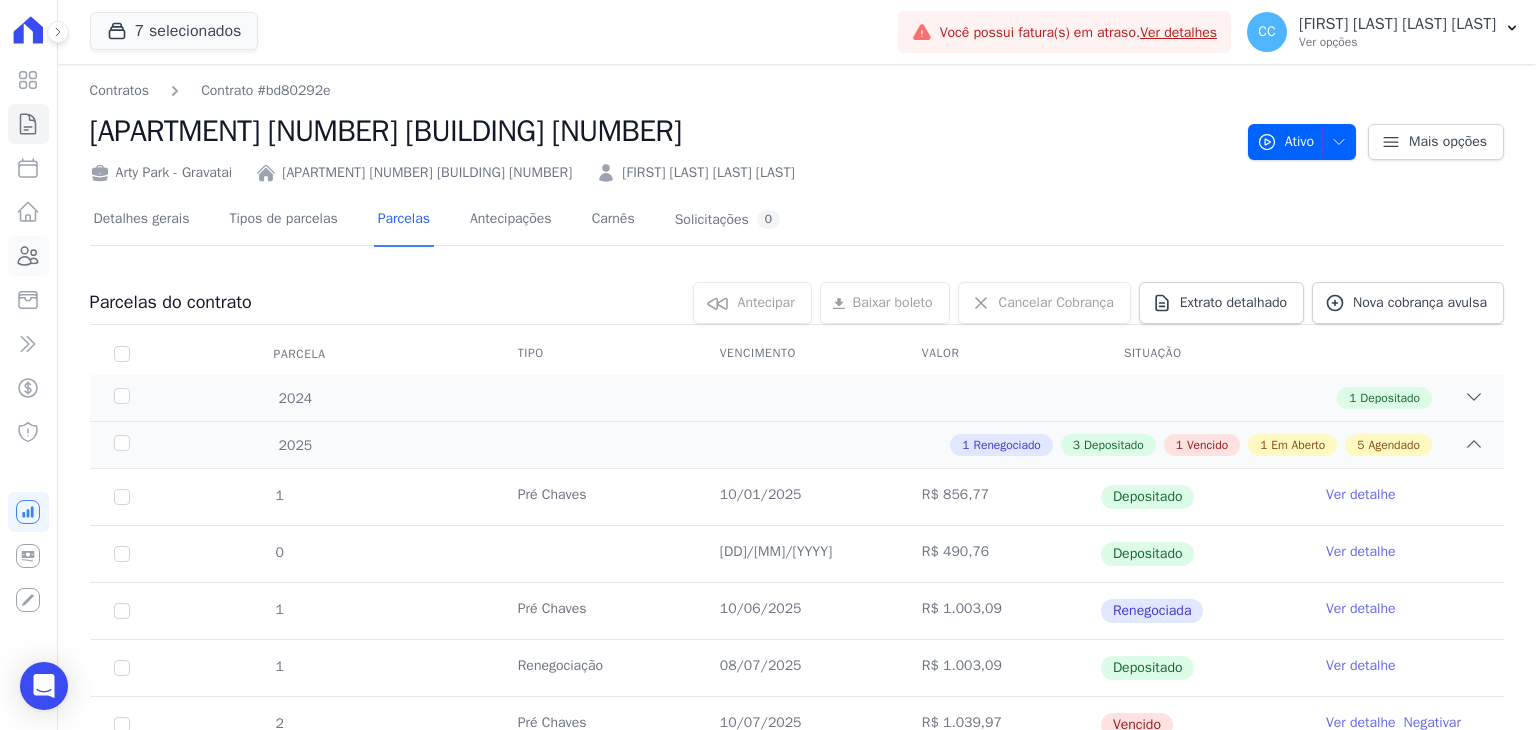 click on "Clientes" at bounding box center (28, 256) 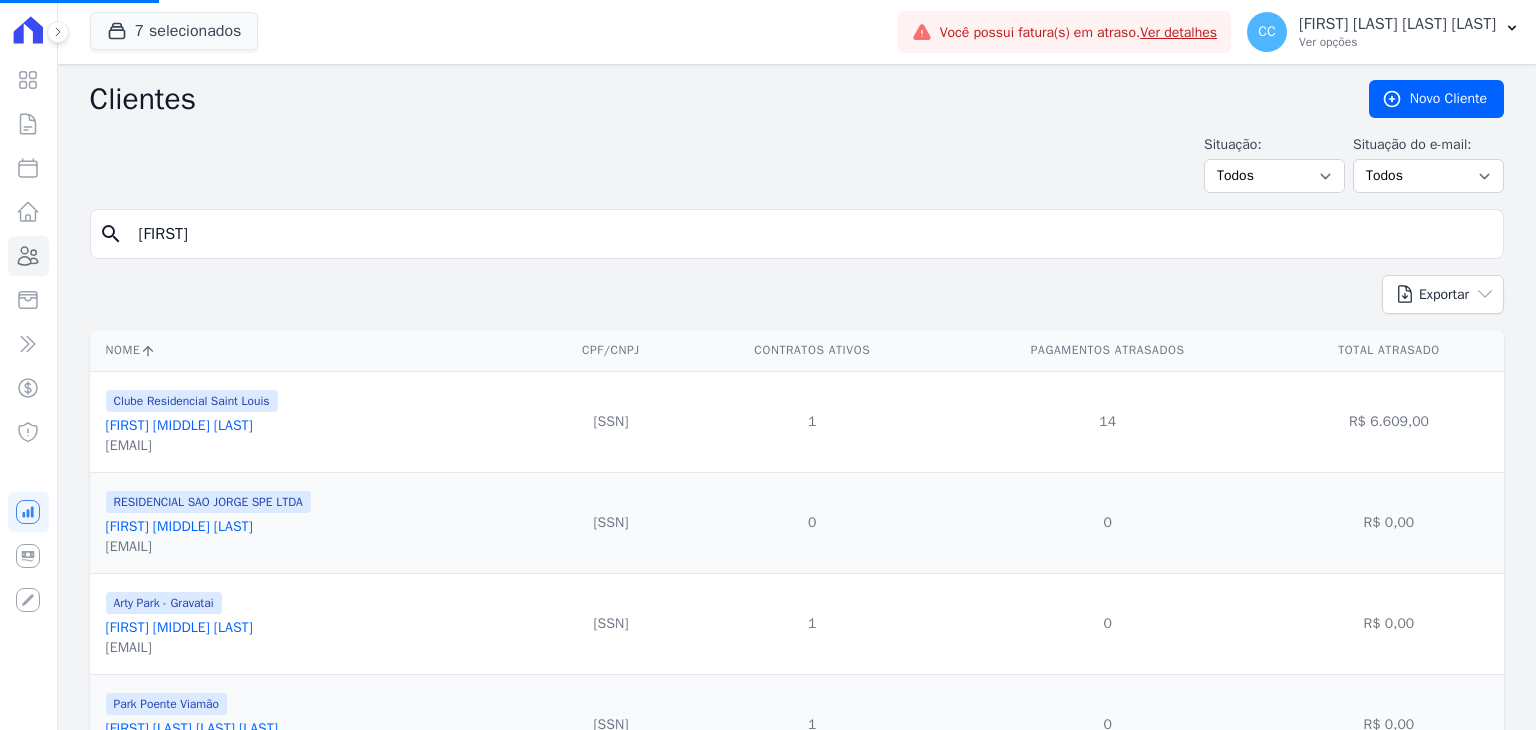 drag, startPoint x: 420, startPoint y: 232, endPoint x: -87, endPoint y: 229, distance: 507.00888 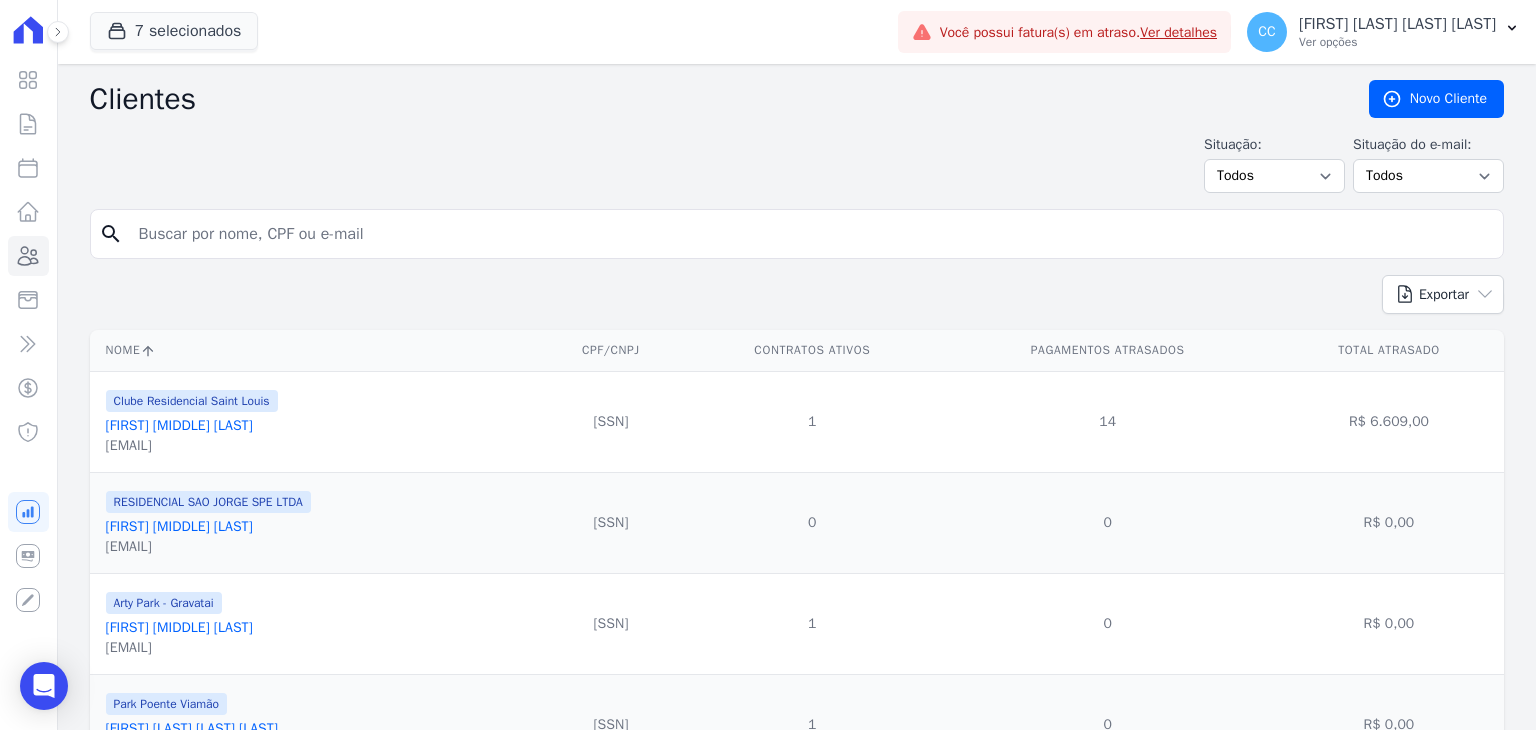 click on "search" at bounding box center (797, 234) 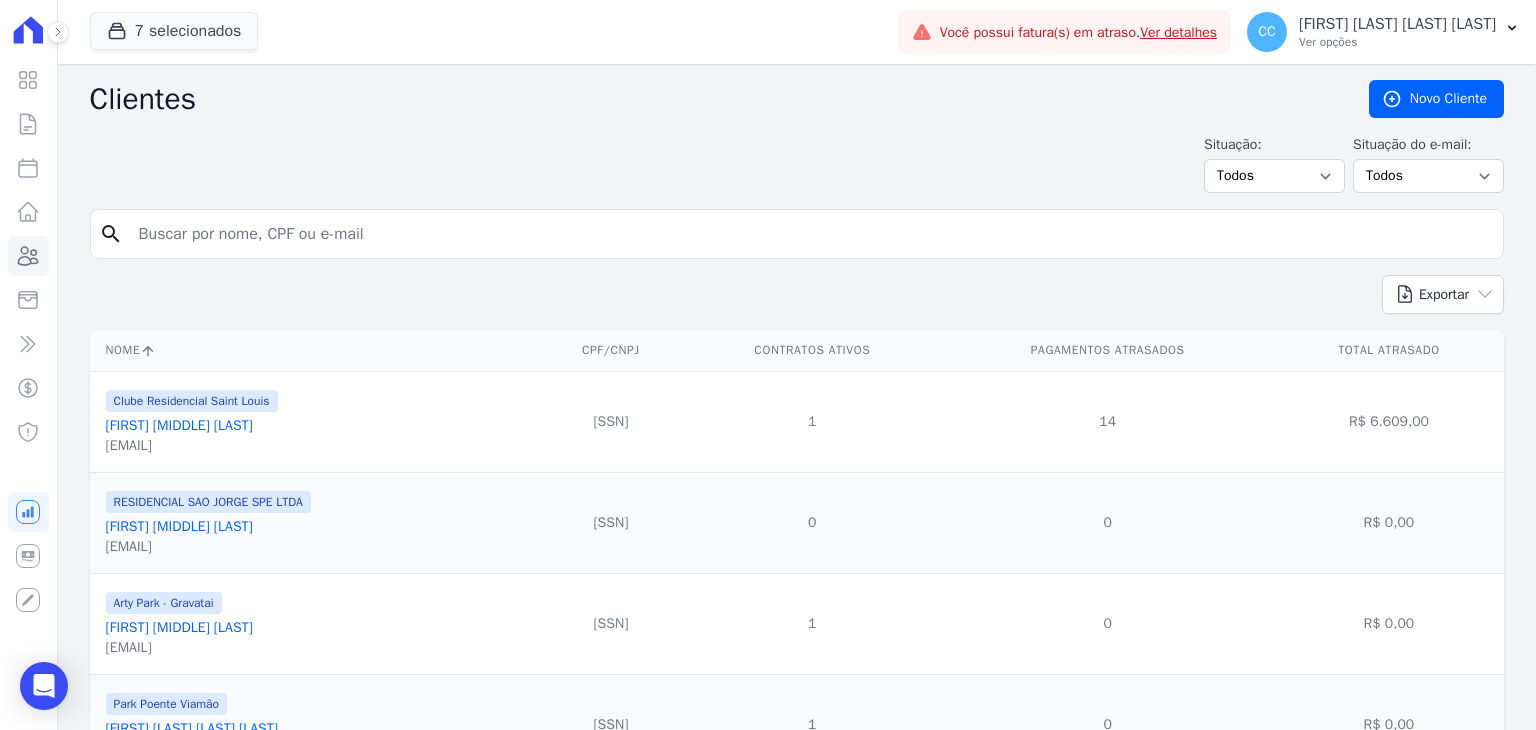 click at bounding box center [811, 234] 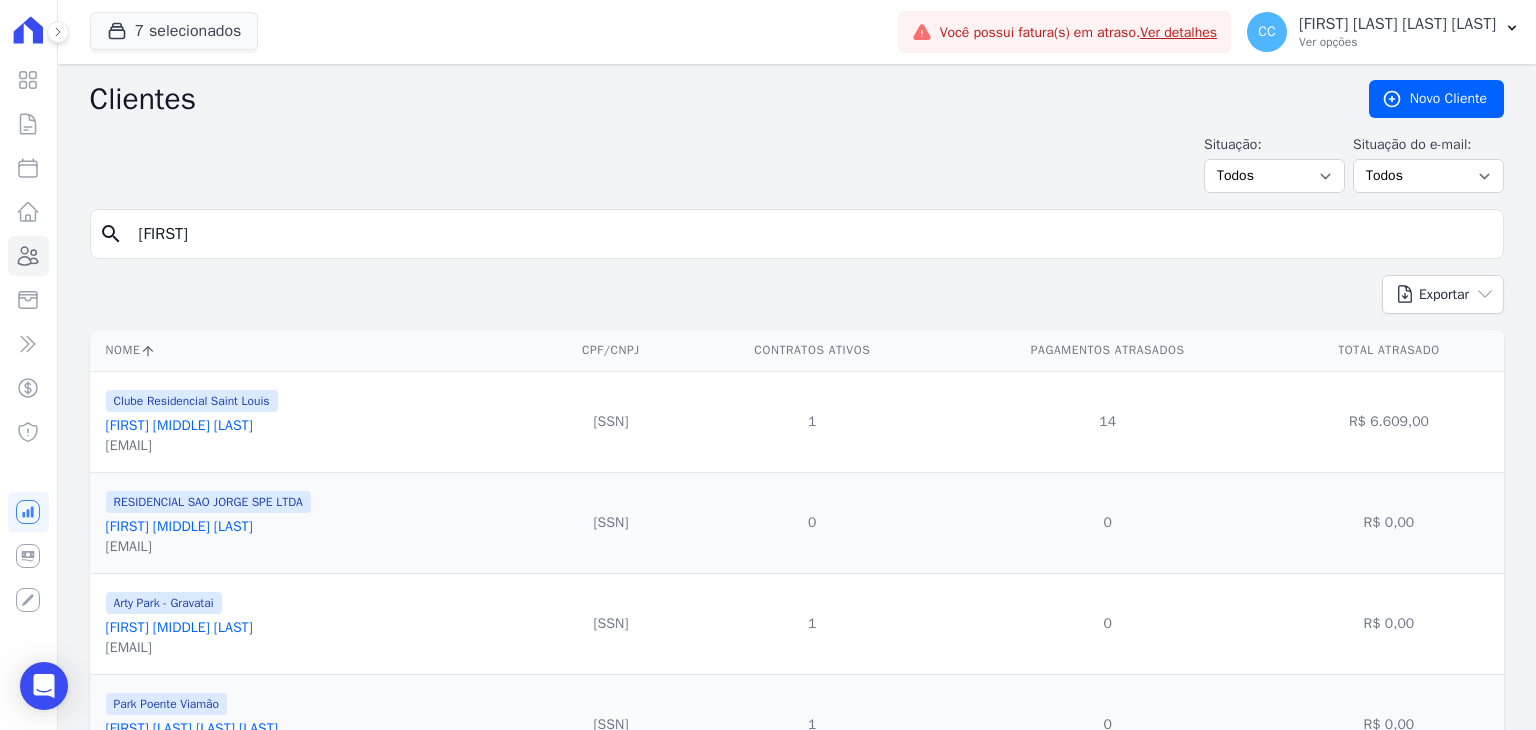 type on "charles" 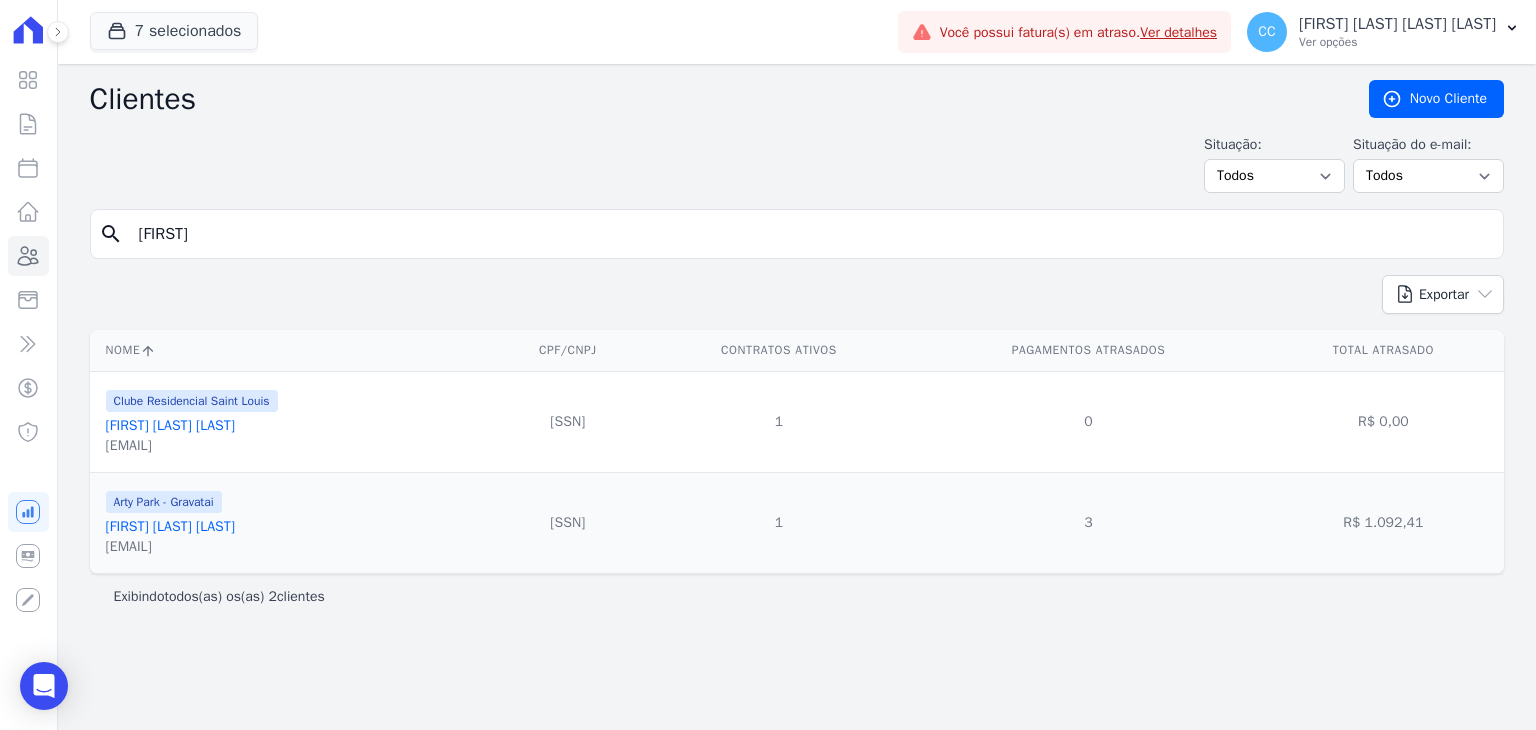 drag, startPoint x: 270, startPoint y: 245, endPoint x: -50, endPoint y: 226, distance: 320.56357 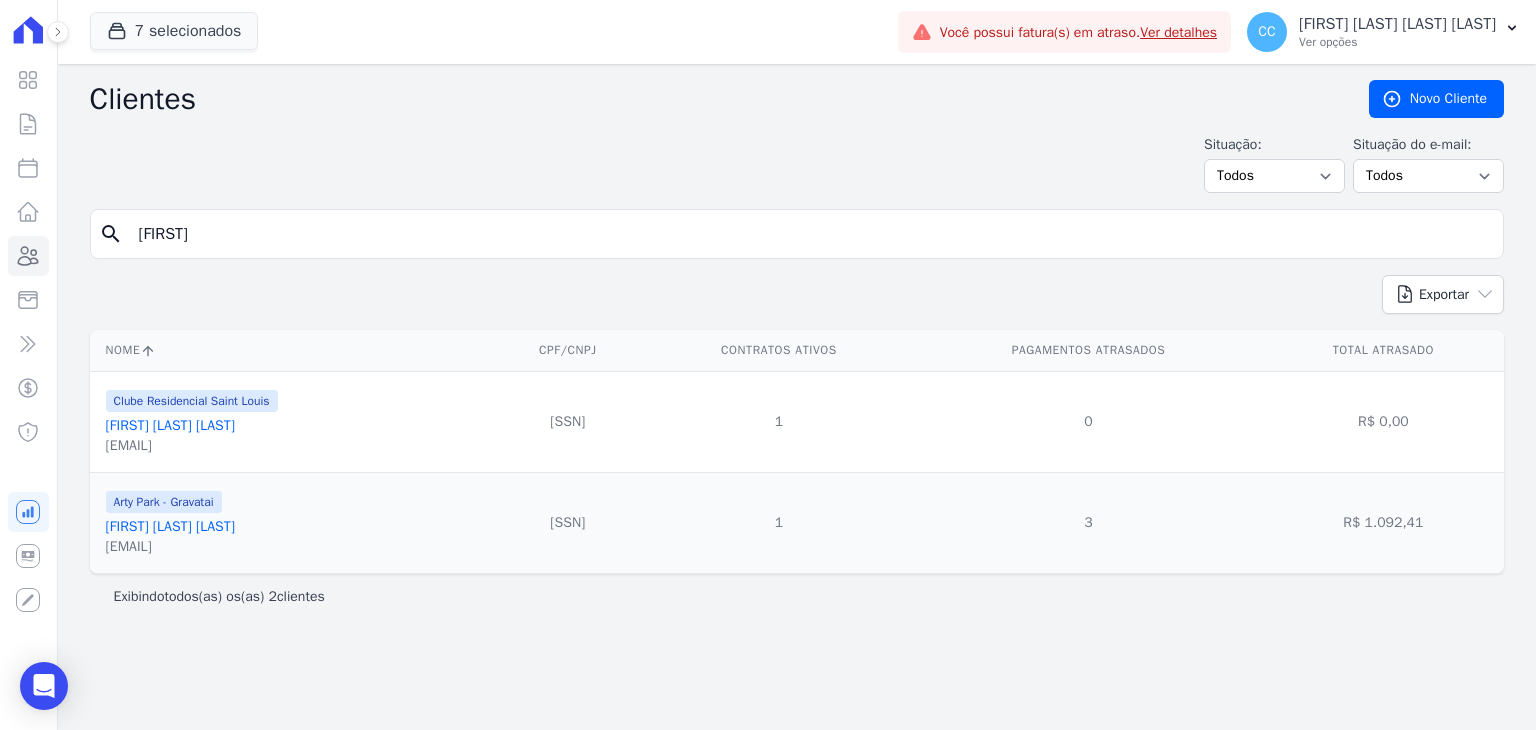 click on "Visão Geral
Contratos
Parcelas
Lotes
Clientes
Minha Carteira
Transferências
Crédito" at bounding box center (768, 365) 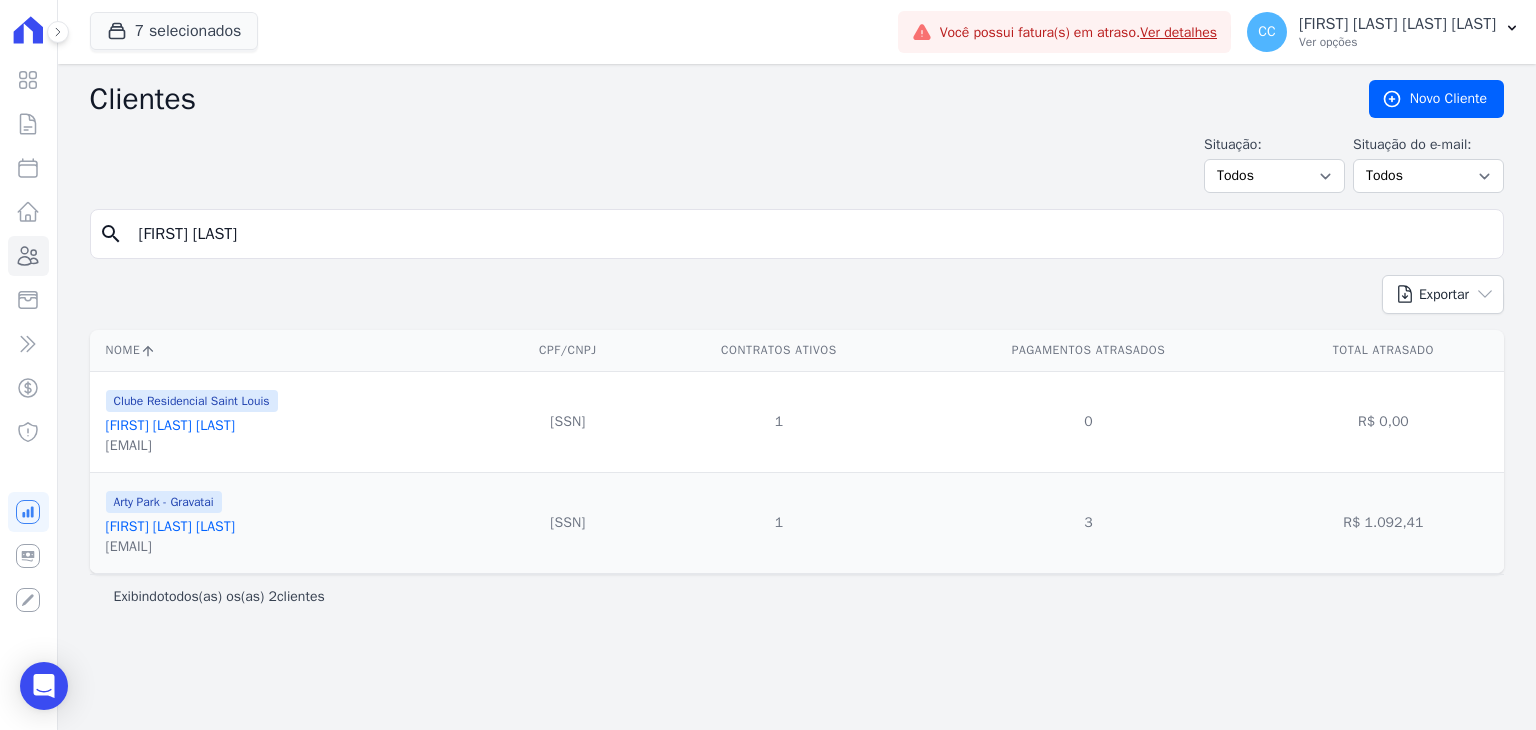 type on "franciele ol" 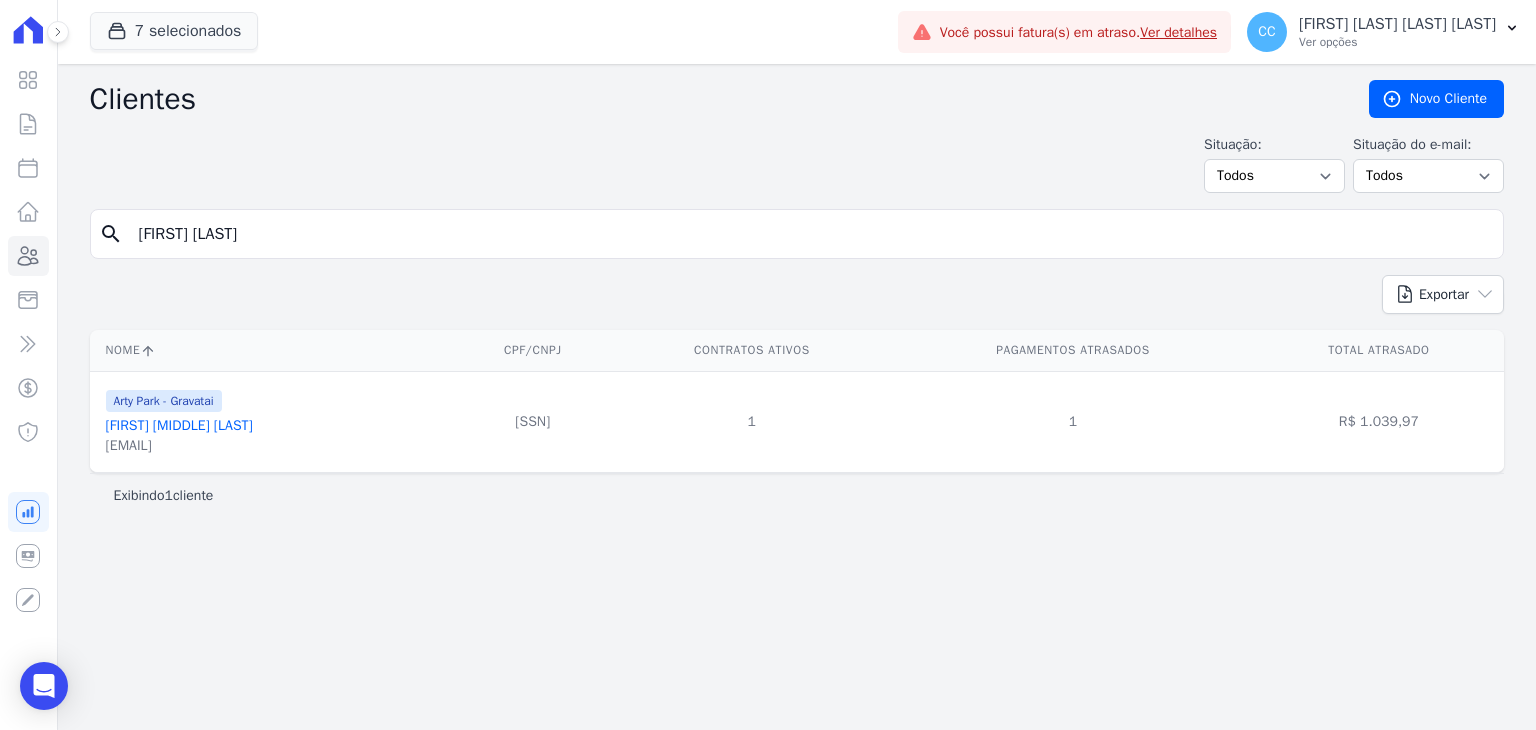 click on "Franciele Oliveira Da Luz" at bounding box center (179, 425) 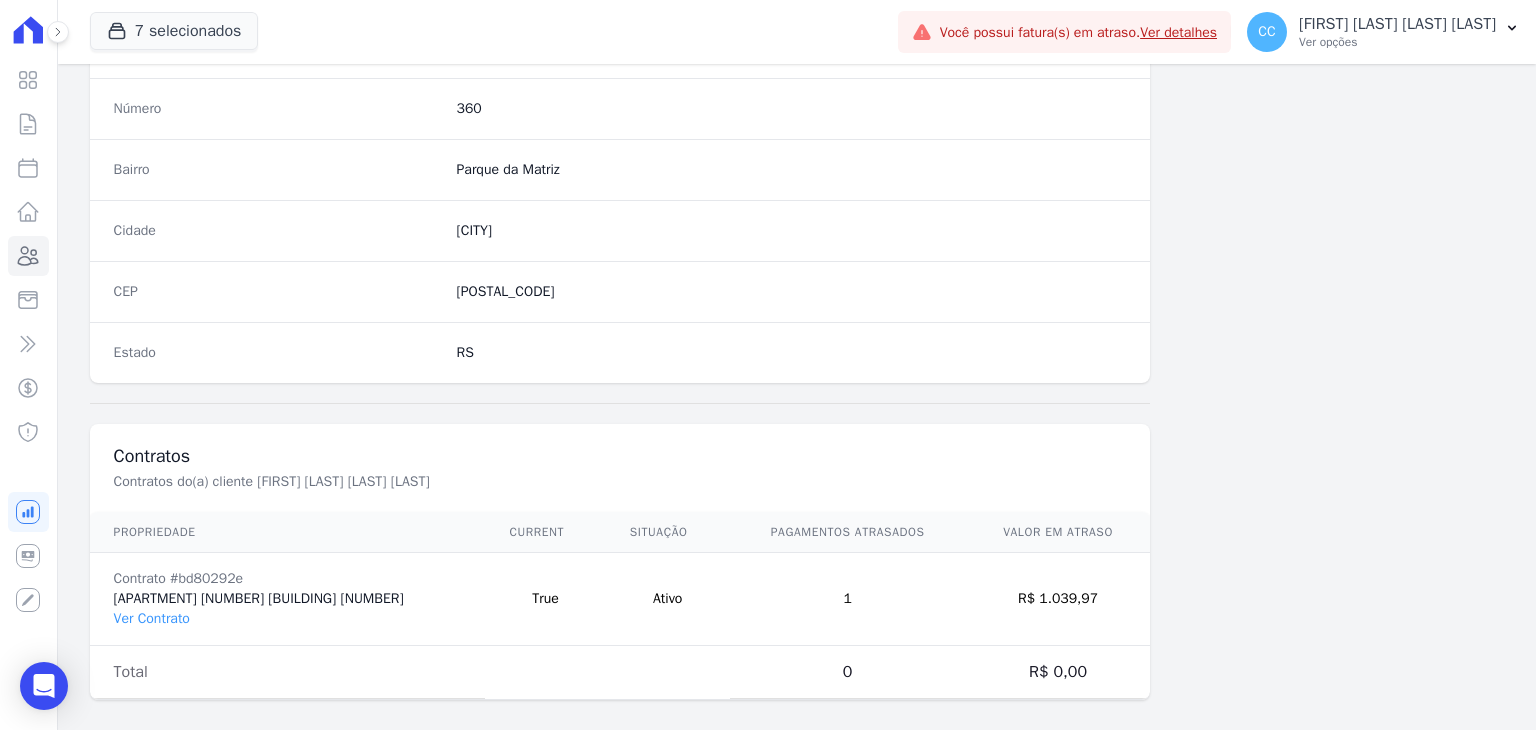 scroll, scrollTop: 1135, scrollLeft: 0, axis: vertical 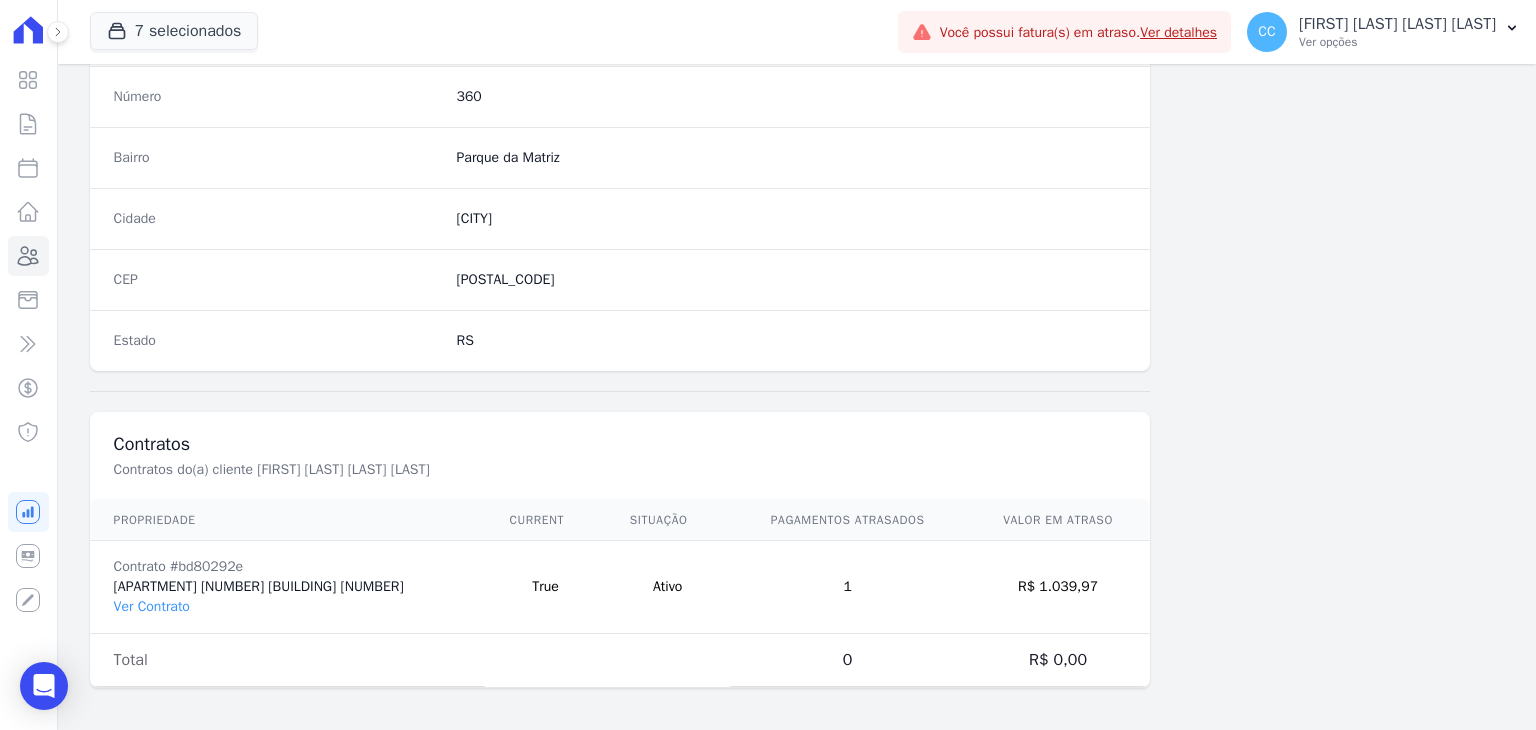 click on "Contrato #bd80292e
APTO 403 BLOCO 10
Ver Contrato" at bounding box center [288, 587] 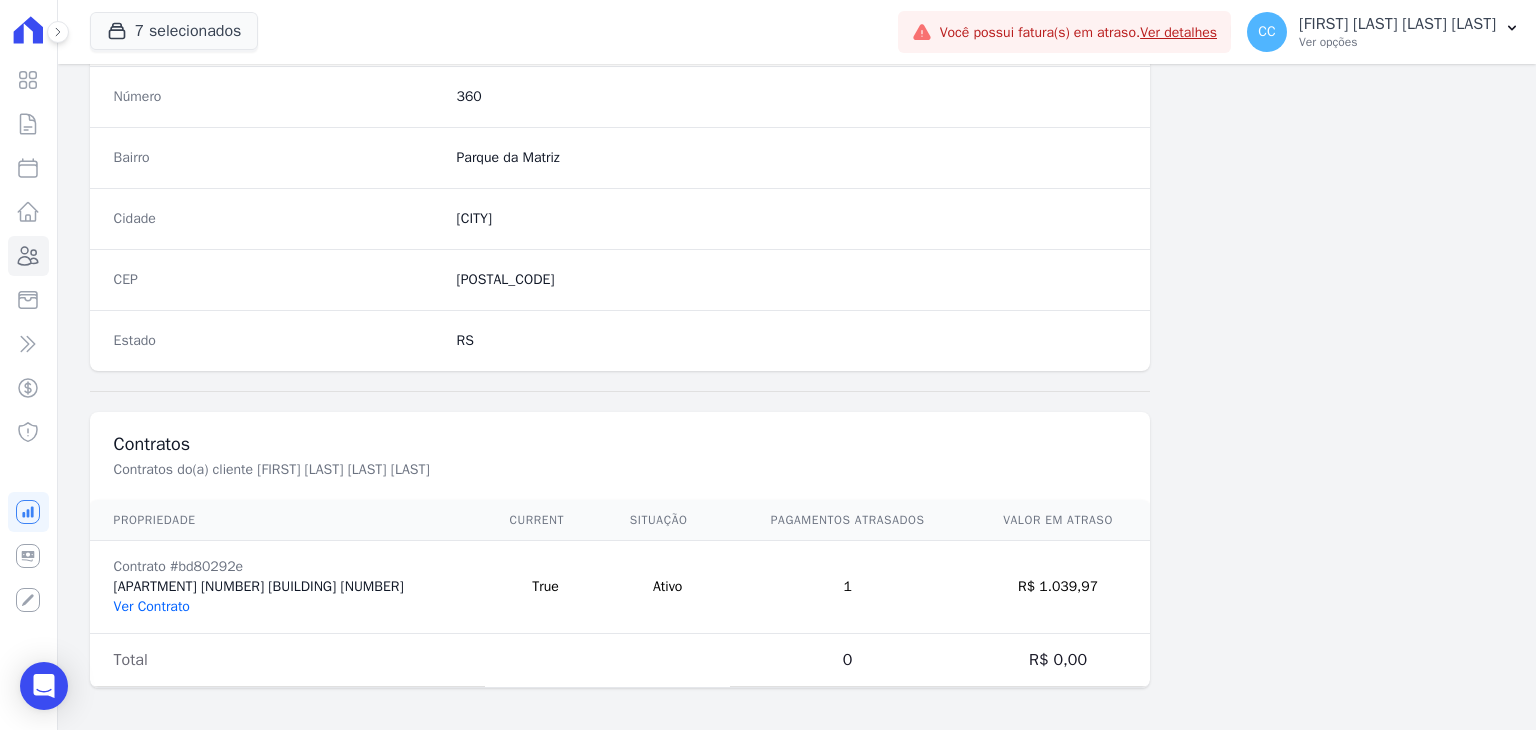 click on "Ver Contrato" at bounding box center (152, 606) 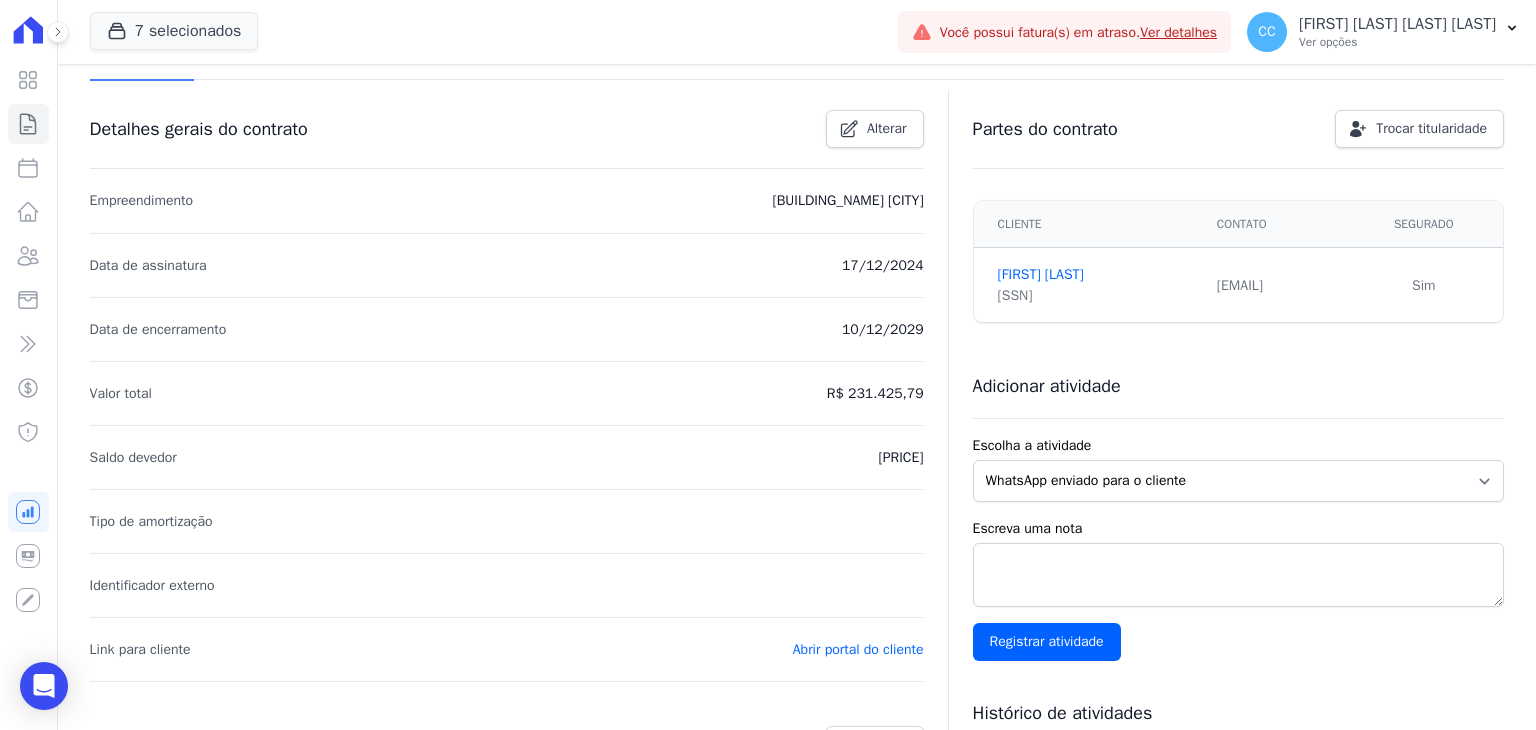 scroll, scrollTop: 100, scrollLeft: 0, axis: vertical 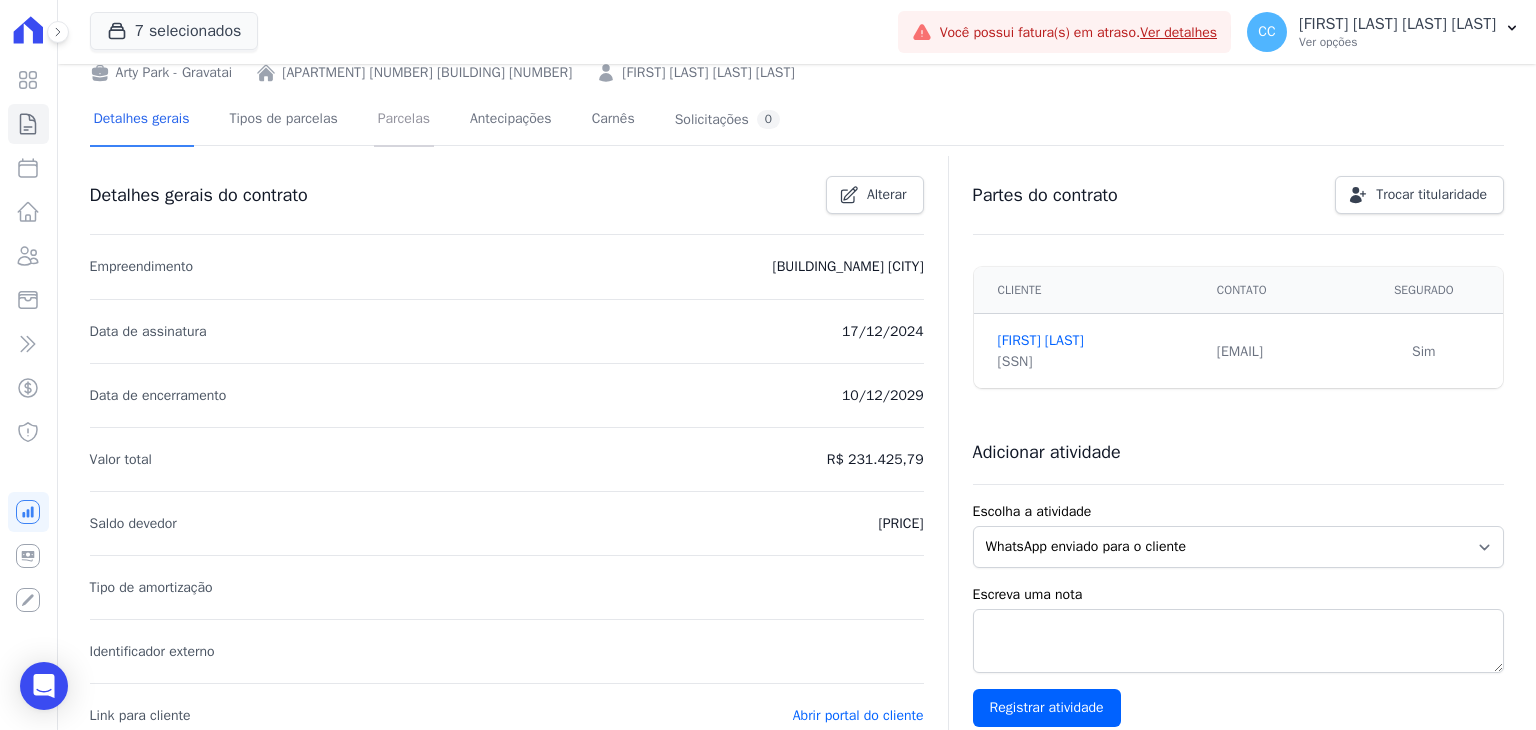 click on "Parcelas" at bounding box center (404, 120) 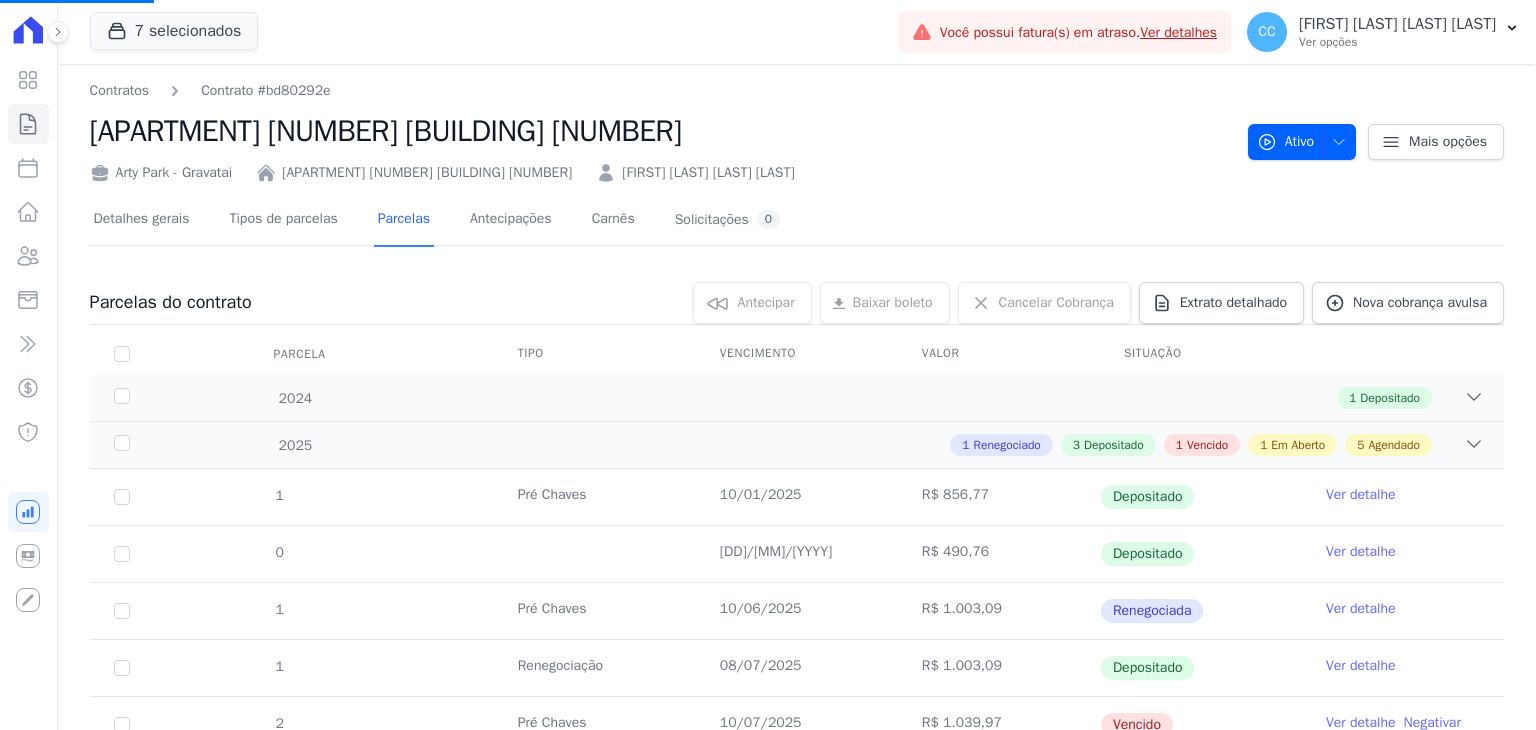 scroll, scrollTop: 0, scrollLeft: 0, axis: both 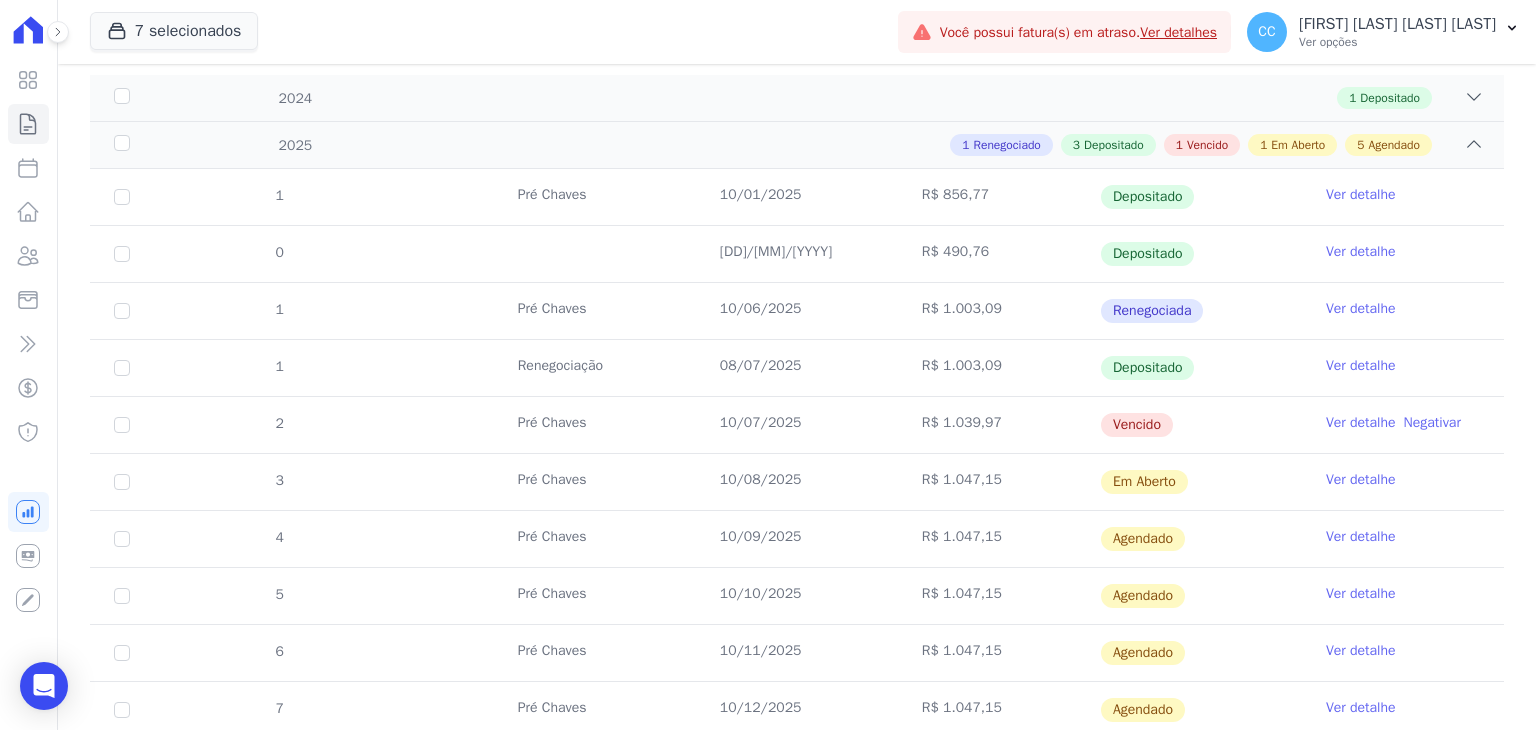 click on "Ver detalhe" at bounding box center [1361, 366] 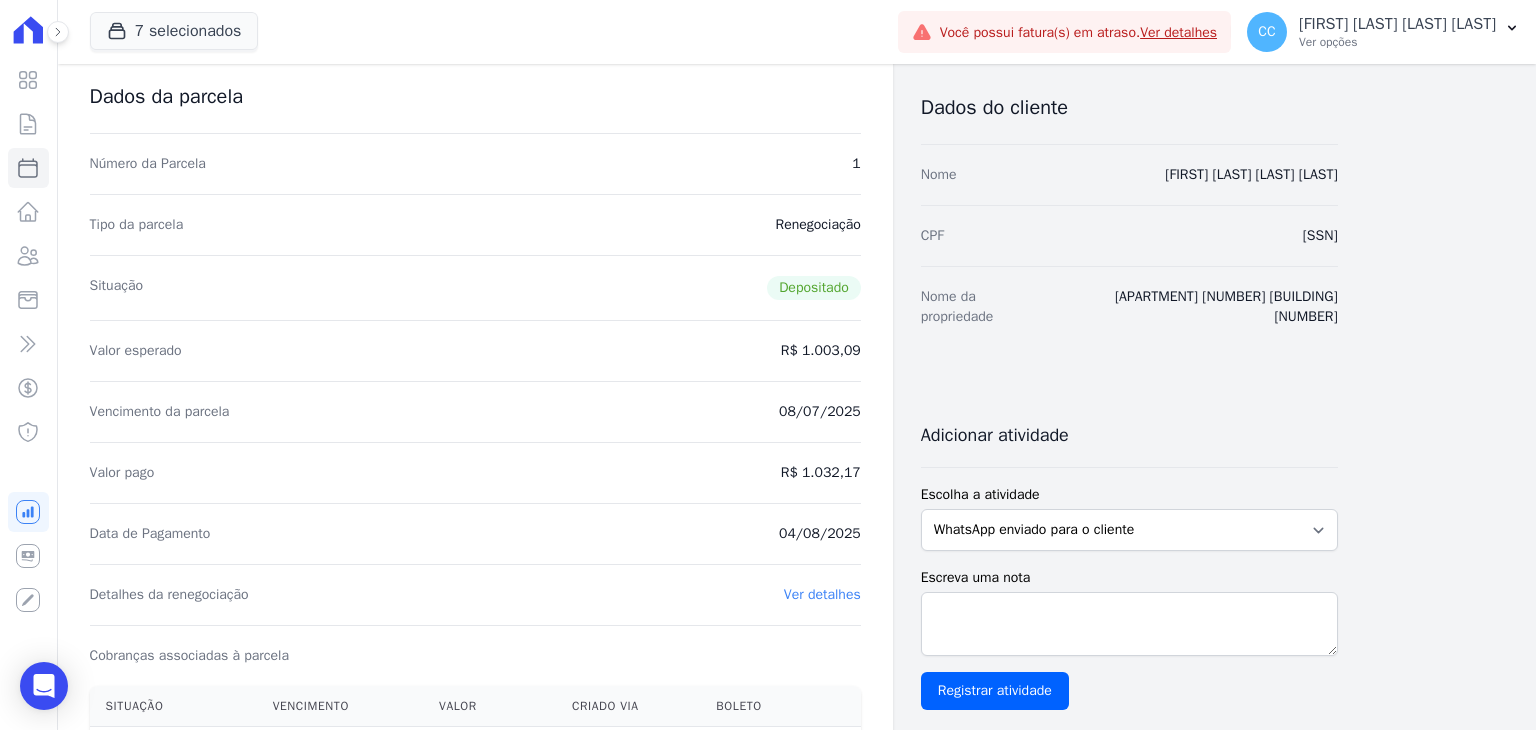 scroll, scrollTop: 0, scrollLeft: 0, axis: both 